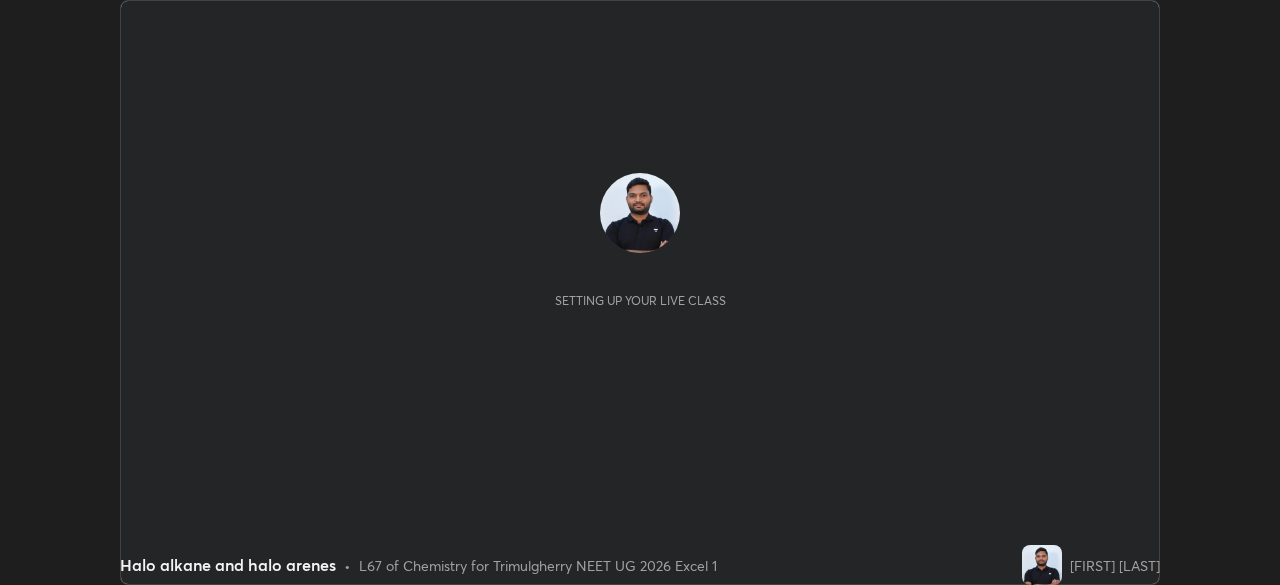 scroll, scrollTop: 0, scrollLeft: 0, axis: both 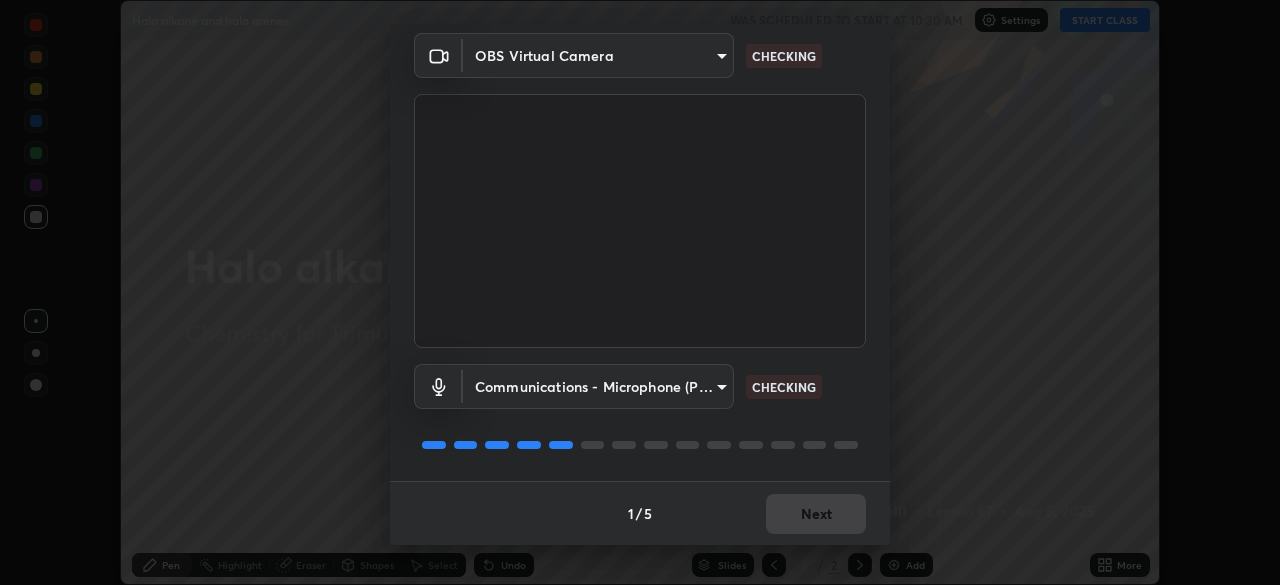 click on "Erase all Halo alkane and halo arenes WAS SCHEDULED TO START AT  10:30 AM Settings START CLASS Setting up your live class Halo alkane and halo arenes • L67 of Chemistry for Trimulgherry NEET UG 2026 Excel 1 [FIRST] [LAST] Pen Highlight Eraser Shapes Select Undo Slides 2 / 2 Add More Enable hand raising Enable raise hand to speak to learners. Once enabled, chat will be turned off temporarily. Enable x   No doubts shared Encourage your learners to ask a doubt for better clarity Report an issue Reason for reporting Buffering Chat not working Audio - Video sync issue Educator video quality low ​ Attach an image Report Media settings OBS Virtual Camera fcf4d0096f443ddc4c8080c08426217f711b91229530393b6898498e20240c5e CHECKING Communications - Microphone (POROSVOC) communications CHECKING 1 / 5 Next" at bounding box center (640, 292) 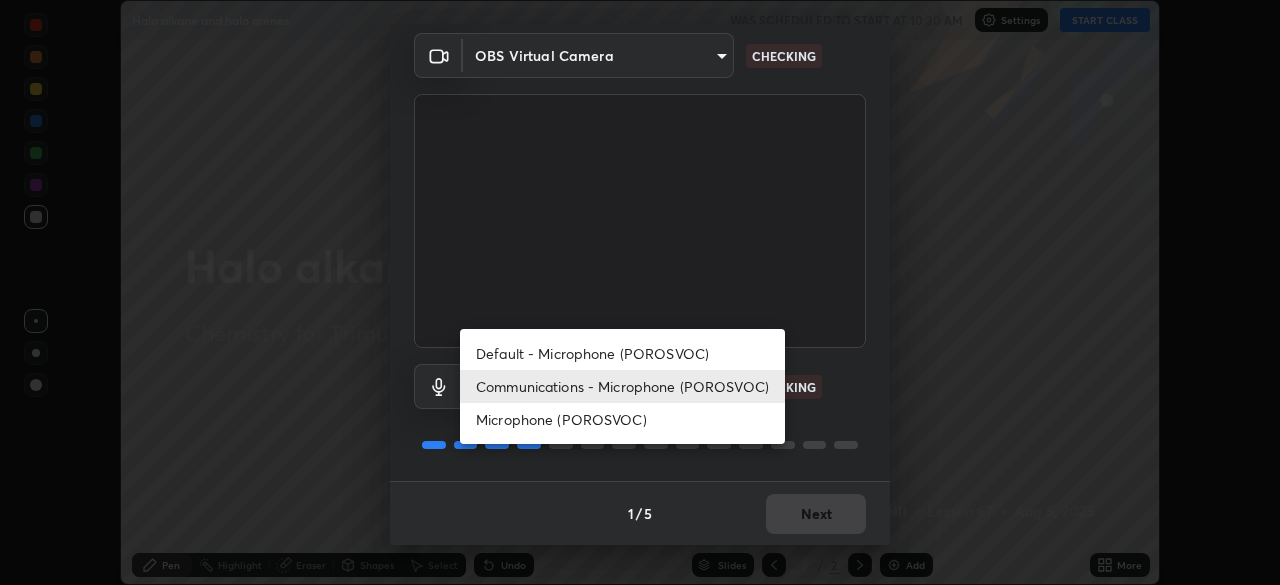click on "Default - Microphone (POROSVOC)" at bounding box center [622, 353] 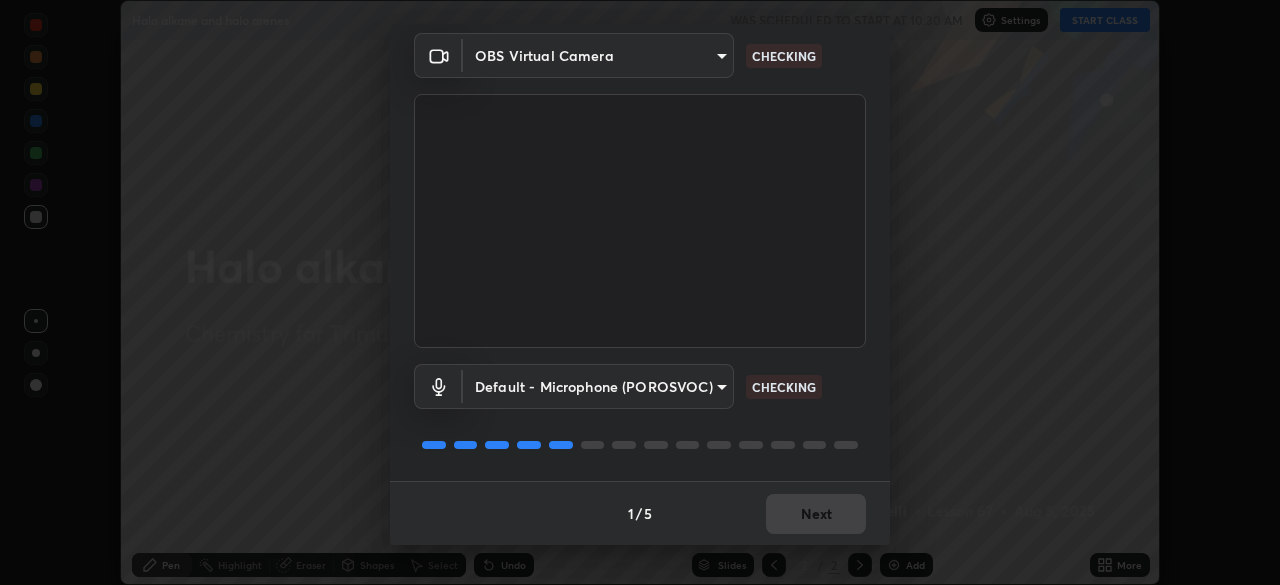type on "default" 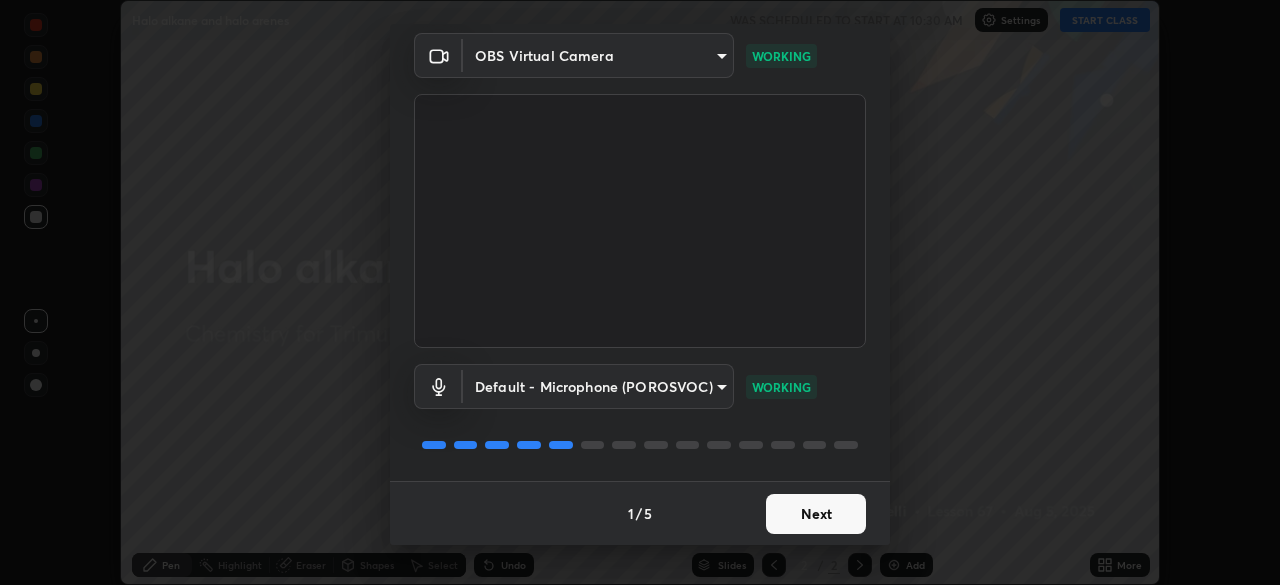 click on "Next" at bounding box center [816, 514] 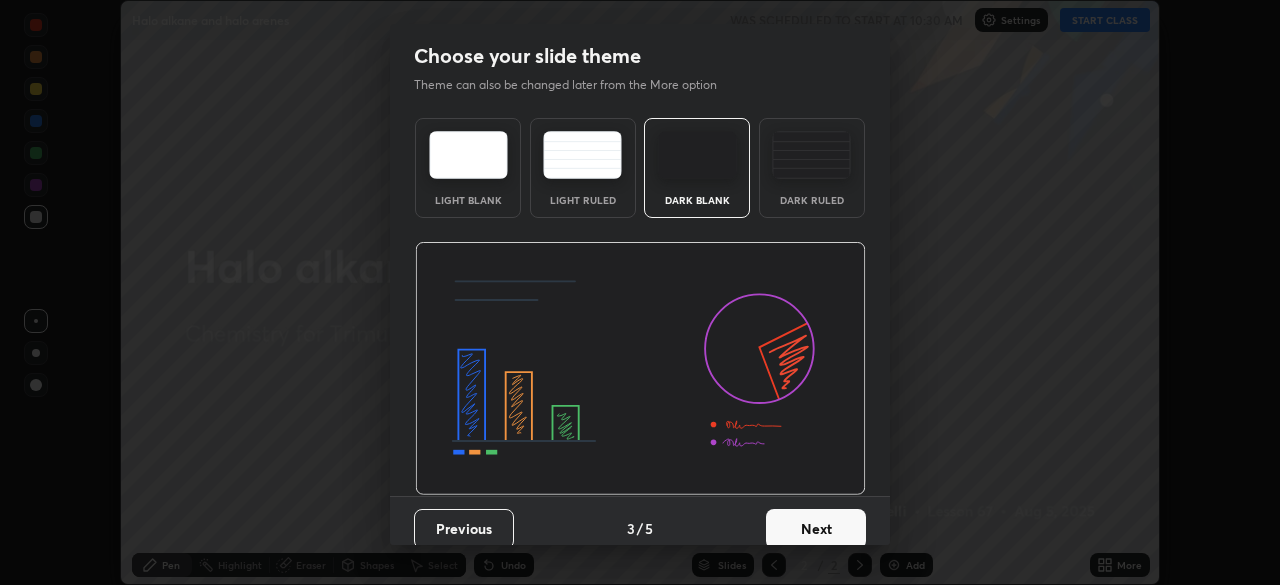 click on "Next" at bounding box center (816, 529) 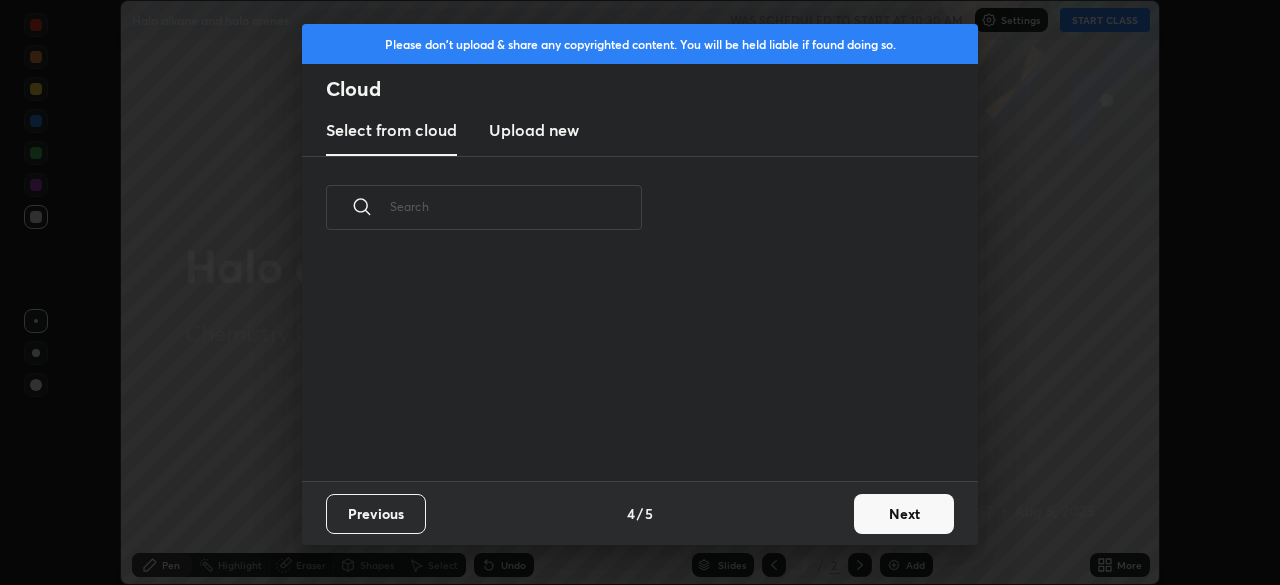 click on "Next" at bounding box center [904, 514] 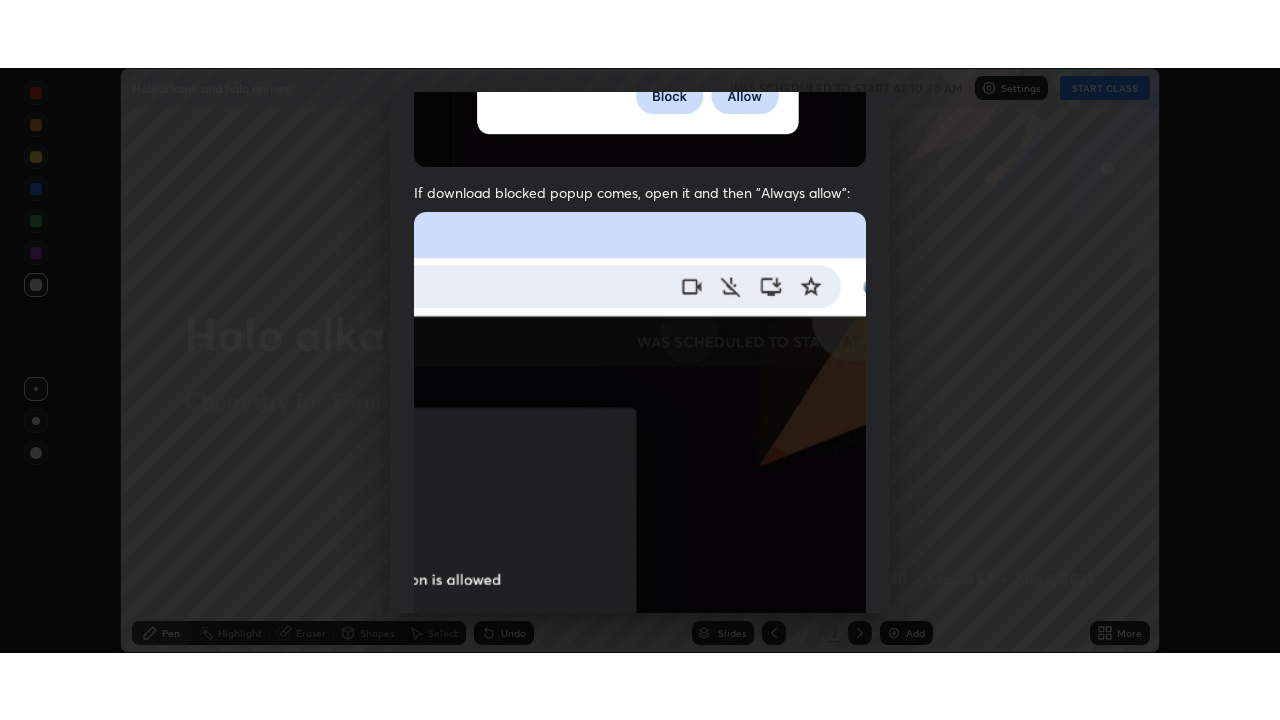 scroll, scrollTop: 479, scrollLeft: 0, axis: vertical 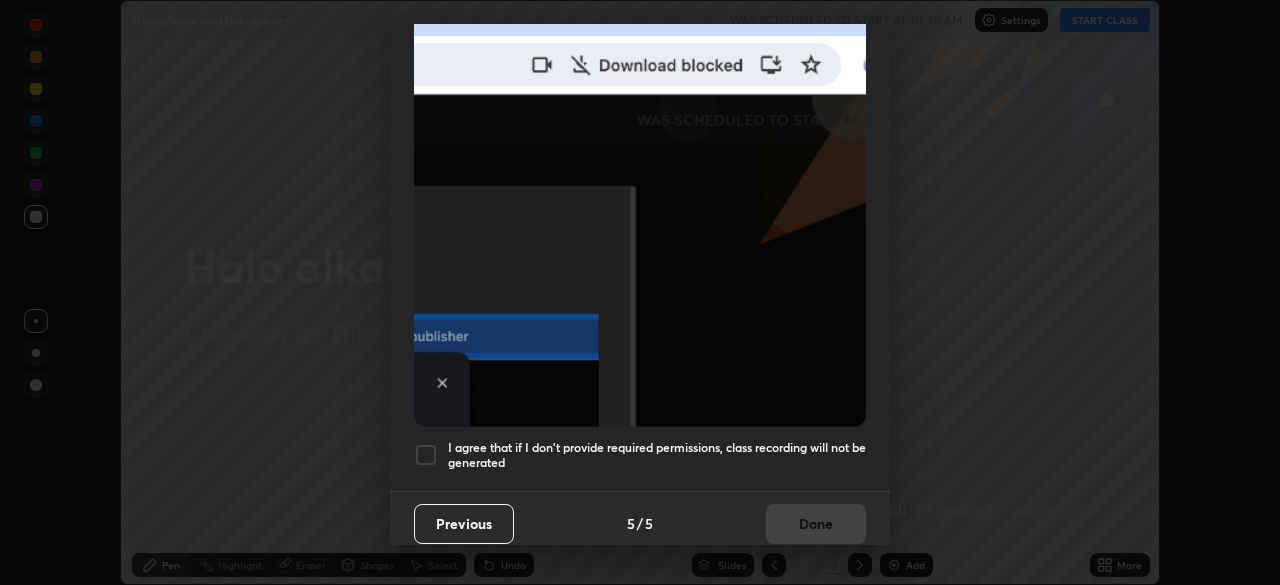 click at bounding box center (426, 455) 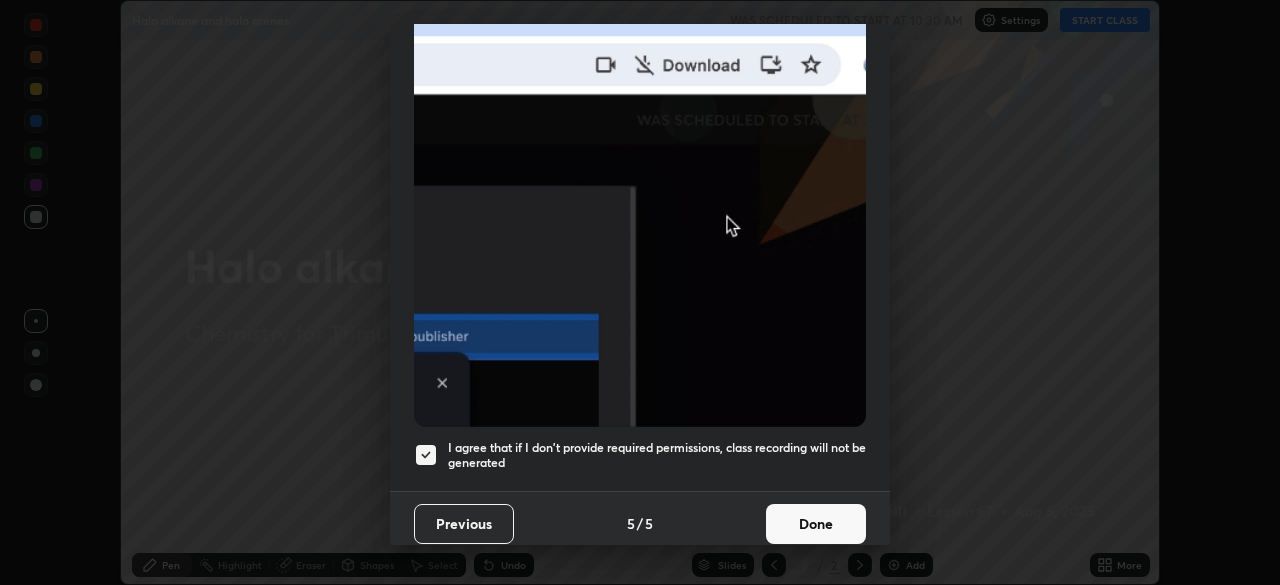 click on "Done" at bounding box center (816, 524) 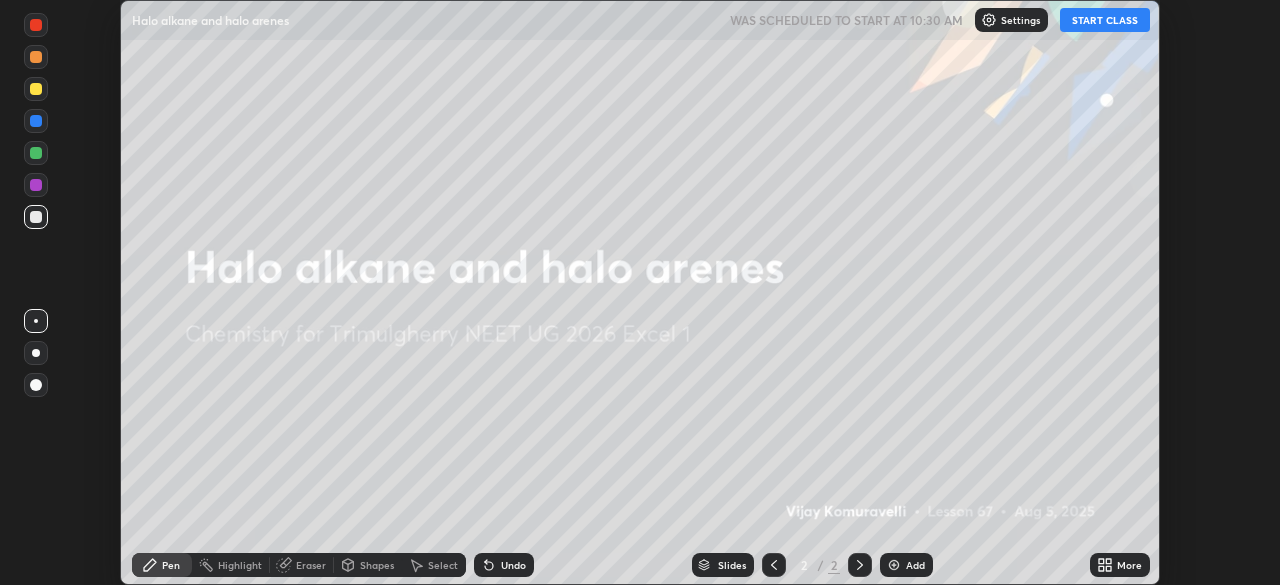 click on "START CLASS" at bounding box center (1105, 20) 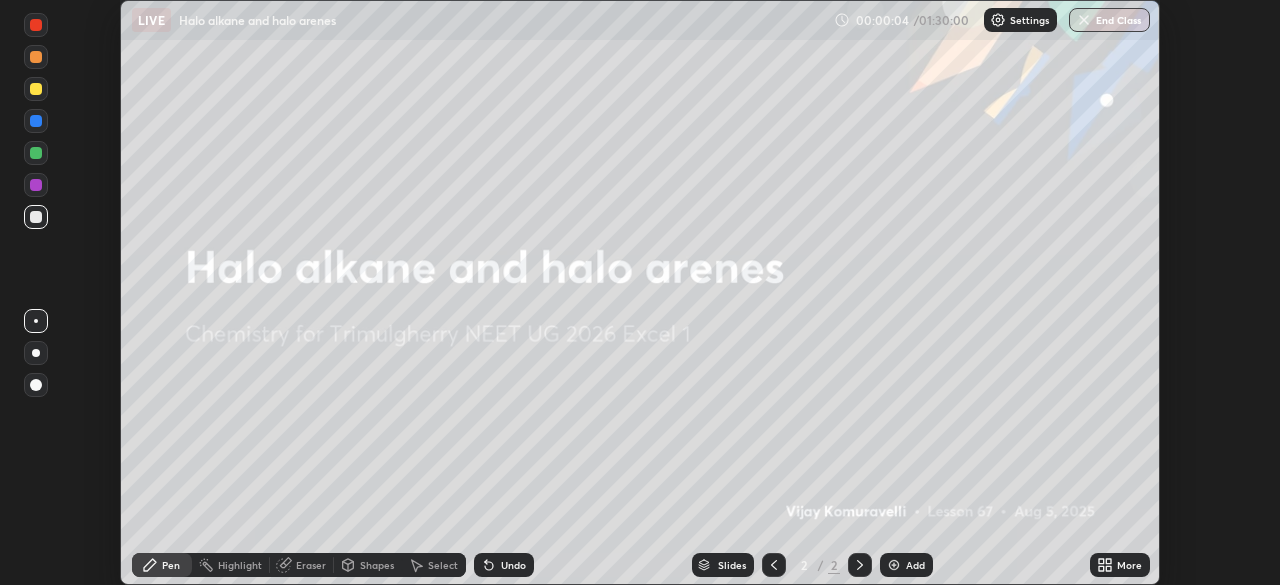 click 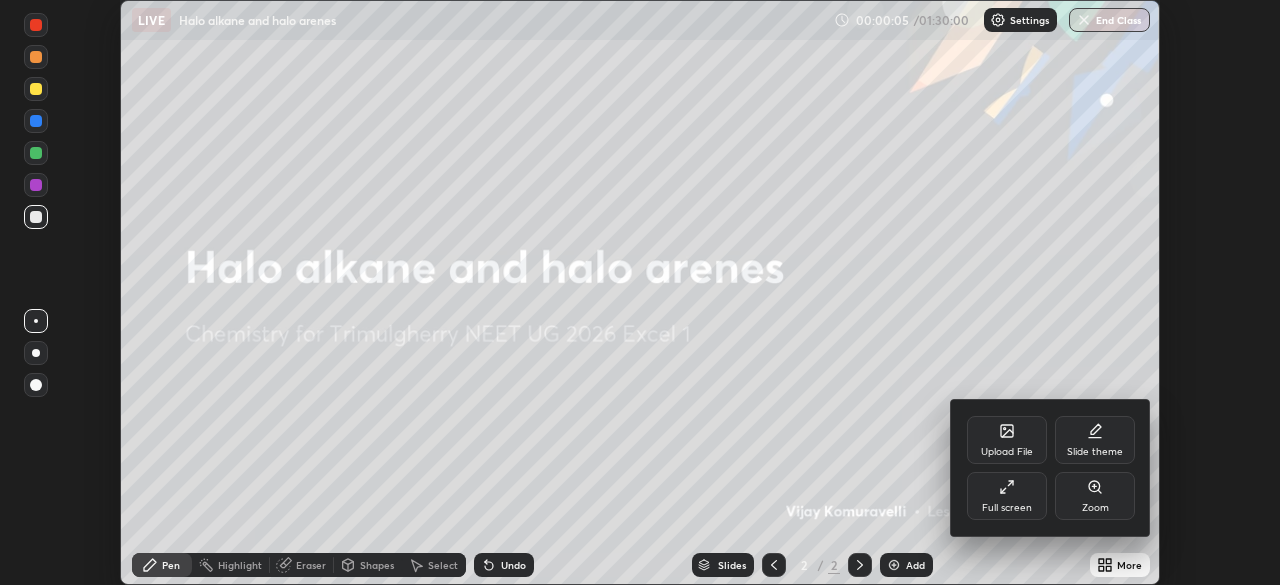 click on "Full screen" at bounding box center [1007, 496] 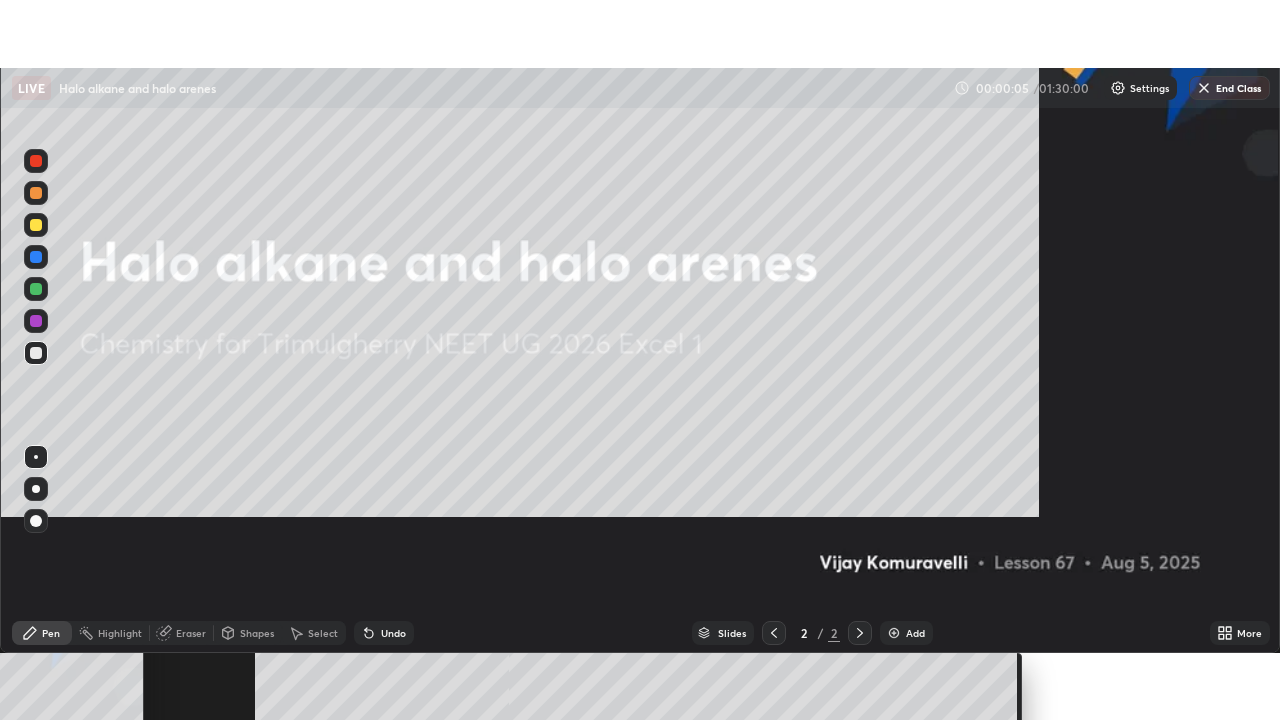 scroll, scrollTop: 99280, scrollLeft: 98720, axis: both 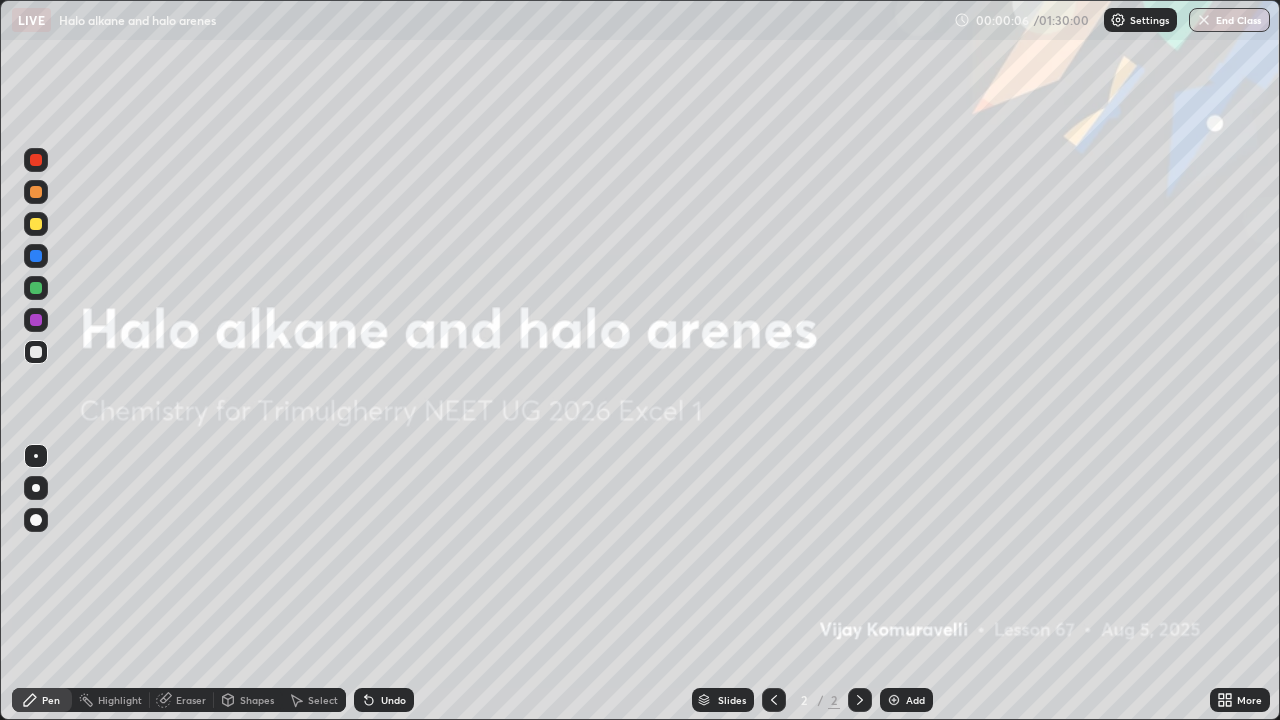 click on "Add" at bounding box center [915, 700] 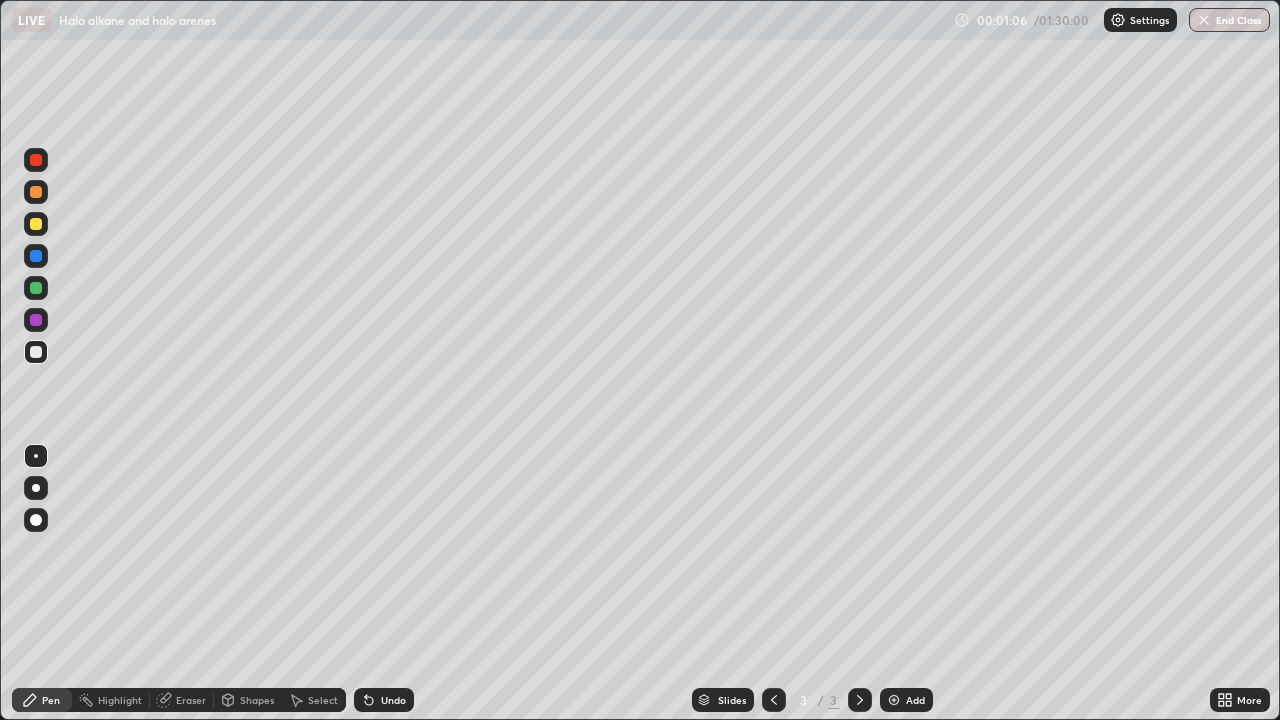 click at bounding box center [36, 224] 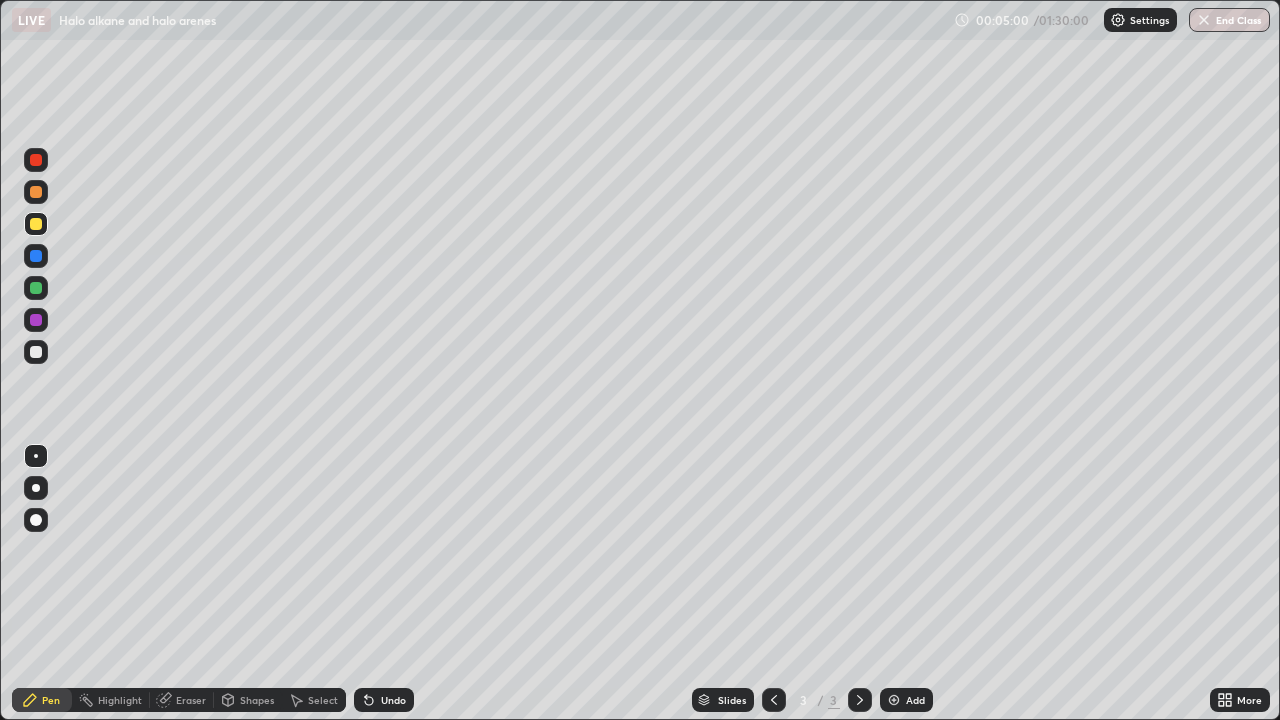 click at bounding box center [36, 352] 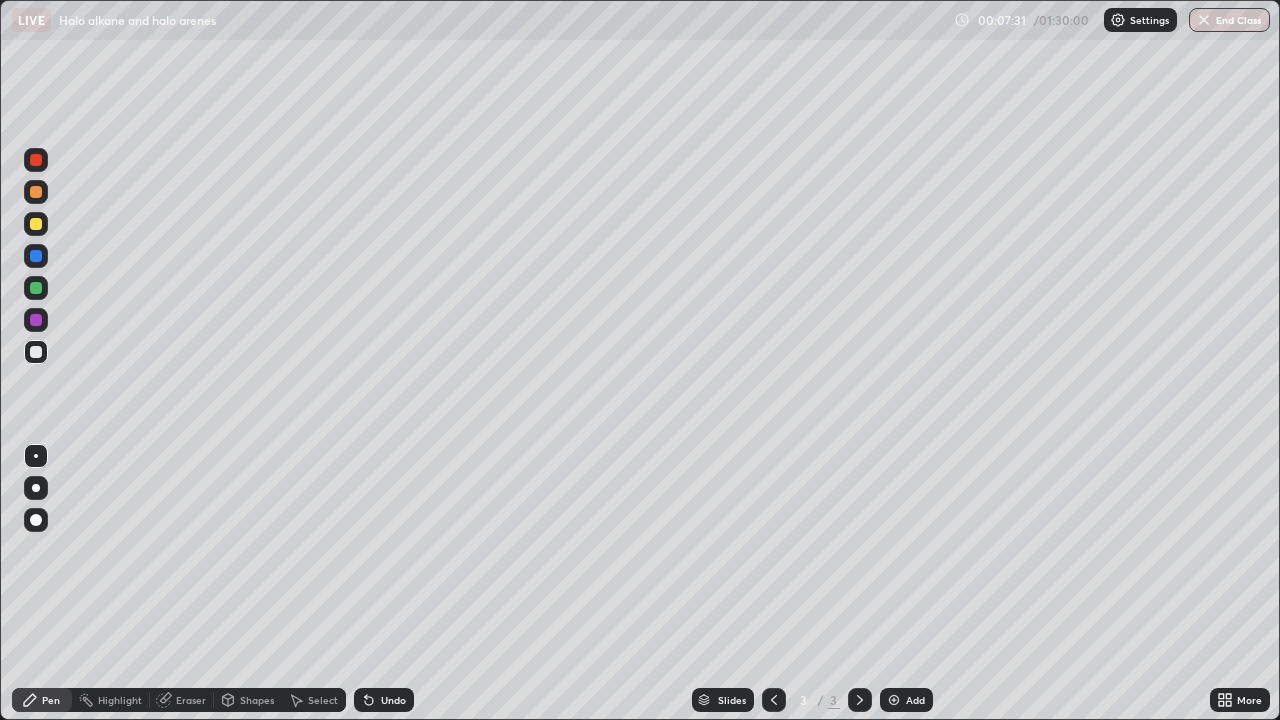 click on "Undo" at bounding box center [393, 700] 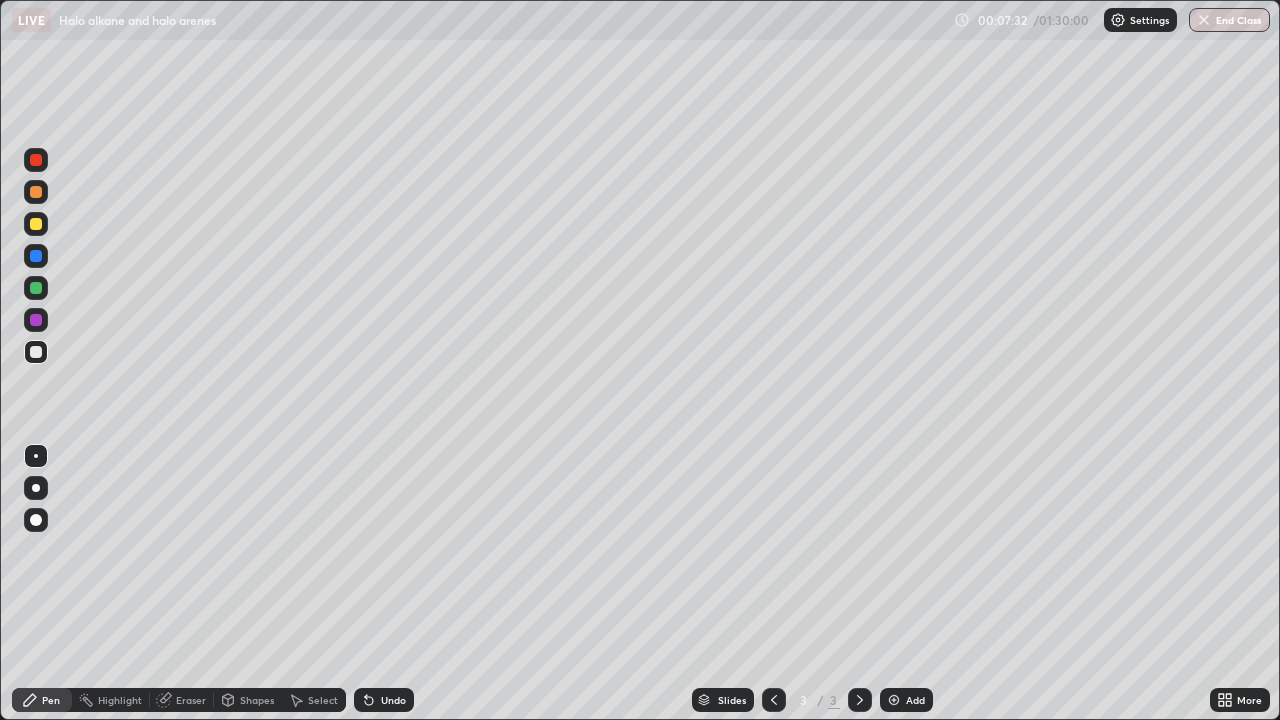 click on "Undo" at bounding box center [384, 700] 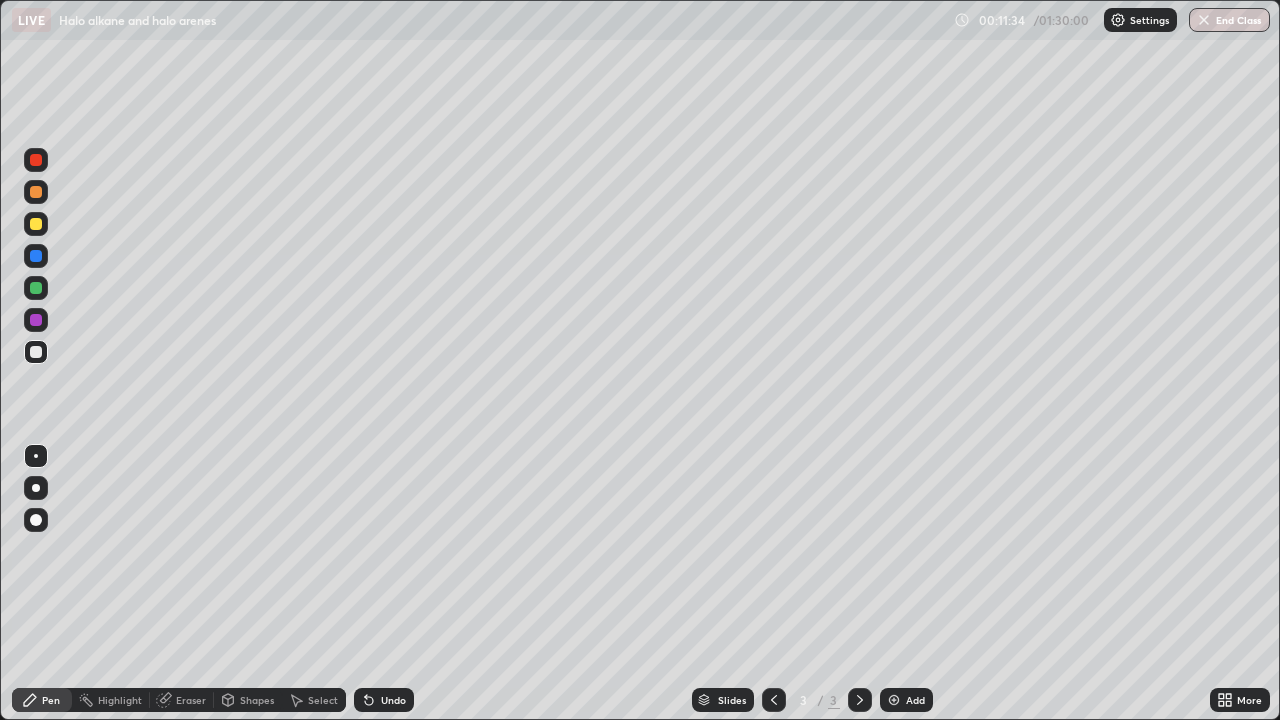click on "Add" at bounding box center [906, 700] 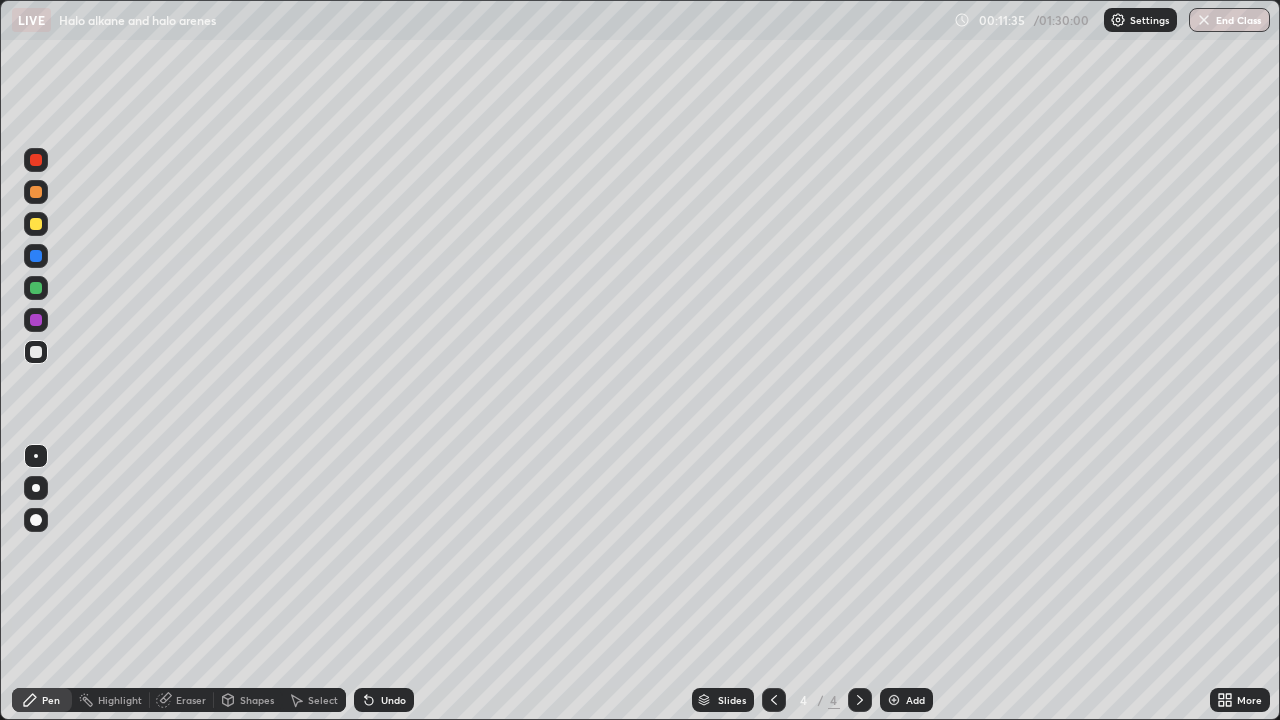 click at bounding box center [36, 224] 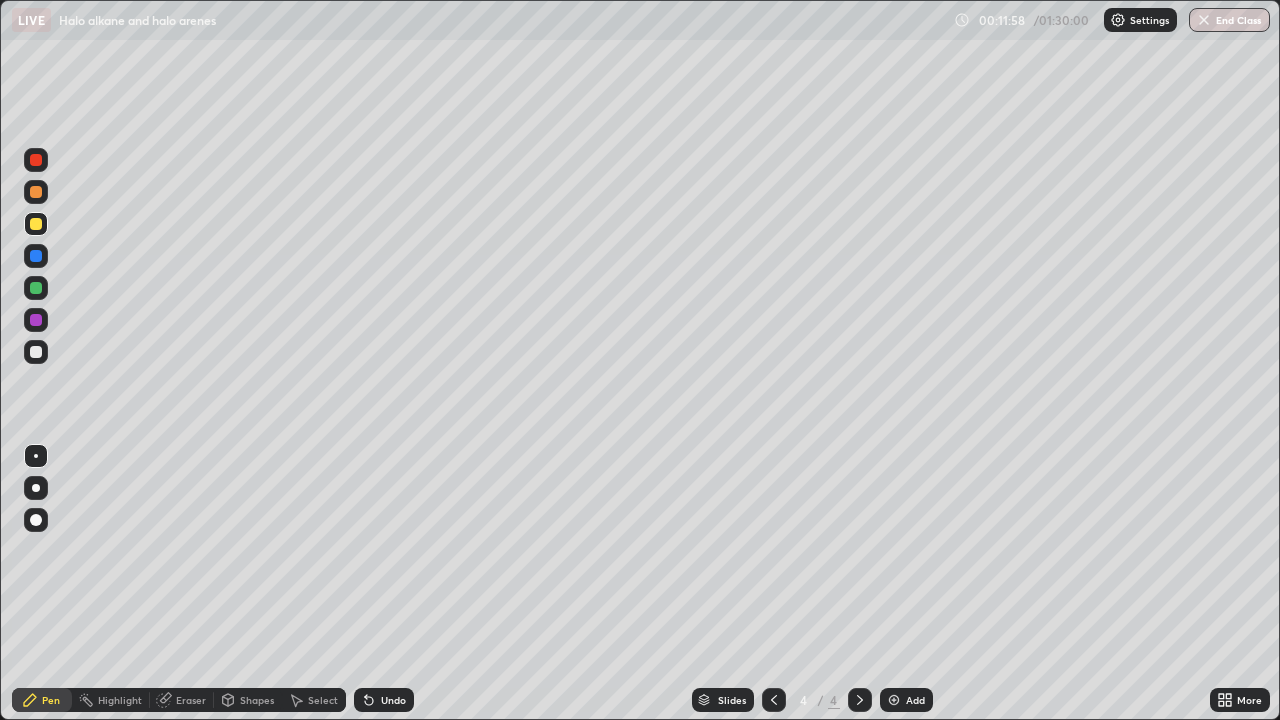 click at bounding box center (36, 352) 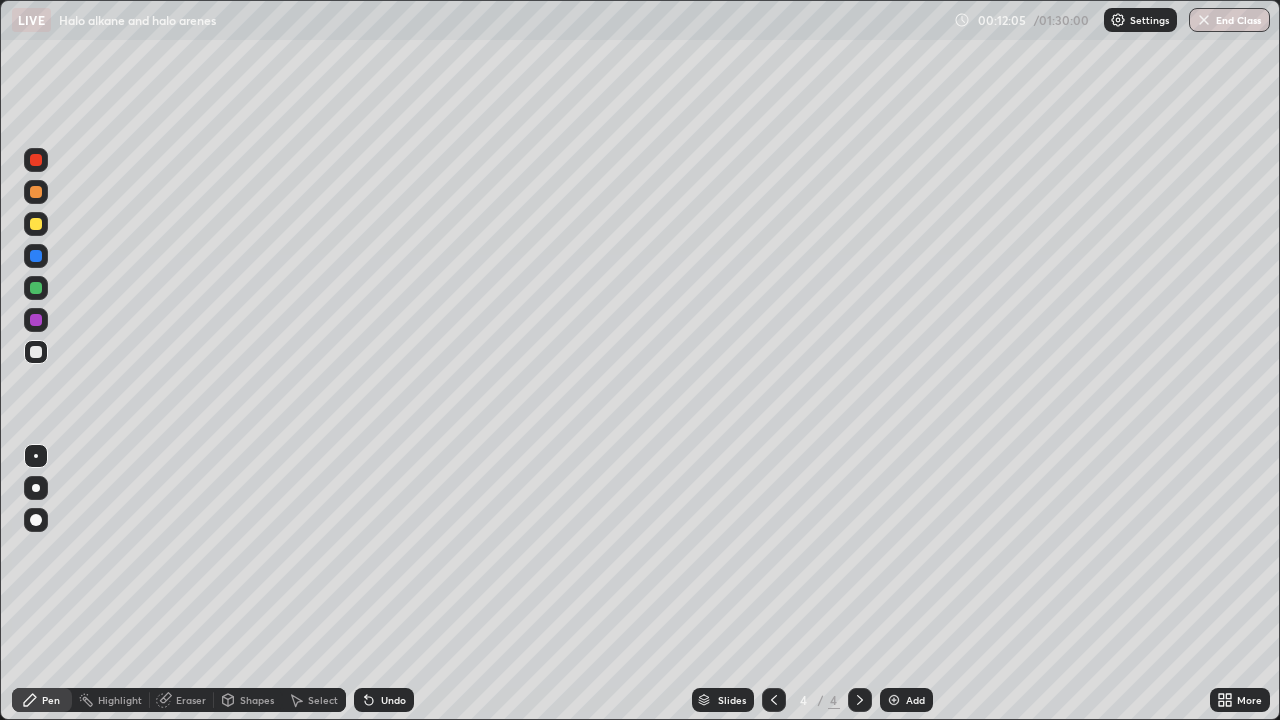 click at bounding box center (36, 352) 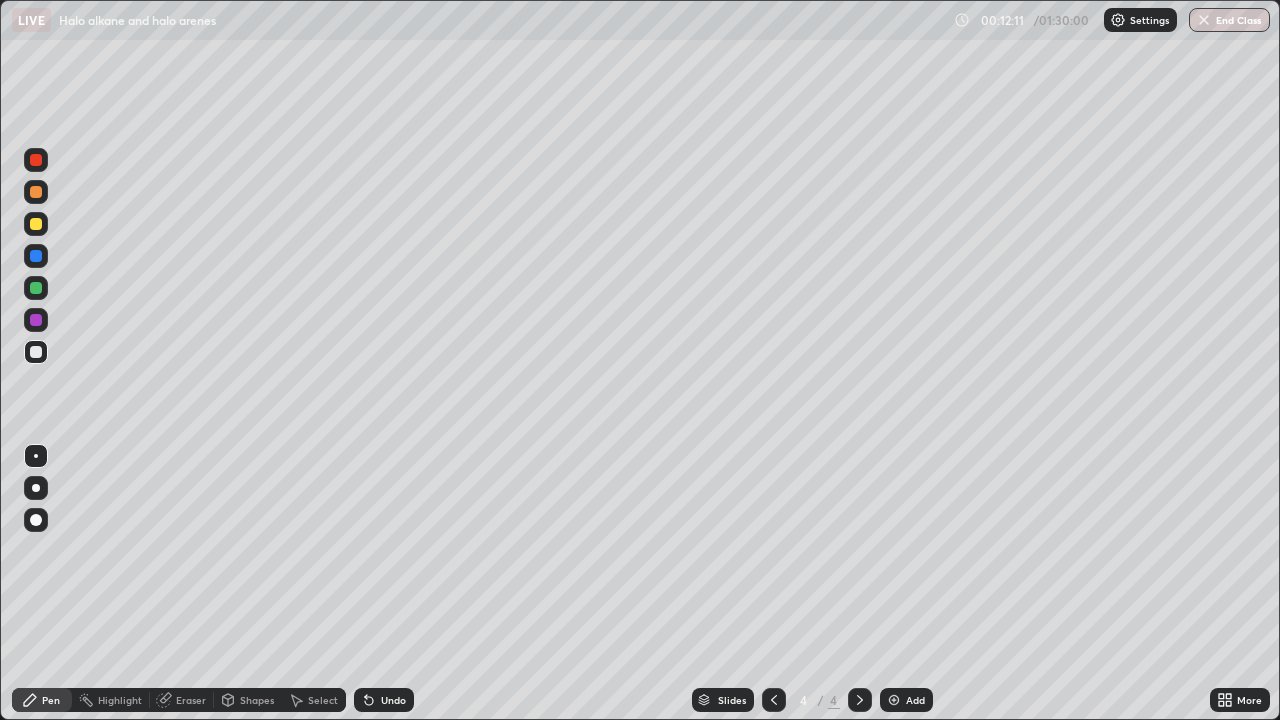 click on "Undo" at bounding box center (393, 700) 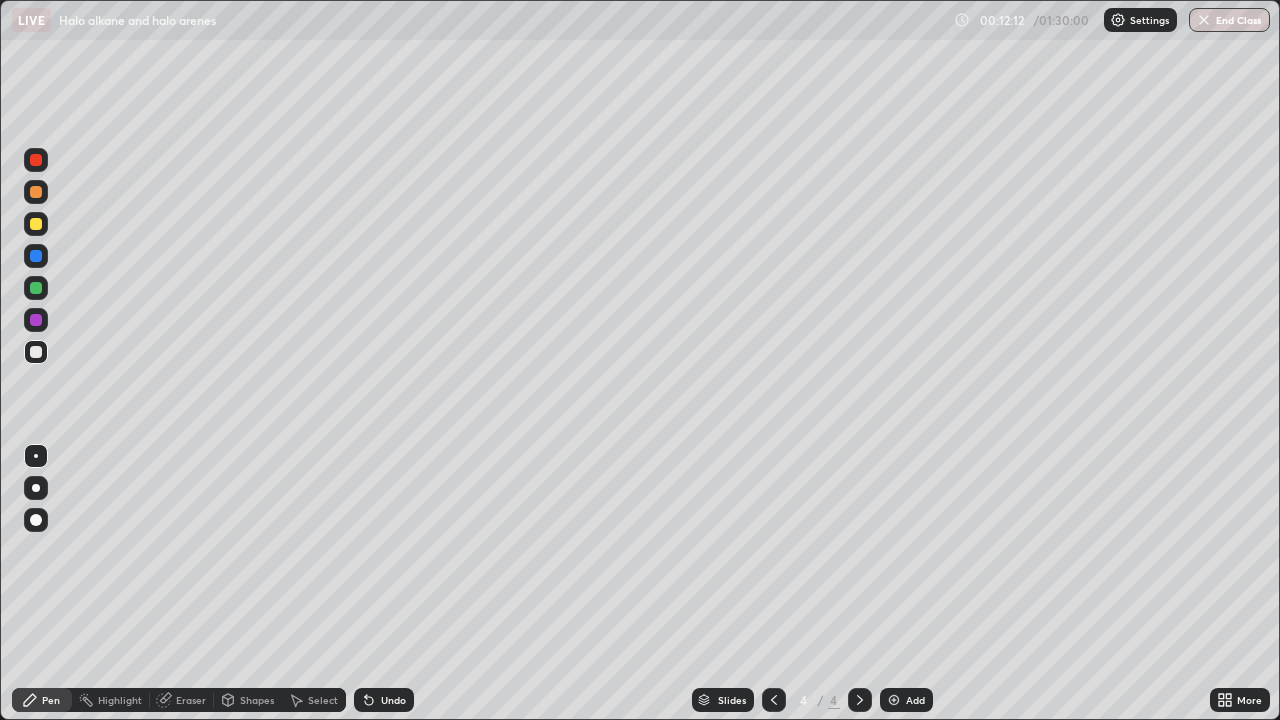 click on "Undo" at bounding box center [393, 700] 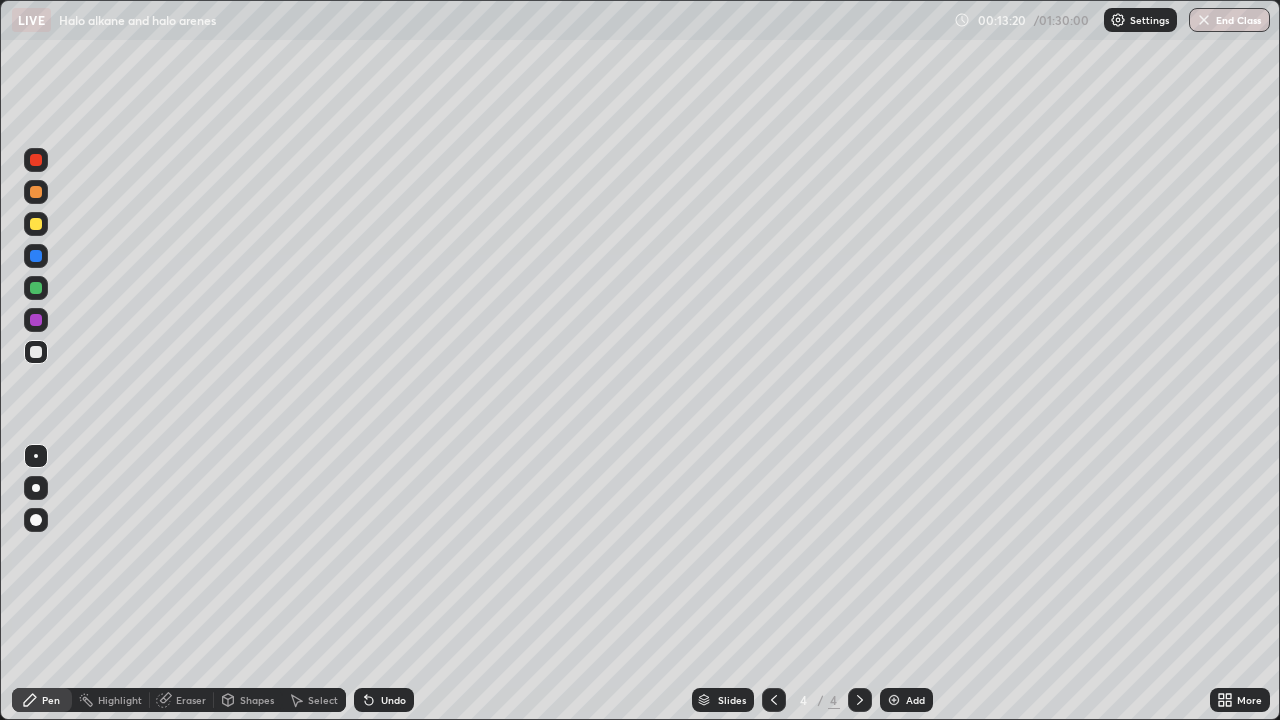 click on "Undo" at bounding box center [393, 700] 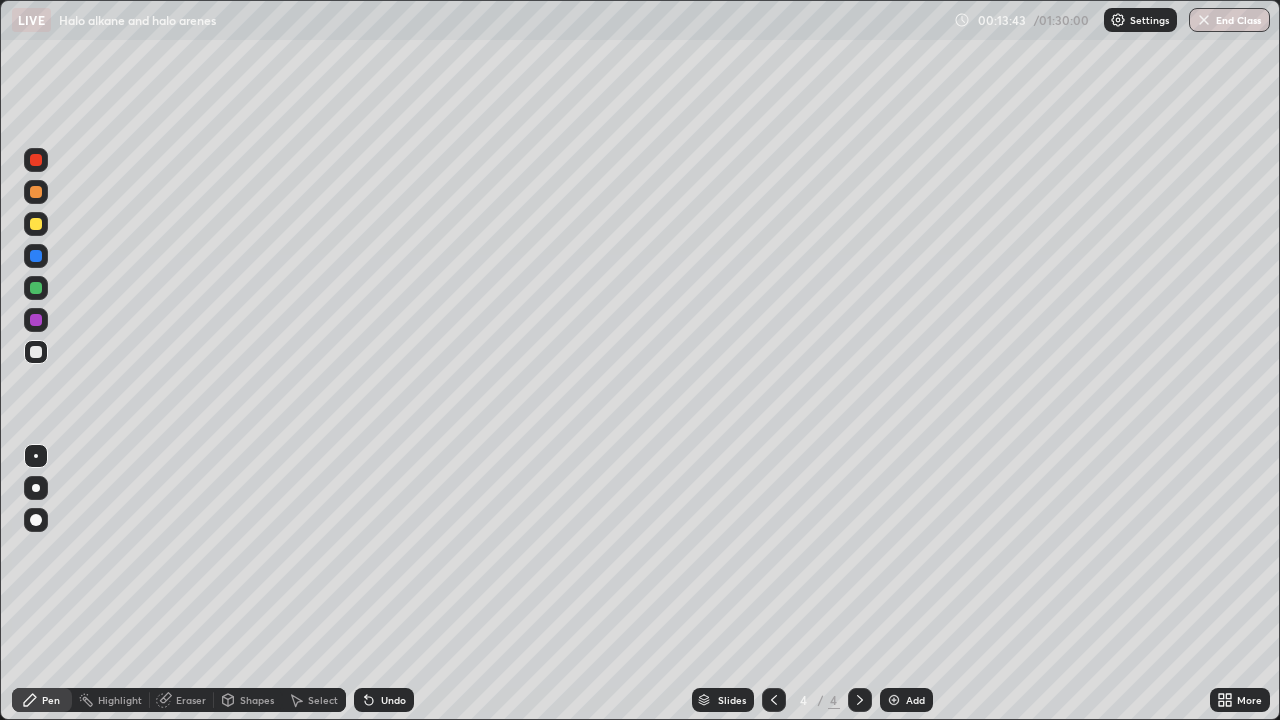 click on "Undo" at bounding box center (384, 700) 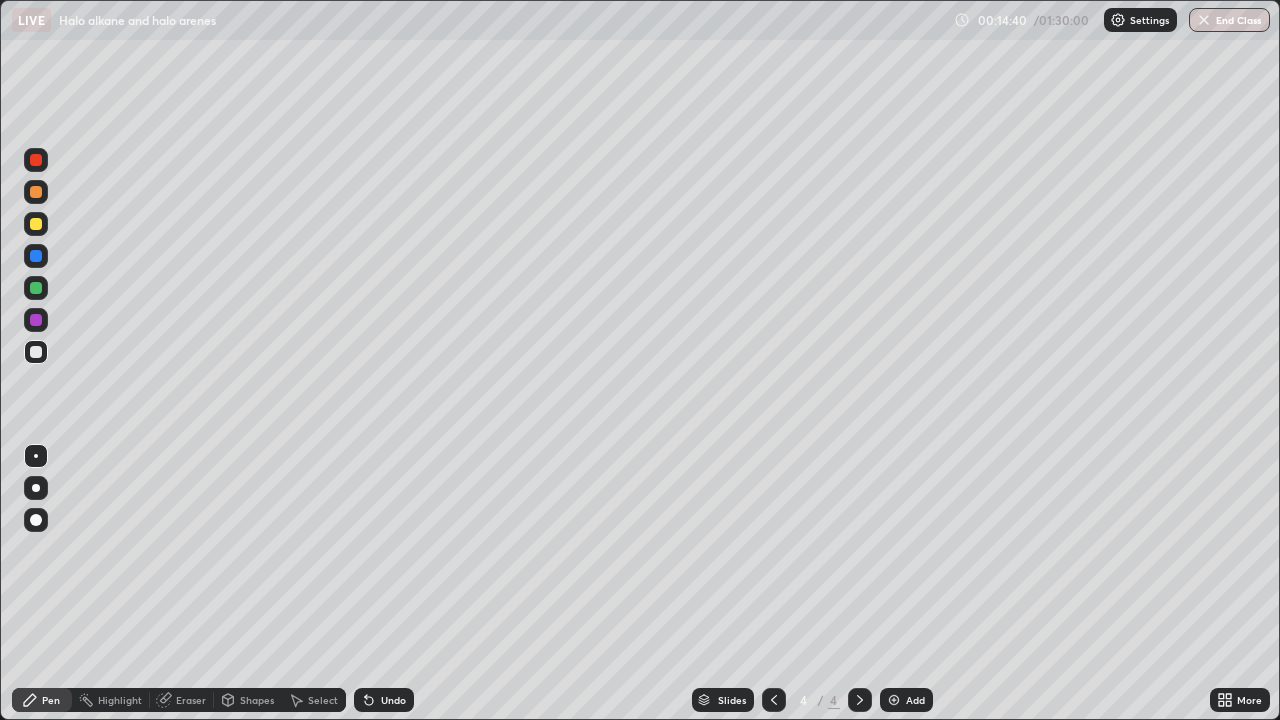click on "Undo" at bounding box center (393, 700) 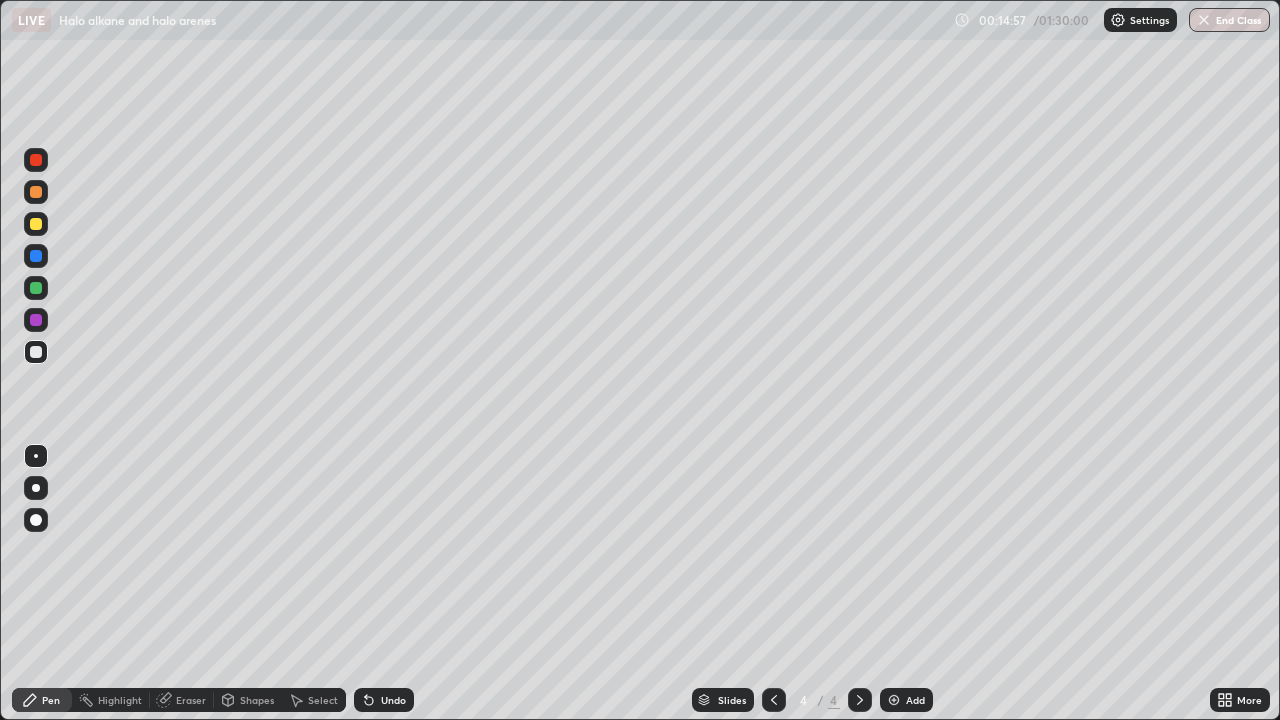 click at bounding box center [36, 224] 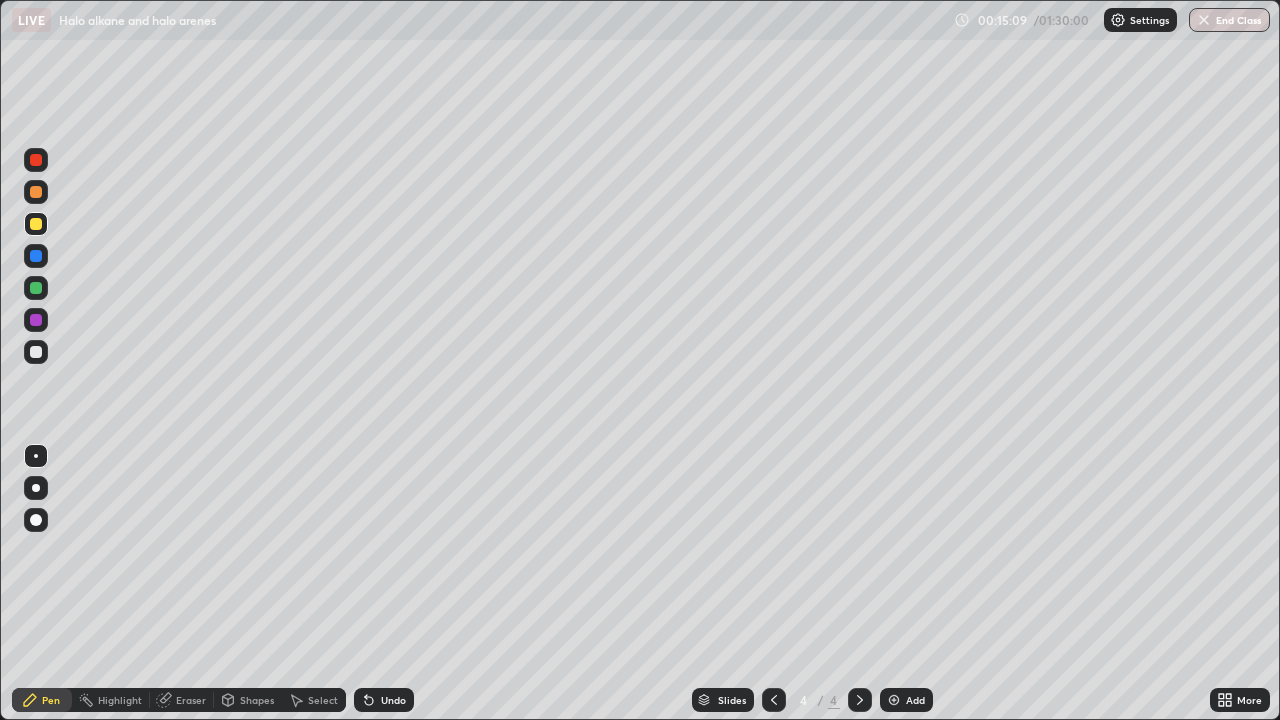 click at bounding box center [36, 352] 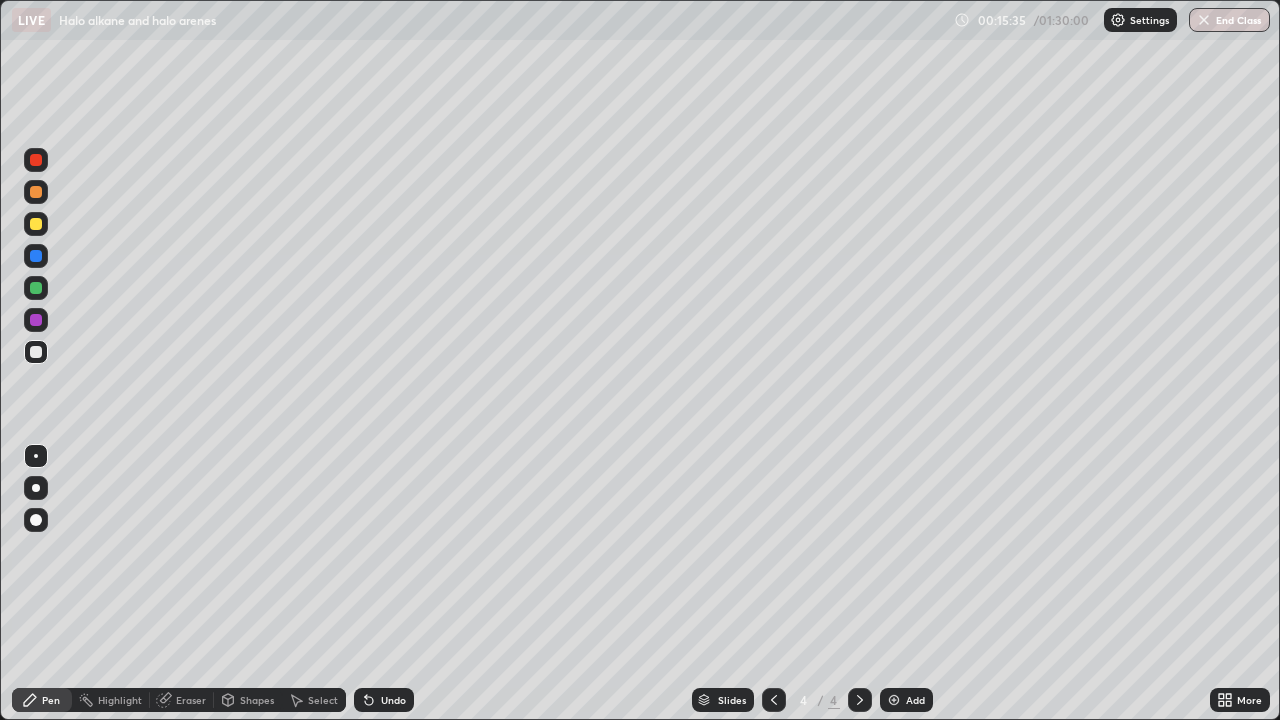 click on "Eraser" at bounding box center (182, 700) 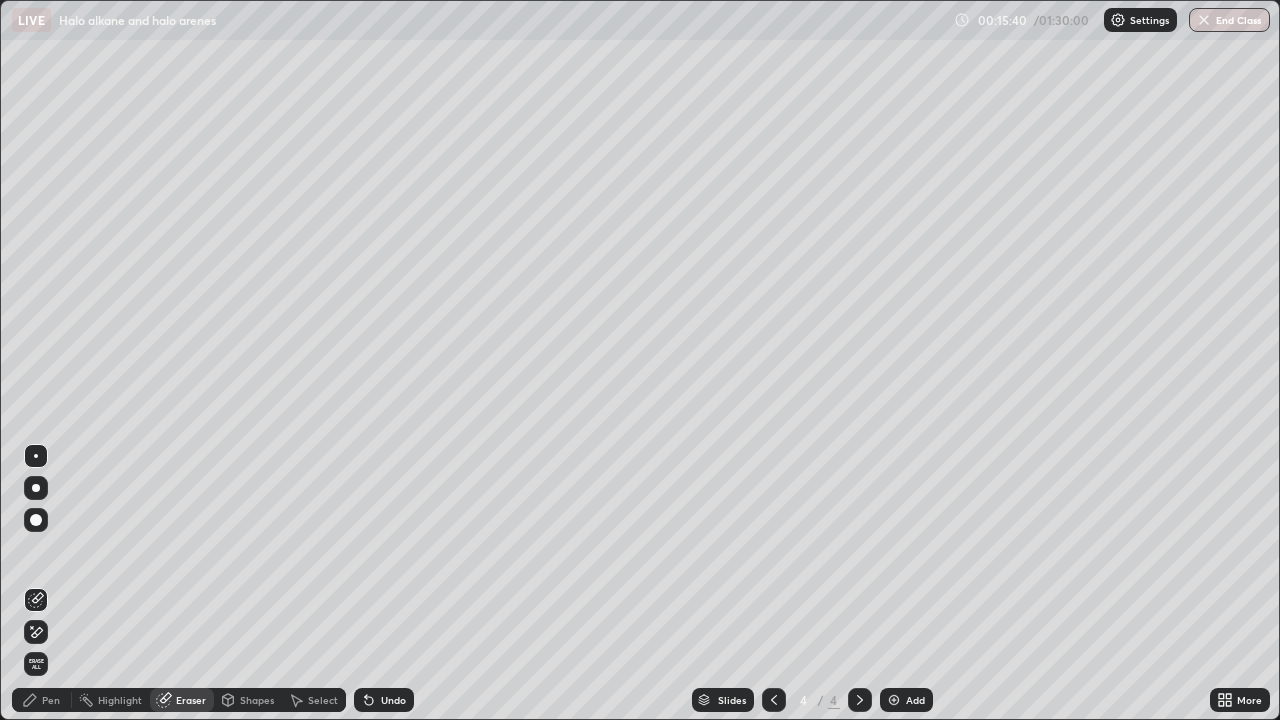 click 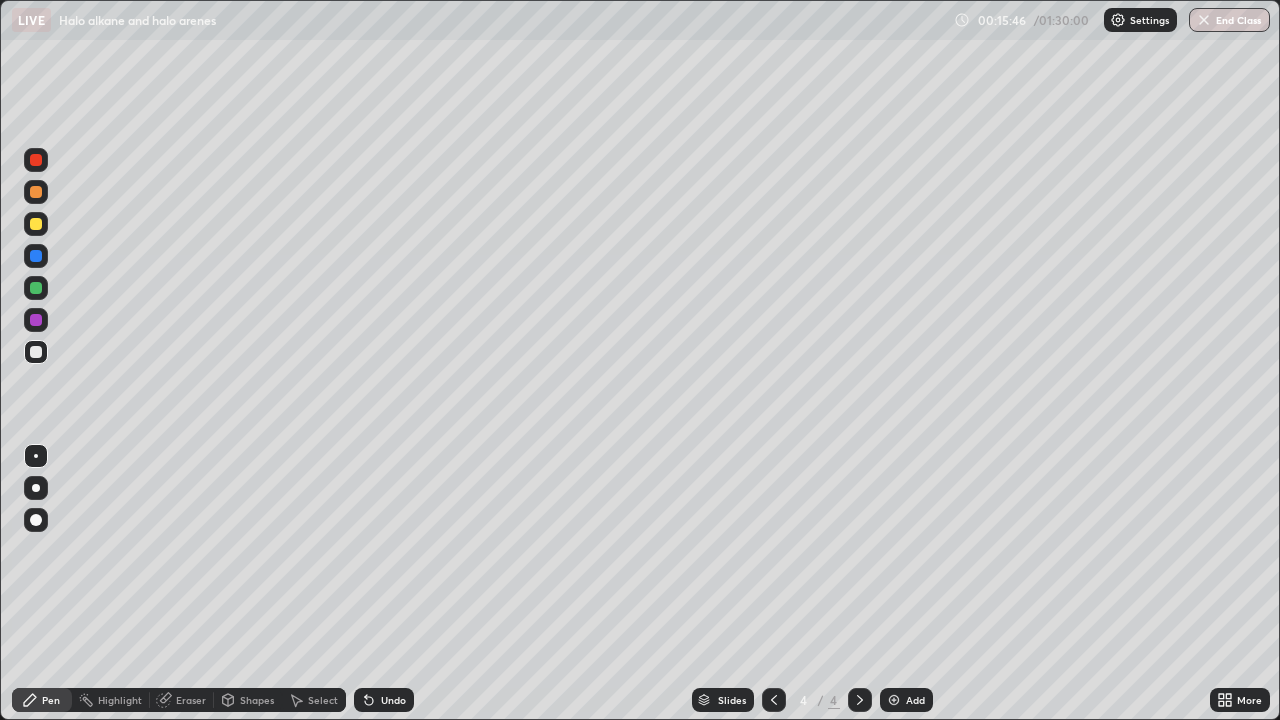 click at bounding box center (36, 224) 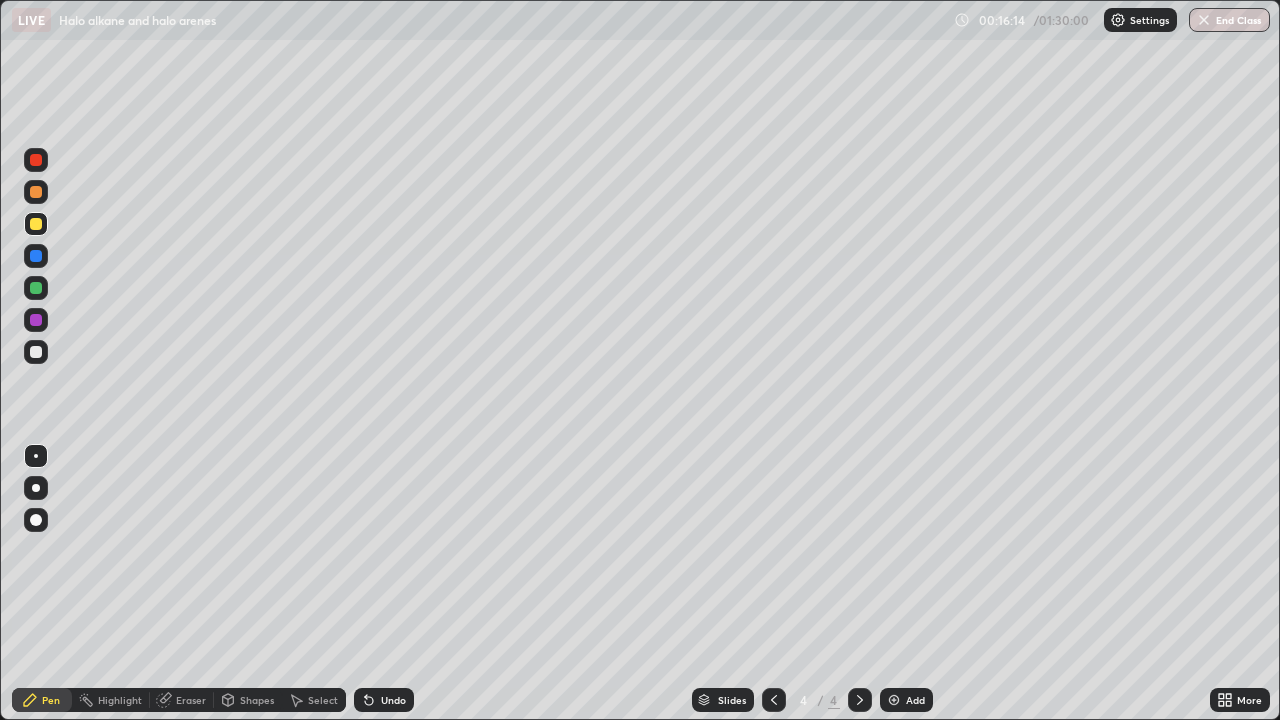 click at bounding box center (36, 352) 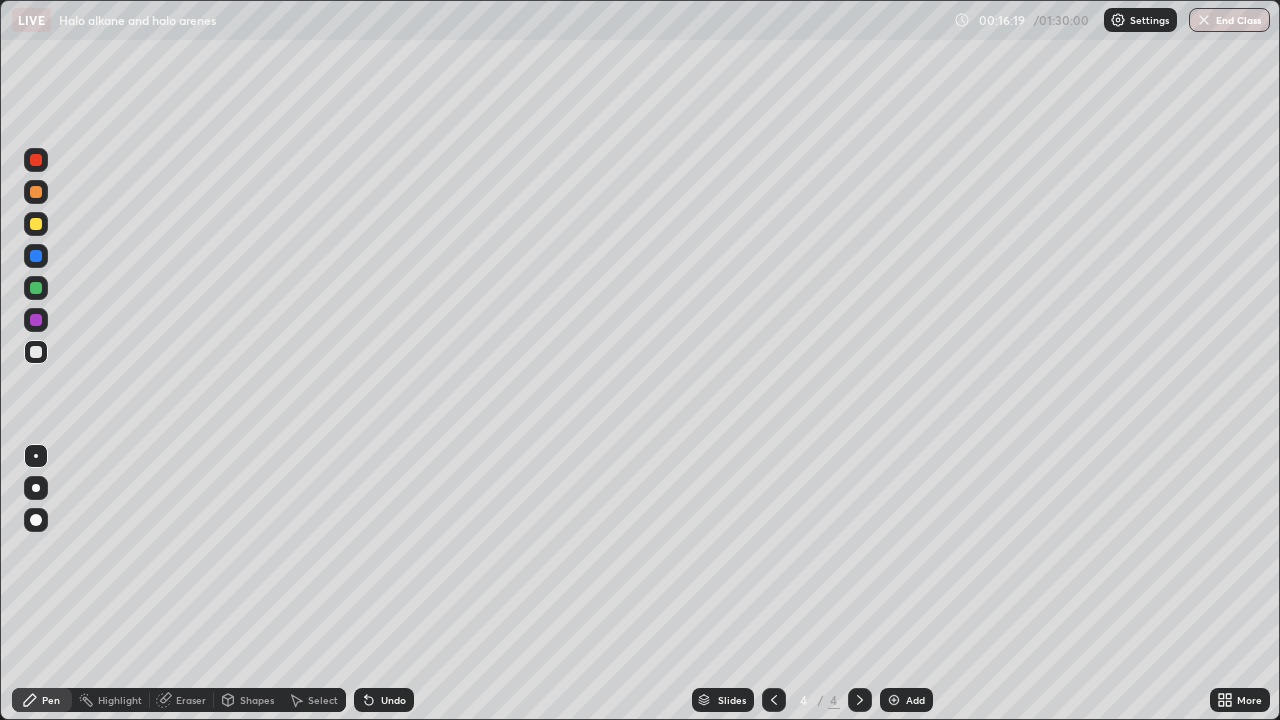 click on "Undo" at bounding box center (384, 700) 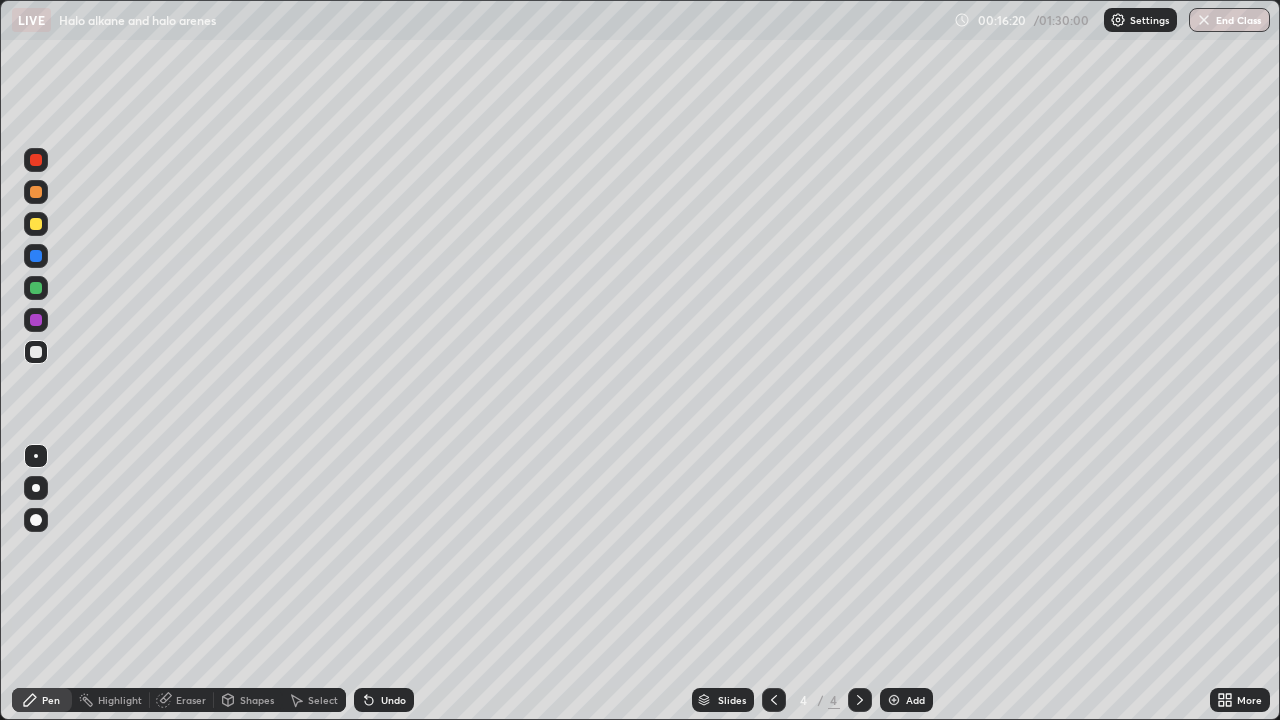 click on "Undo" at bounding box center (393, 700) 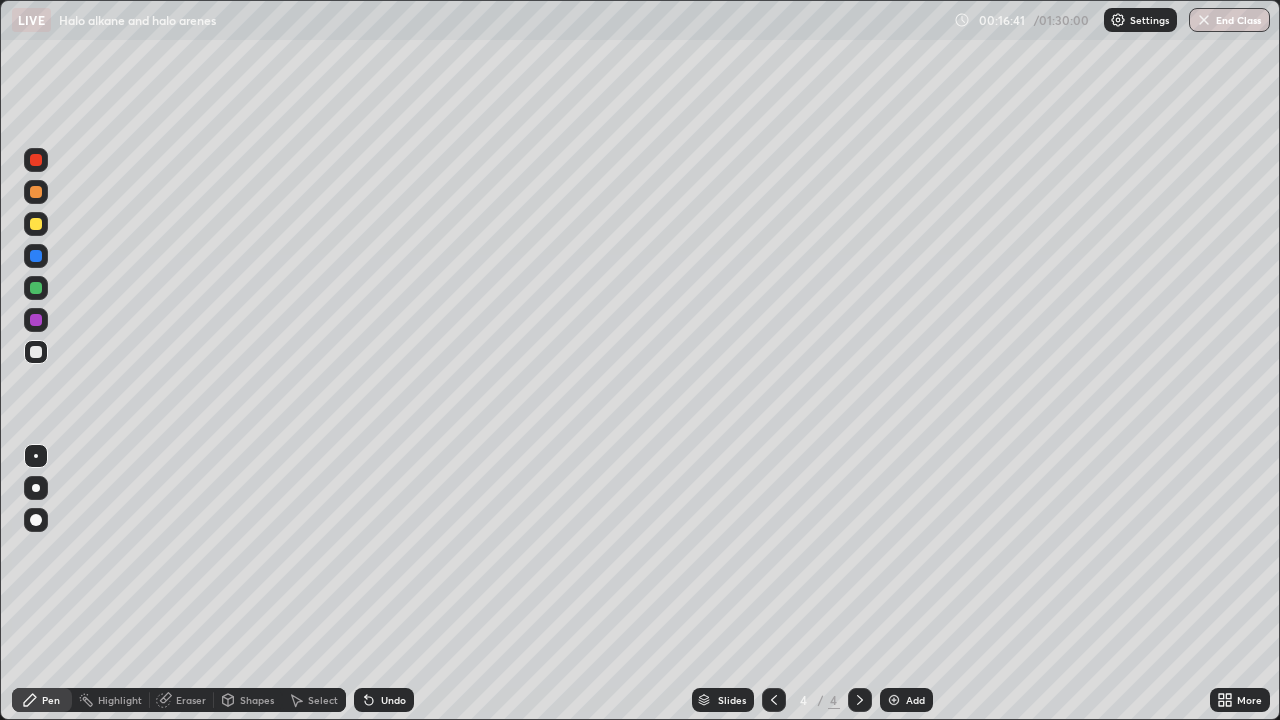 click on "Undo" at bounding box center [393, 700] 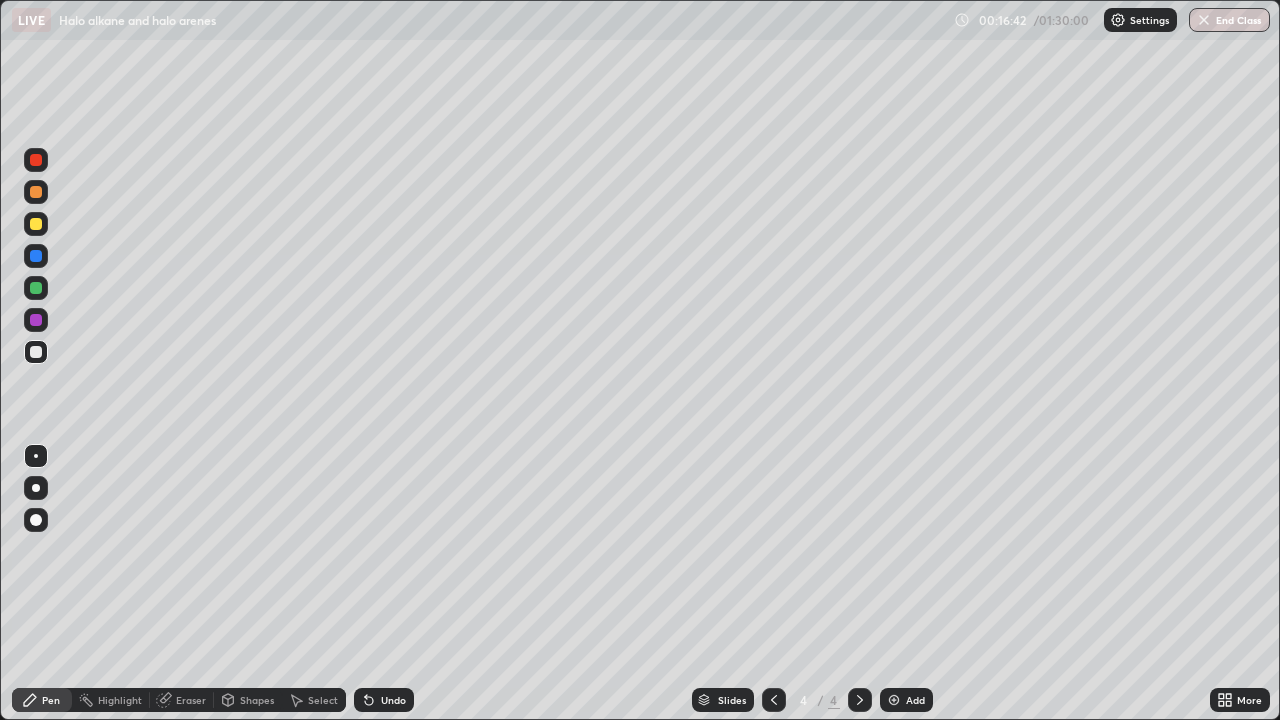 click on "Undo" at bounding box center (393, 700) 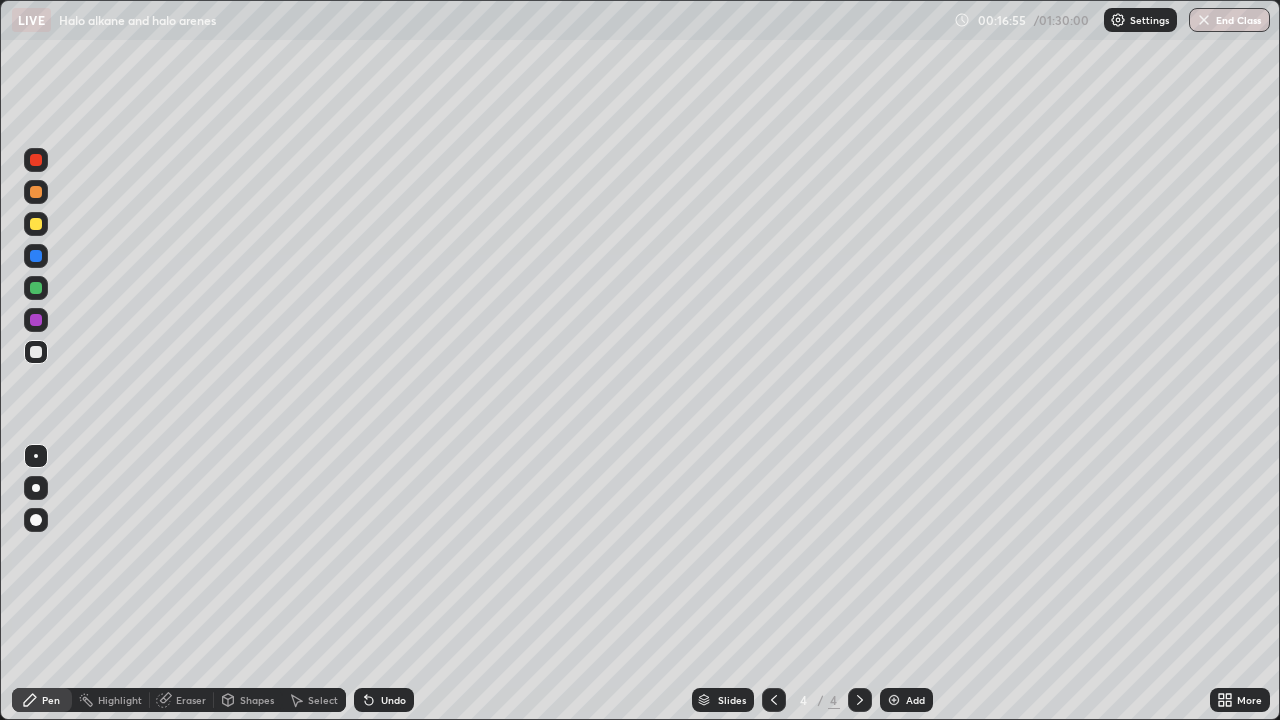 click at bounding box center [36, 224] 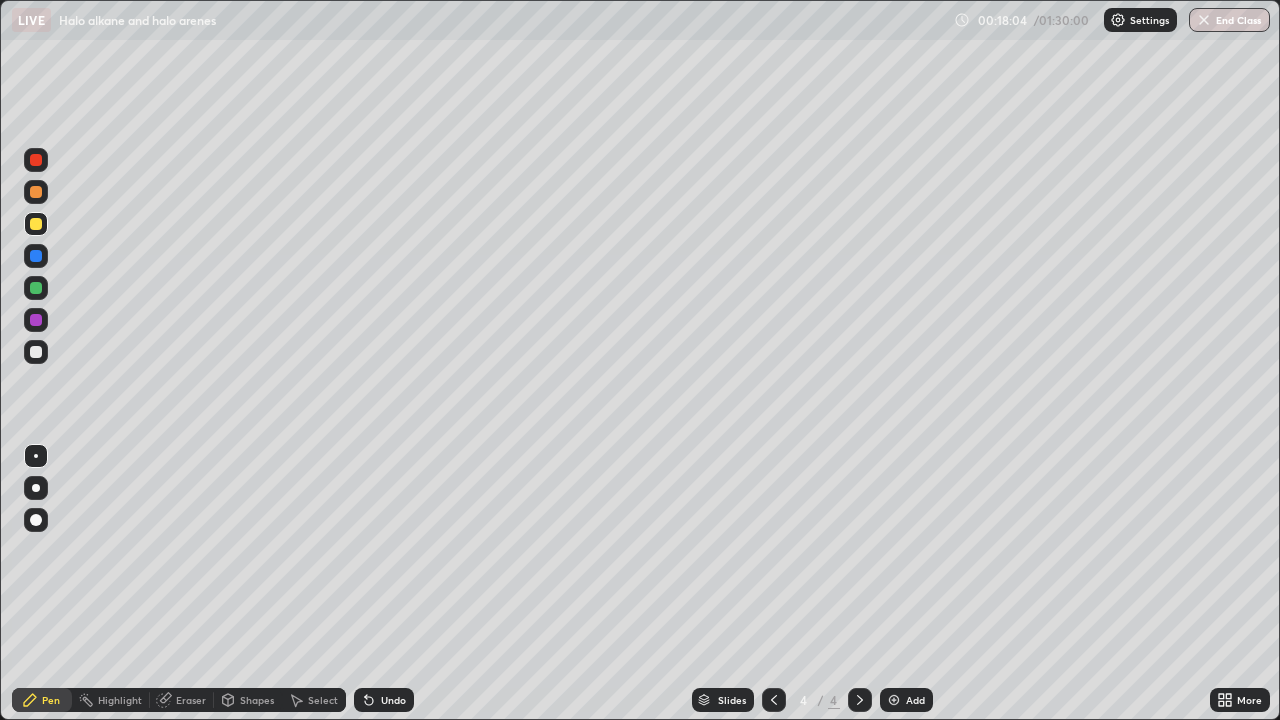 click at bounding box center [36, 224] 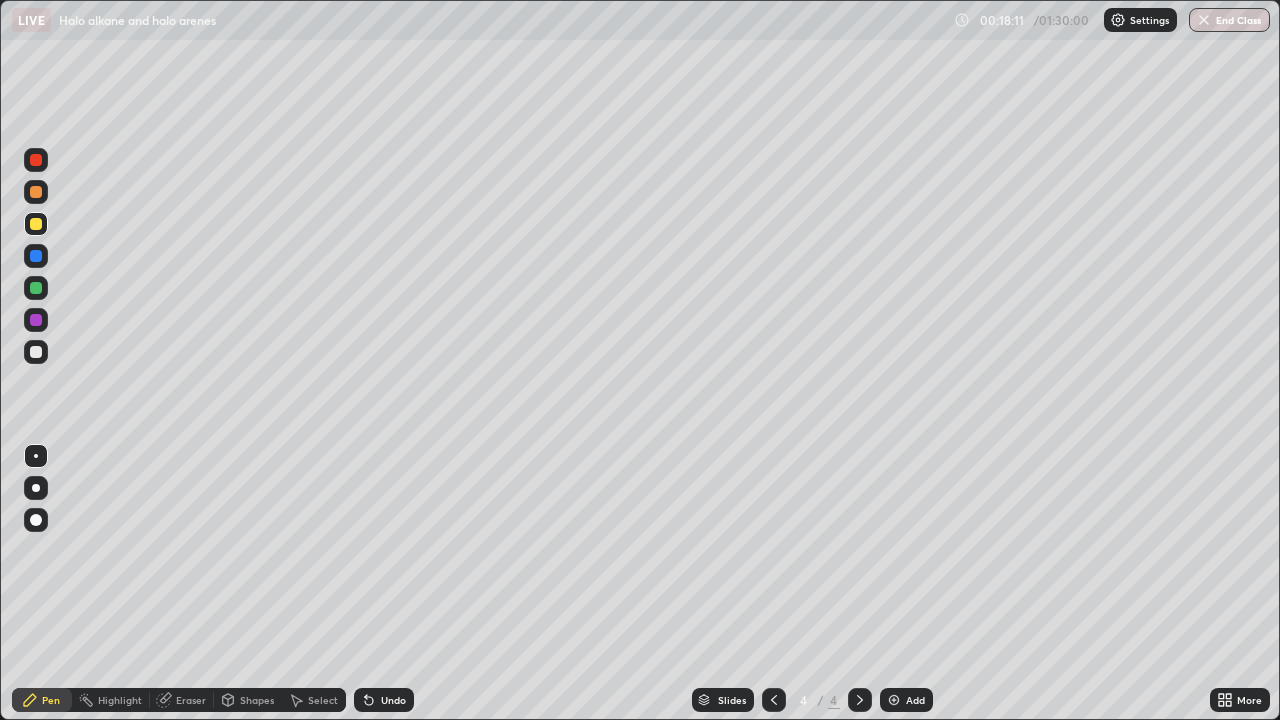 click at bounding box center (36, 352) 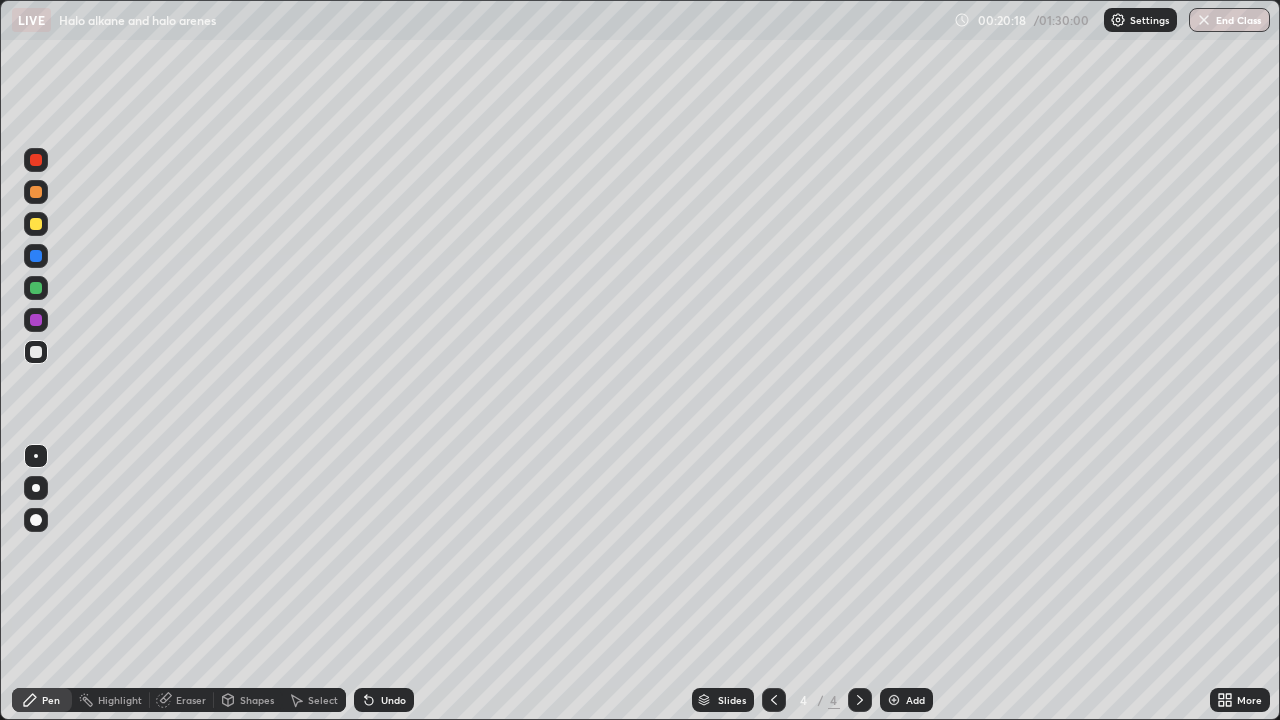 click at bounding box center [36, 224] 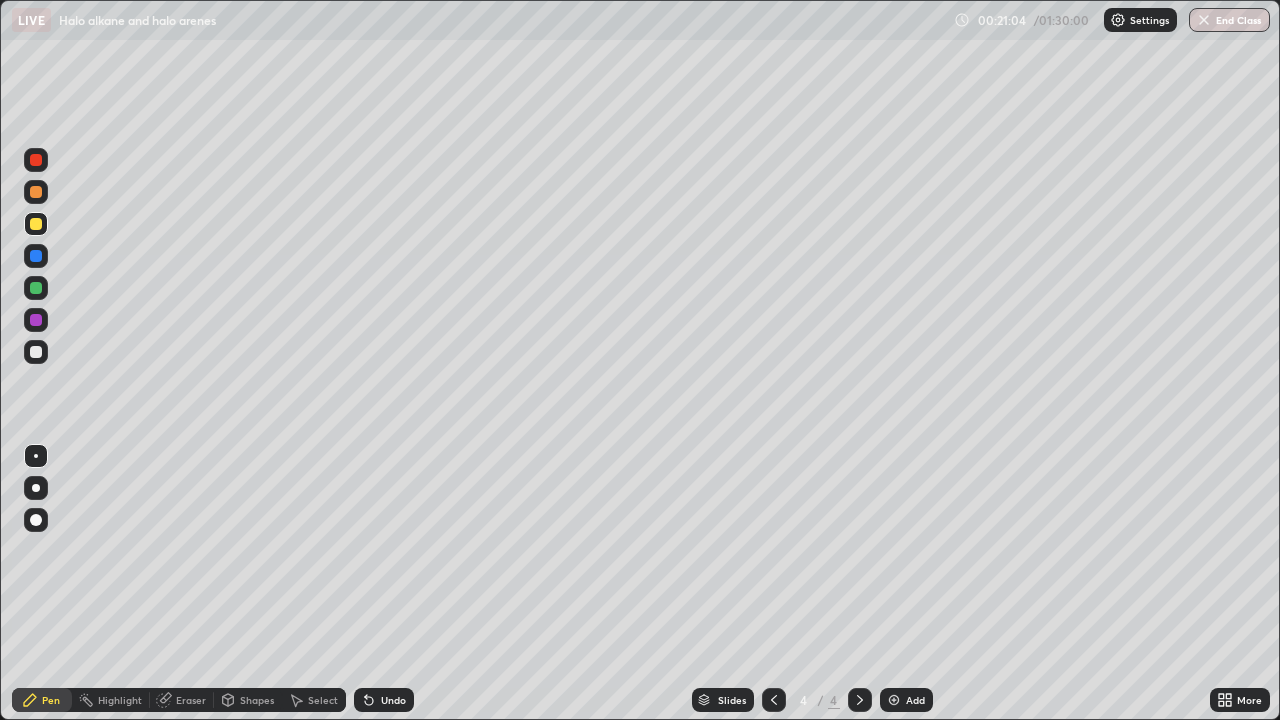click at bounding box center [894, 700] 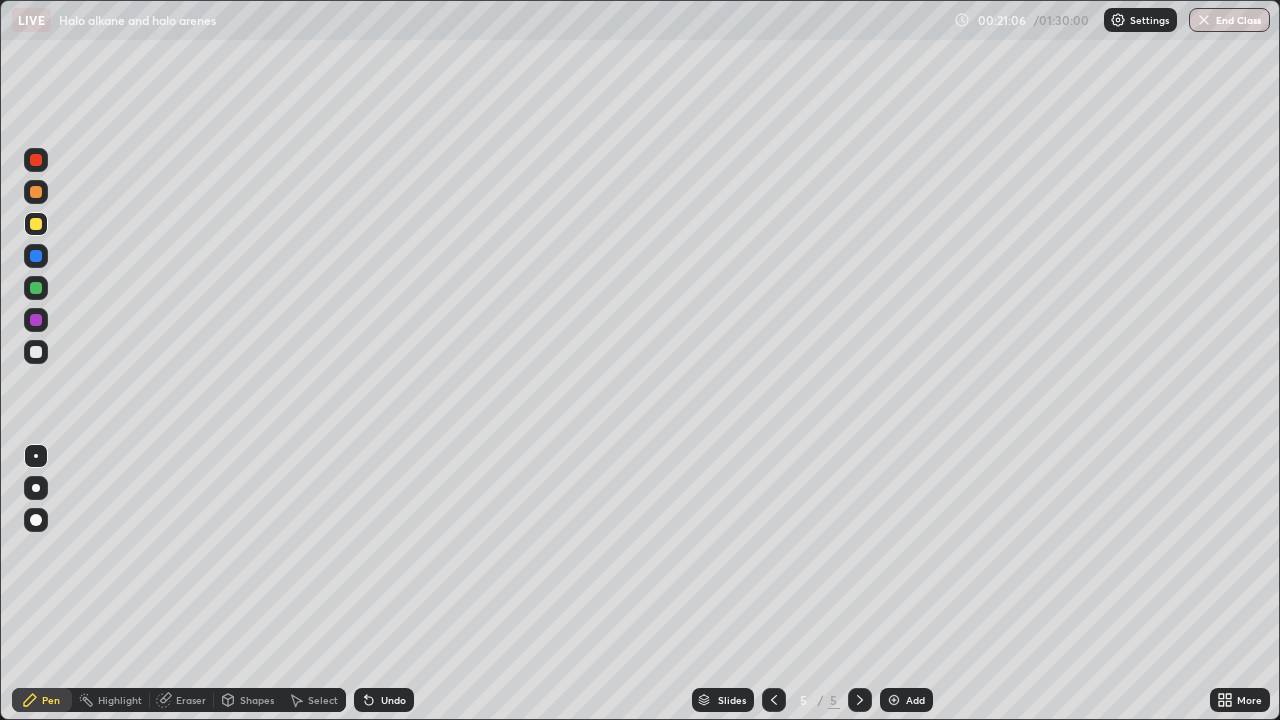click at bounding box center (36, 224) 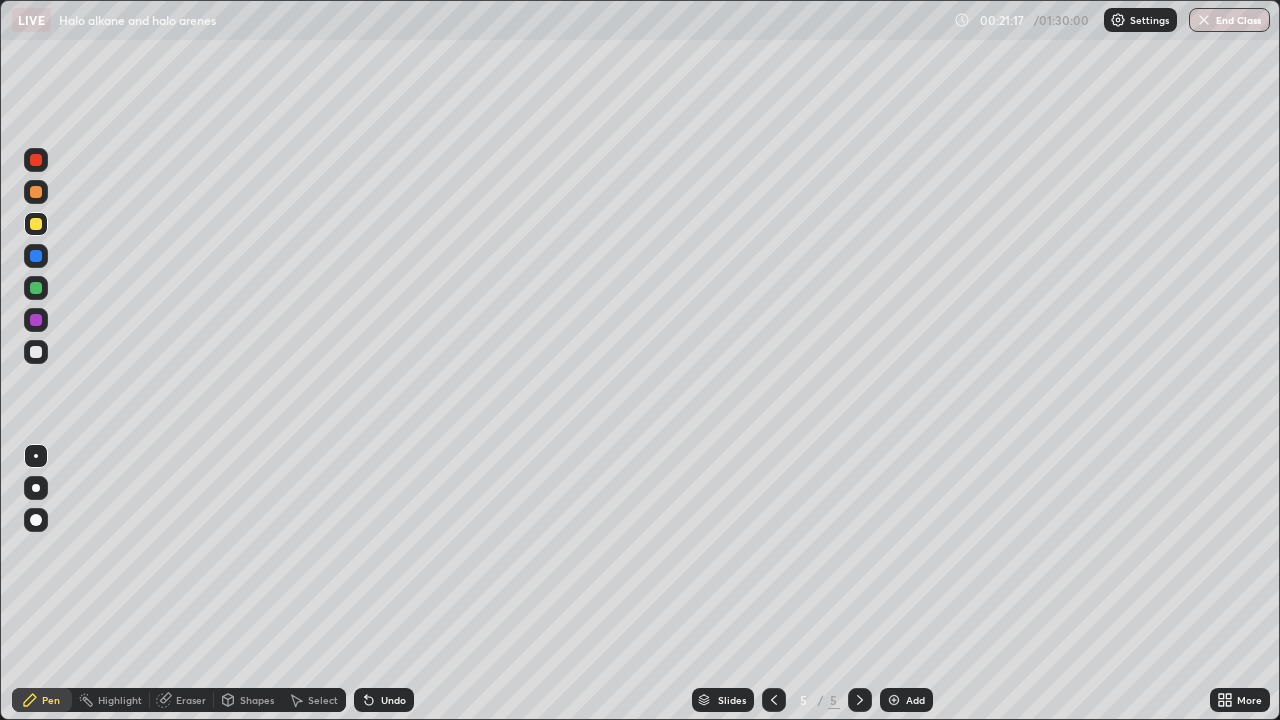 click 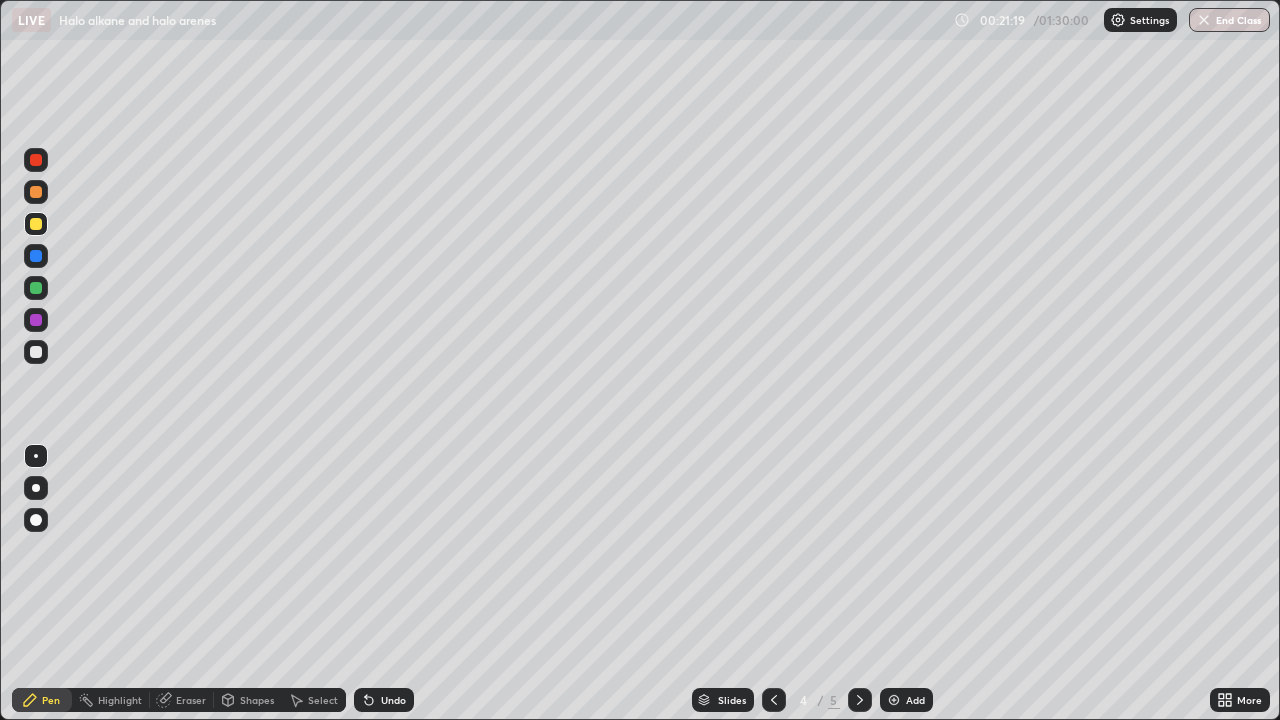 click at bounding box center [36, 352] 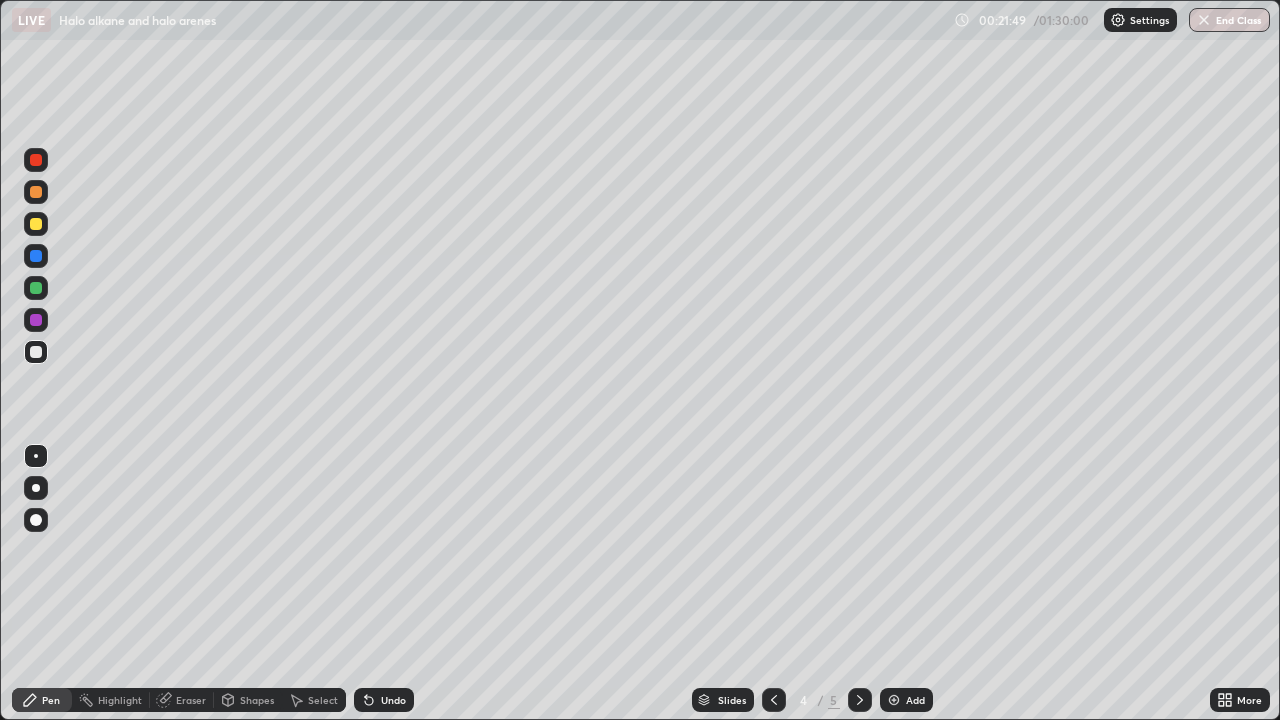 click 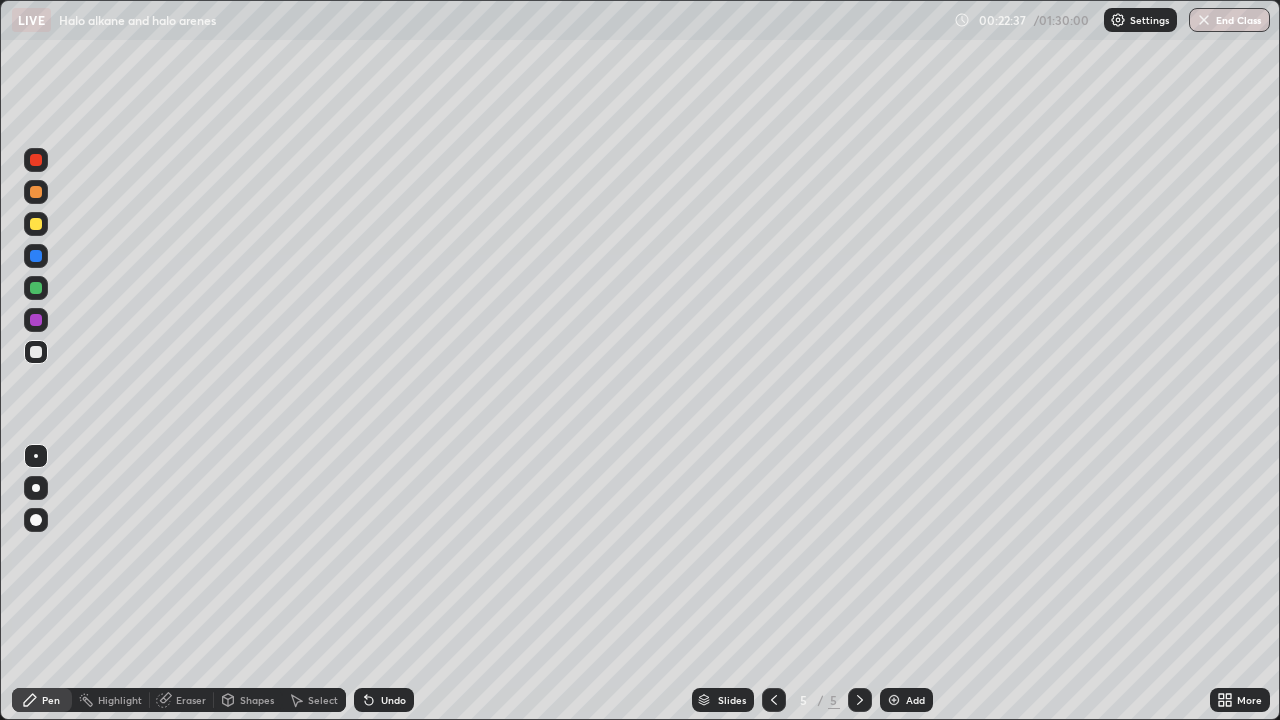 click on "Undo" at bounding box center [393, 700] 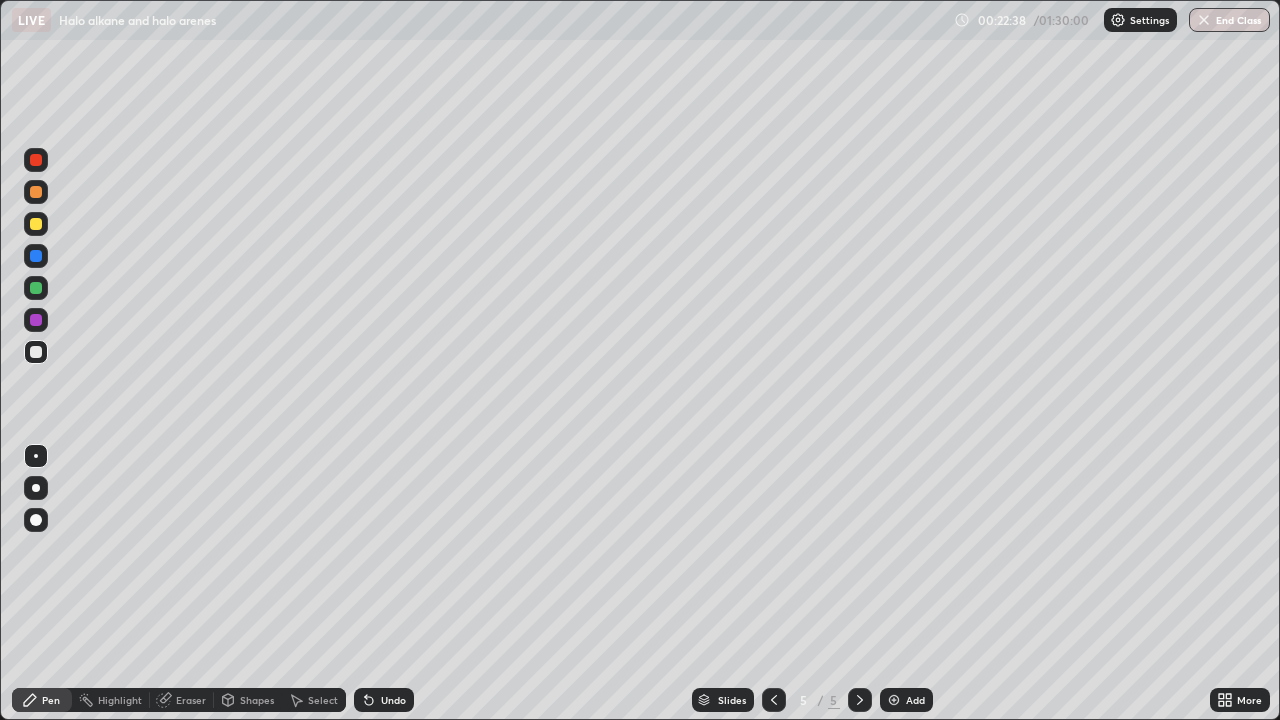 click on "Undo" at bounding box center [393, 700] 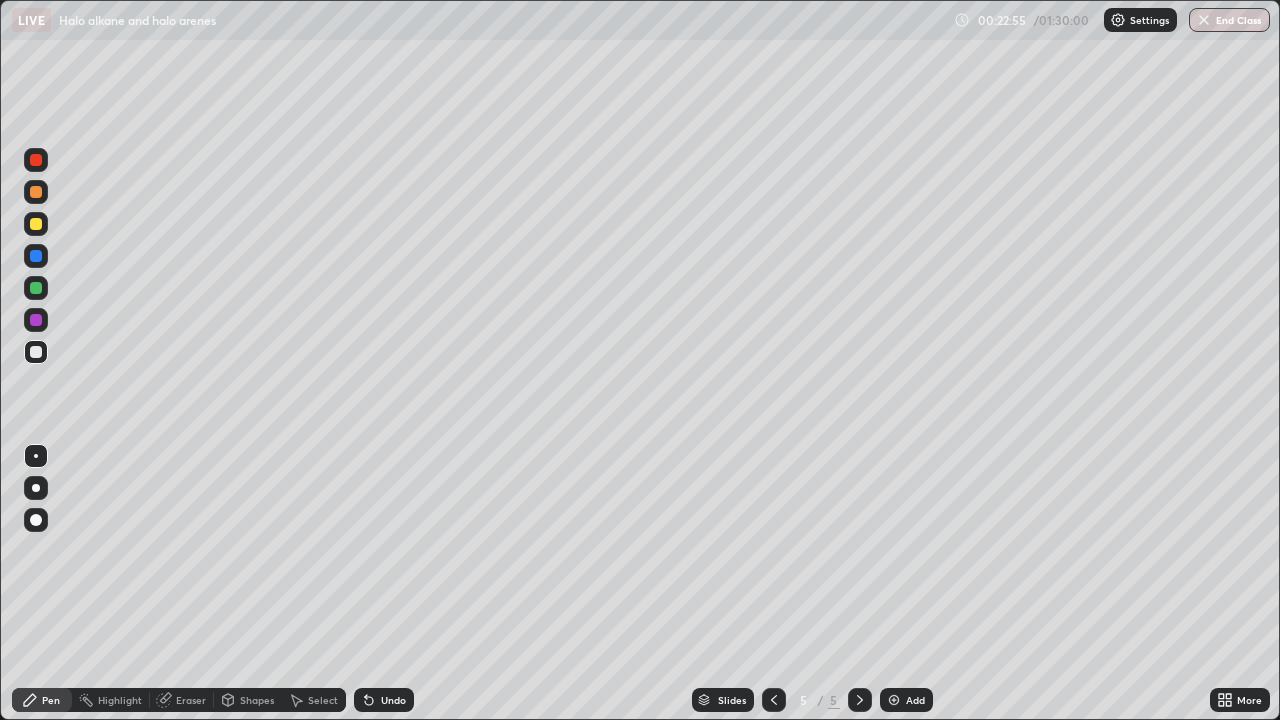 click 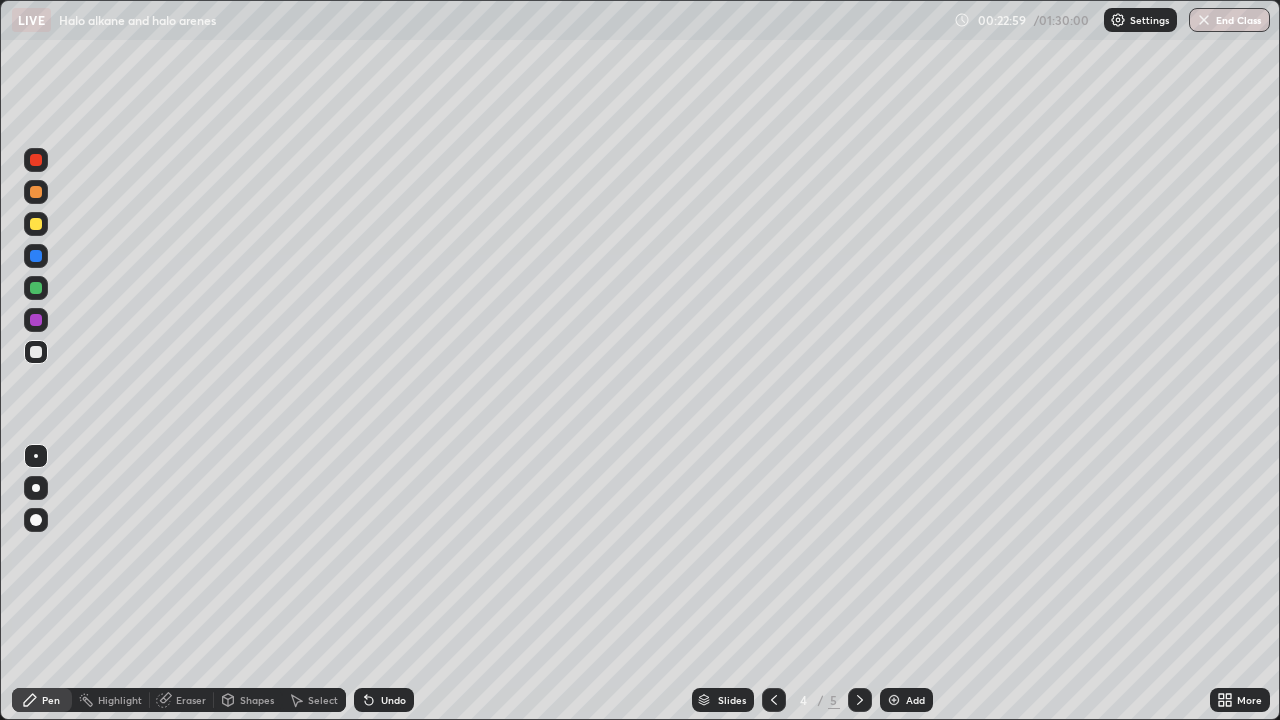 click 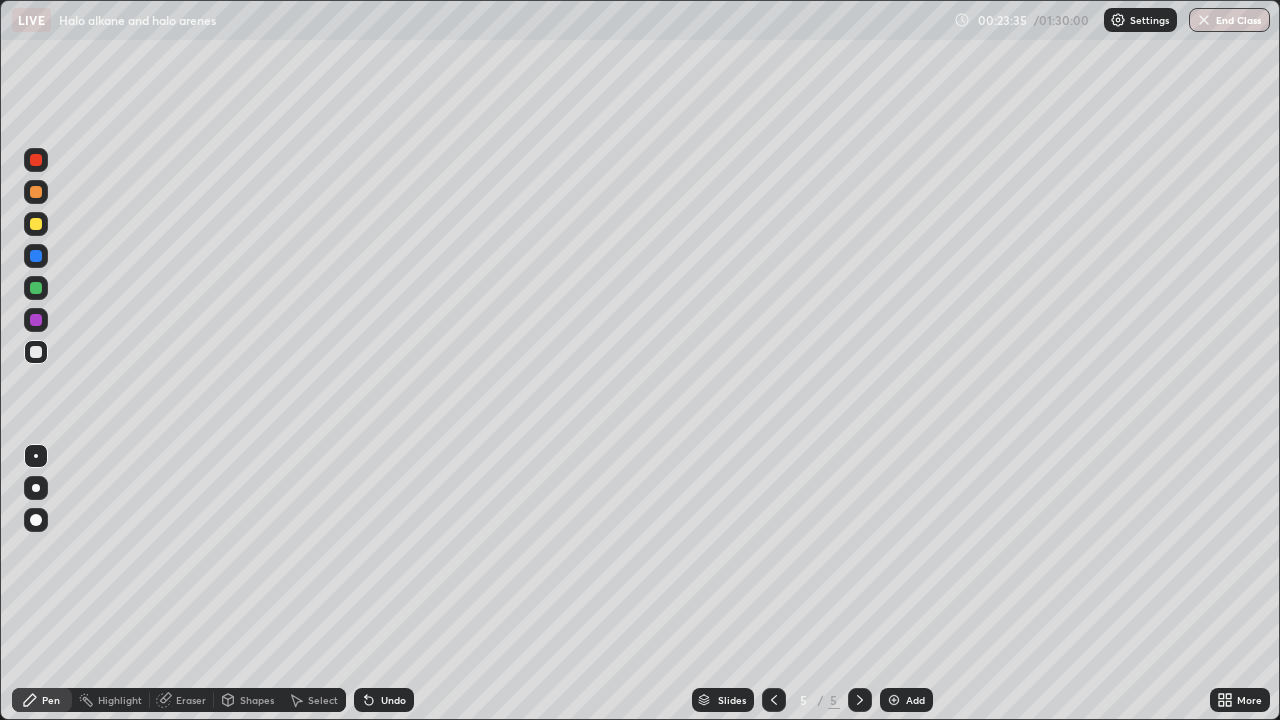 click on "Undo" at bounding box center (384, 700) 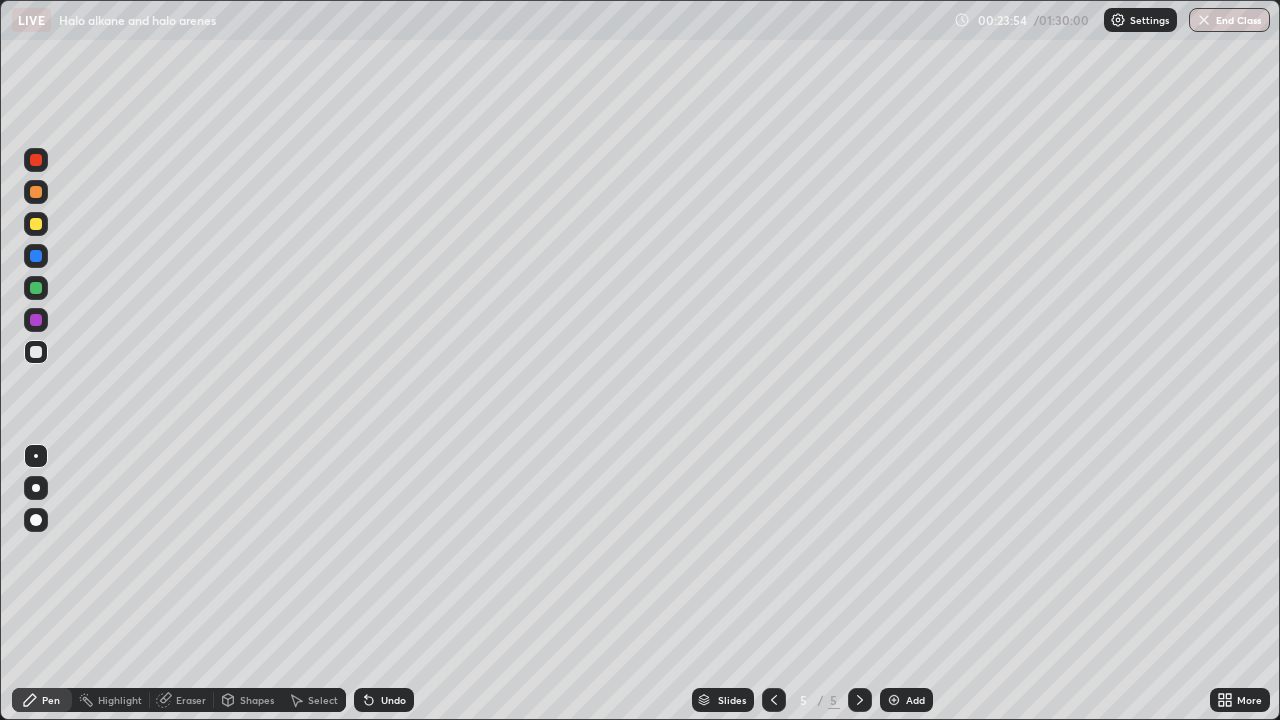 click at bounding box center (36, 224) 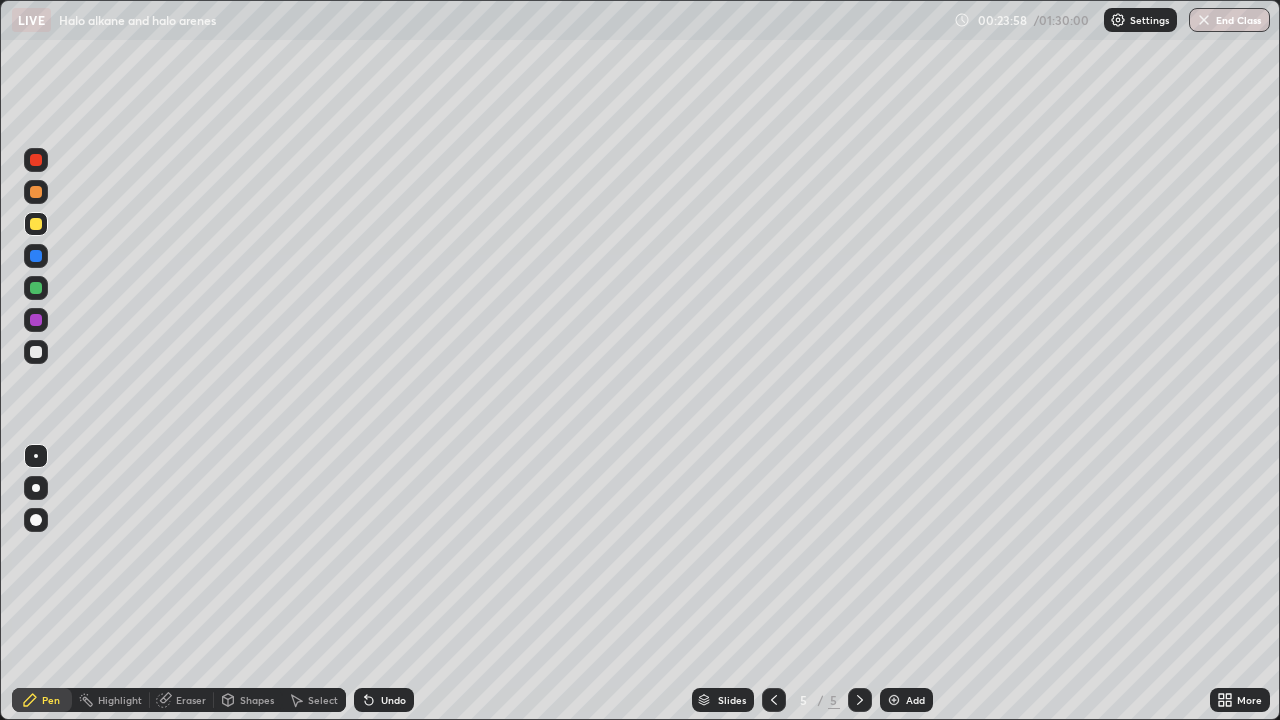 click at bounding box center [36, 352] 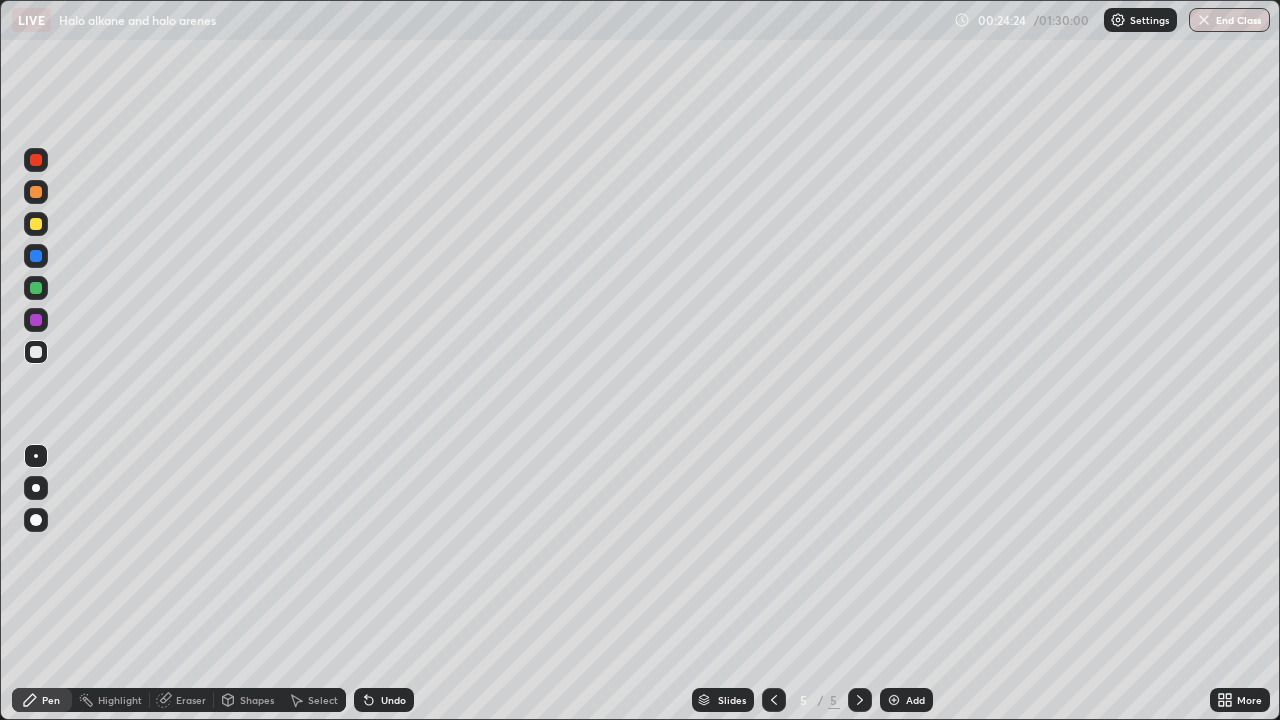 click at bounding box center (36, 224) 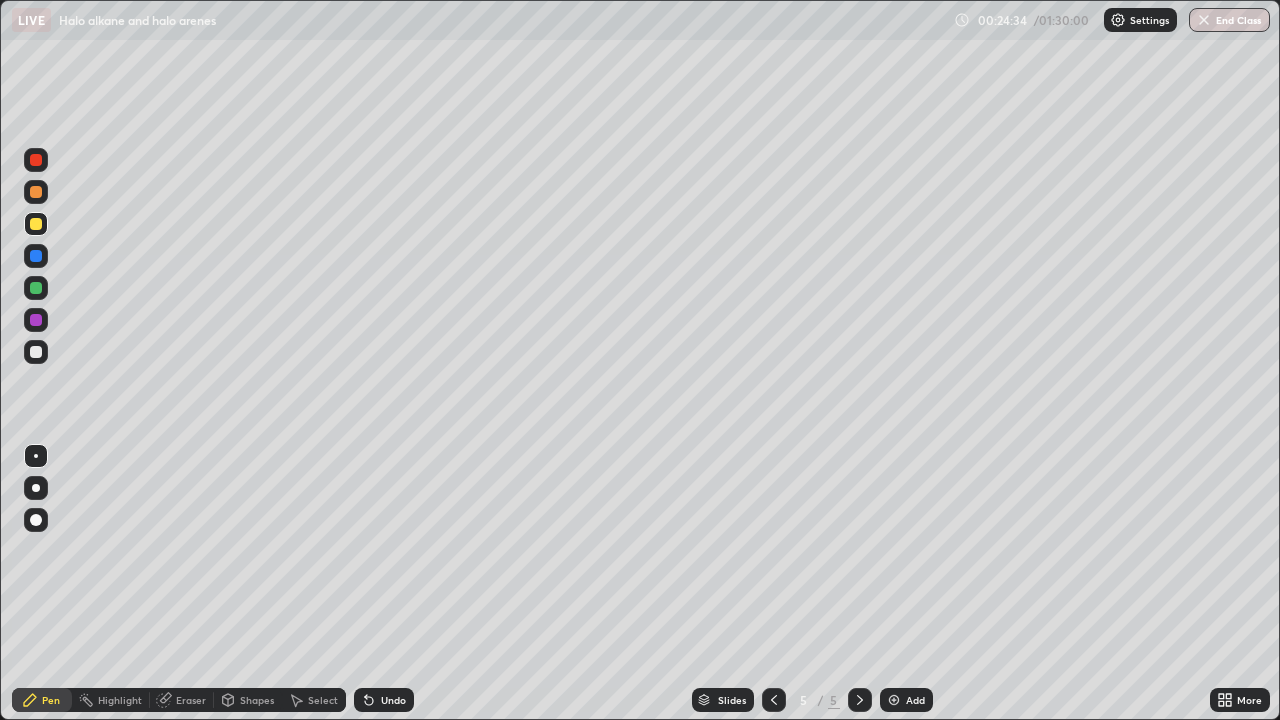 click at bounding box center [36, 352] 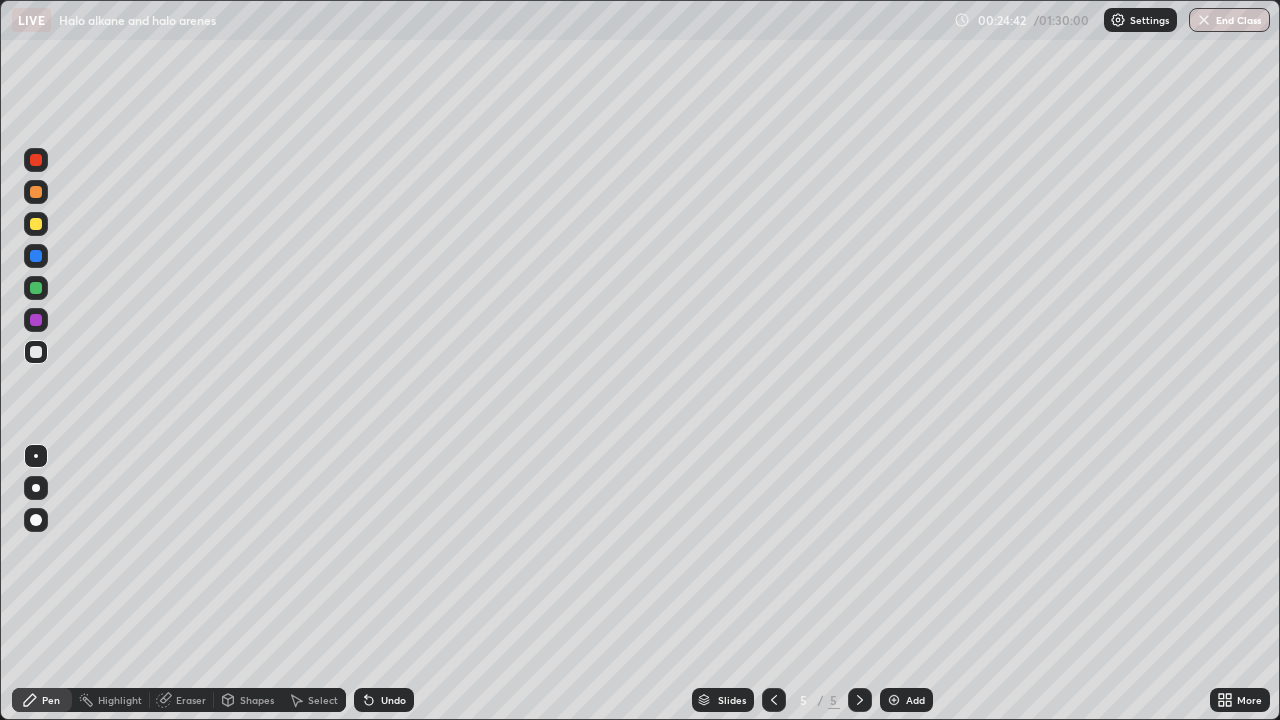 click at bounding box center [36, 224] 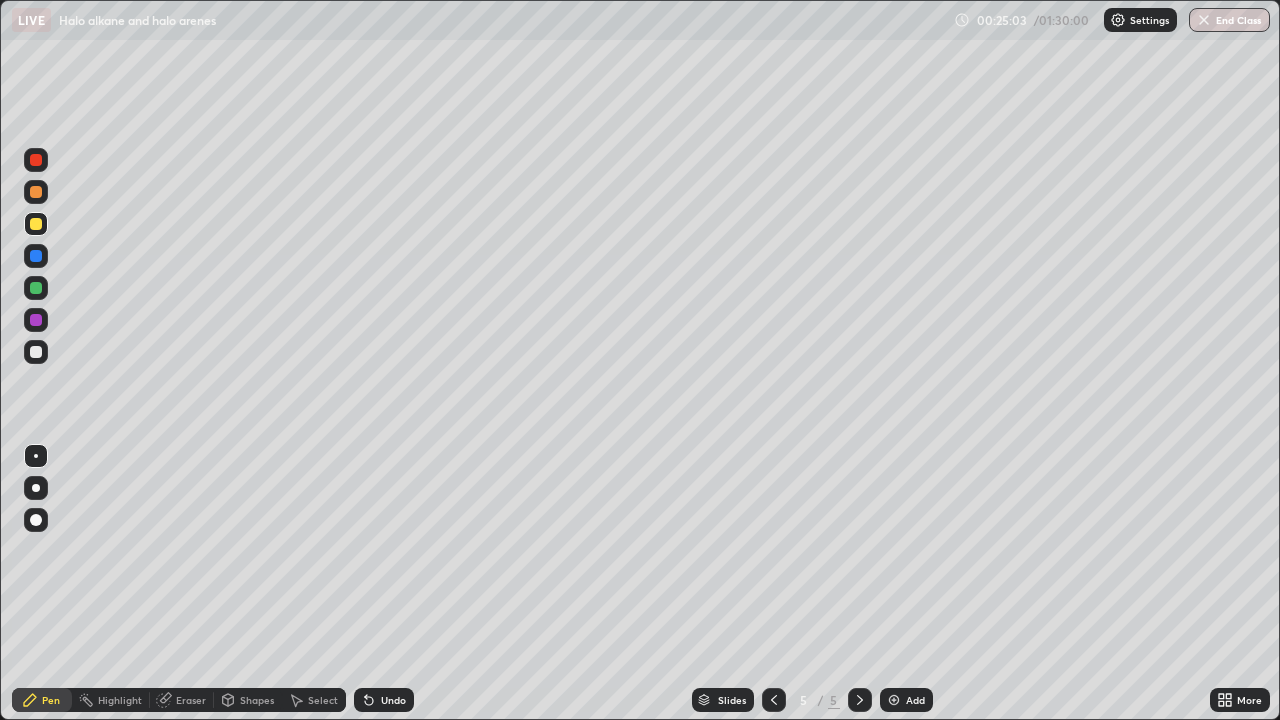 click at bounding box center (36, 352) 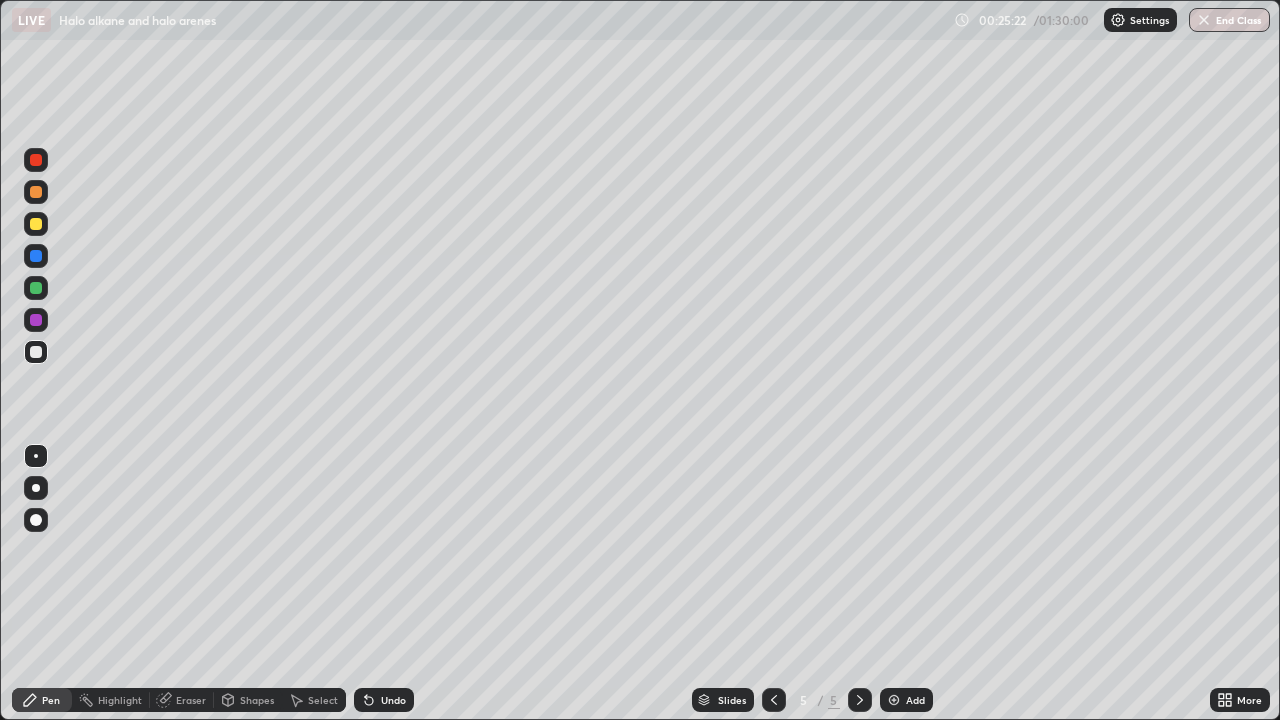 click at bounding box center [36, 224] 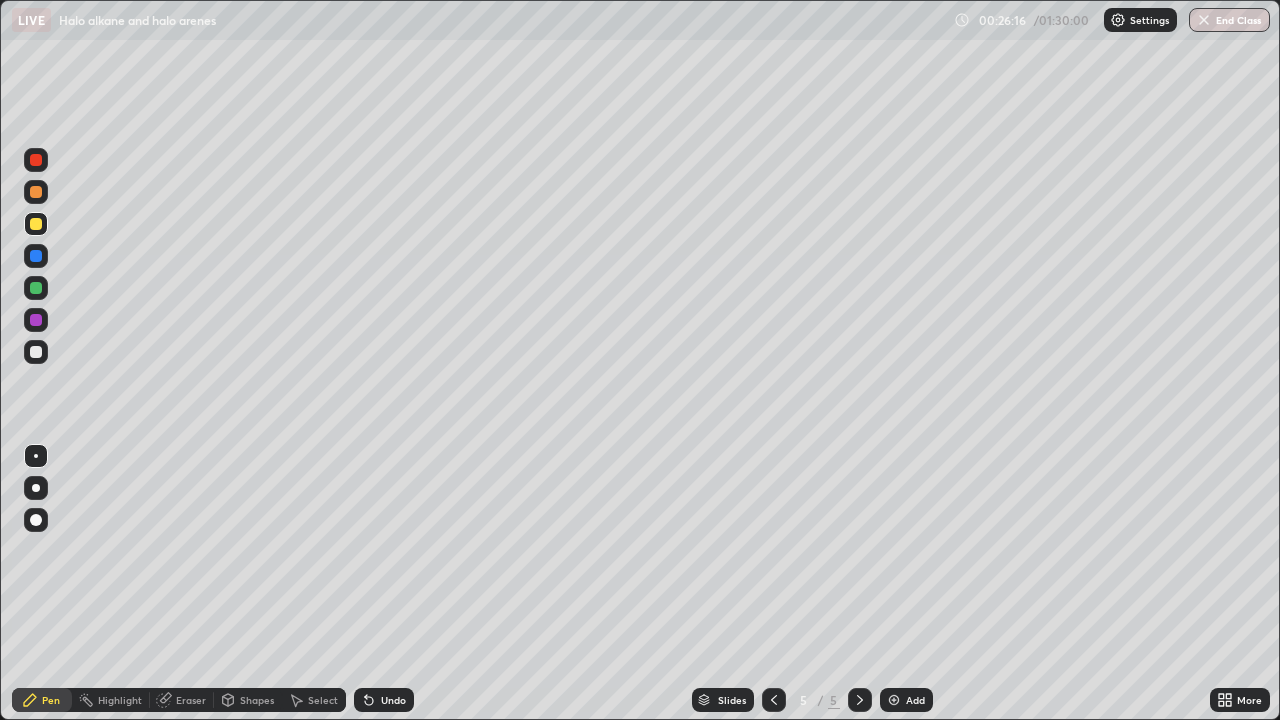 click at bounding box center (36, 352) 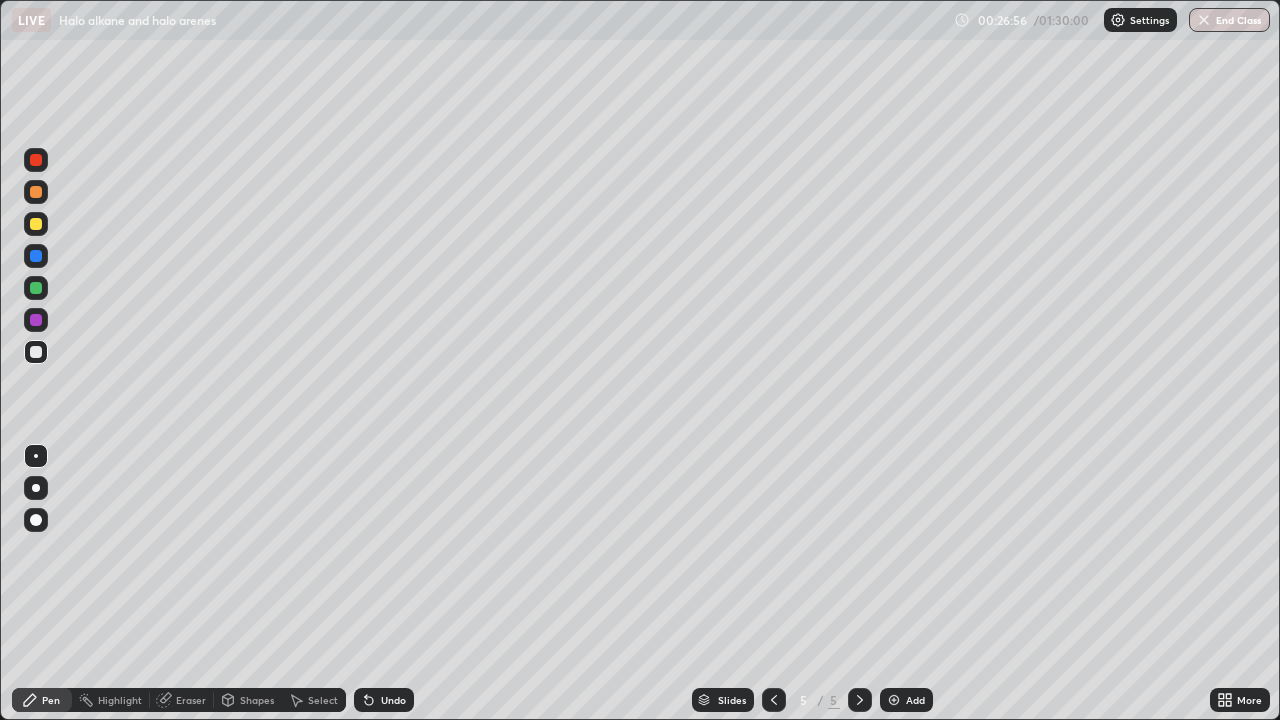 click at bounding box center [36, 224] 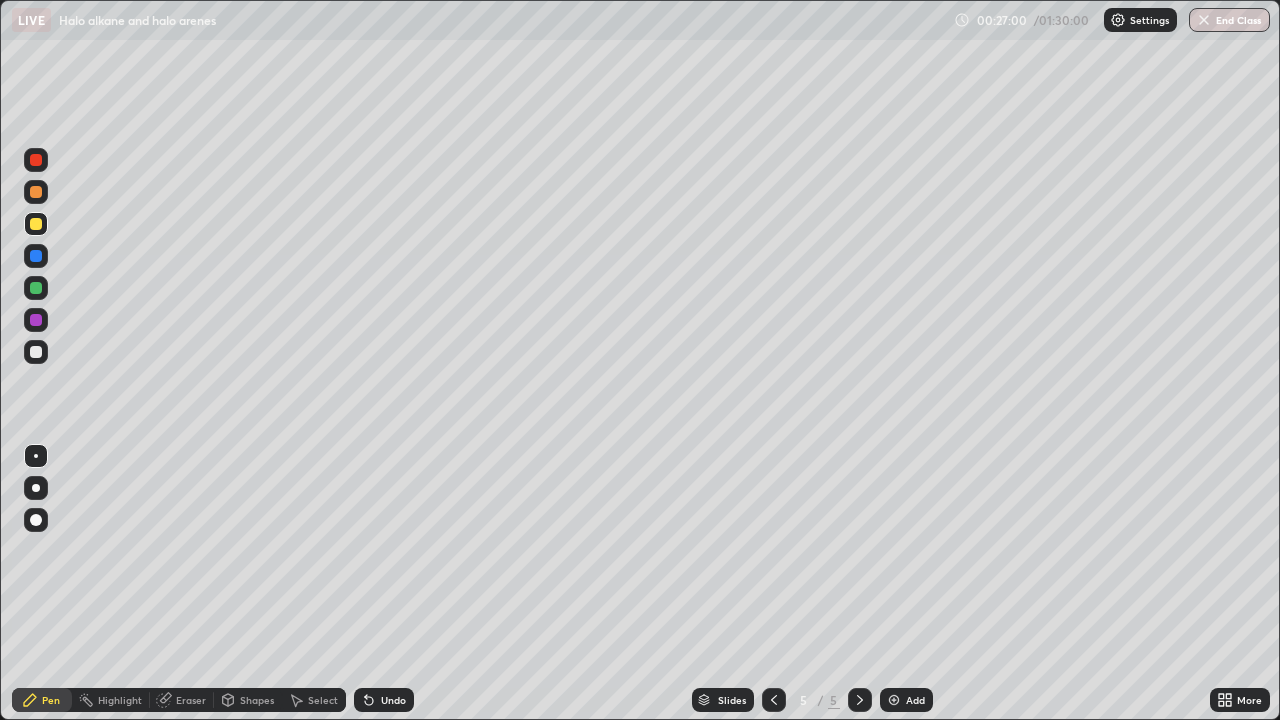 click on "Undo" at bounding box center (384, 700) 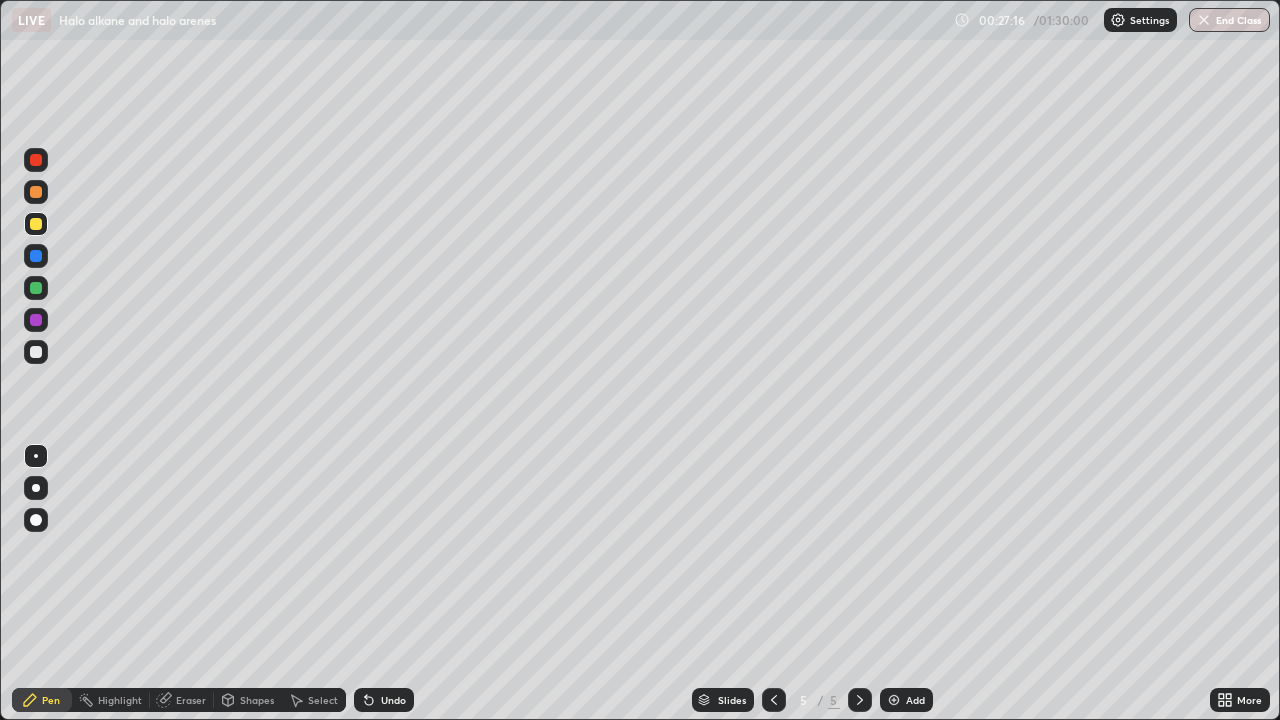 click at bounding box center (36, 352) 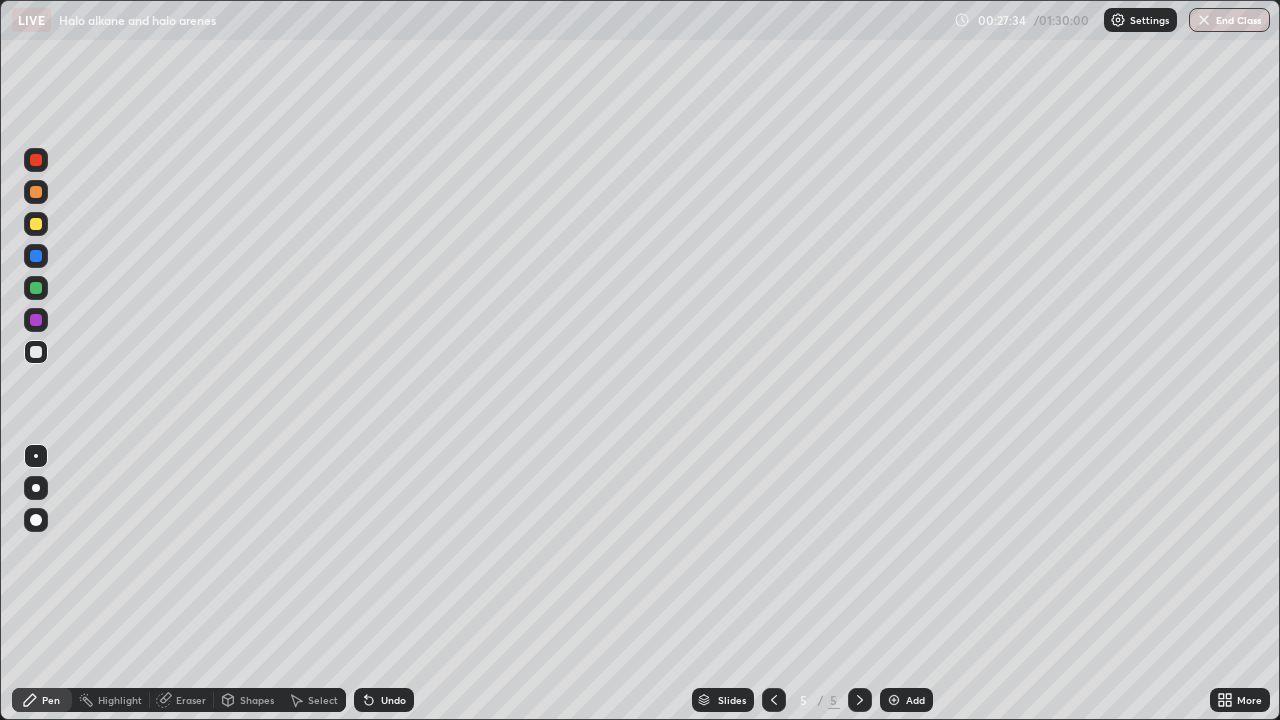 click at bounding box center [36, 224] 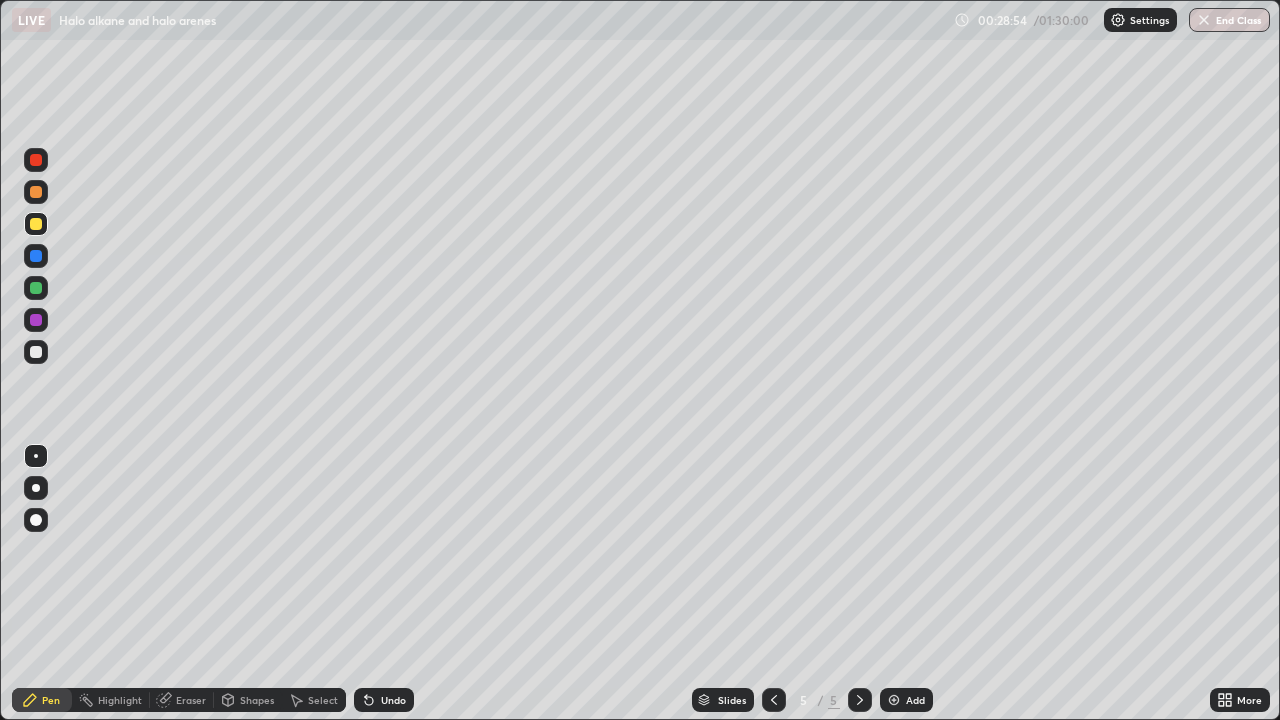 click at bounding box center (36, 352) 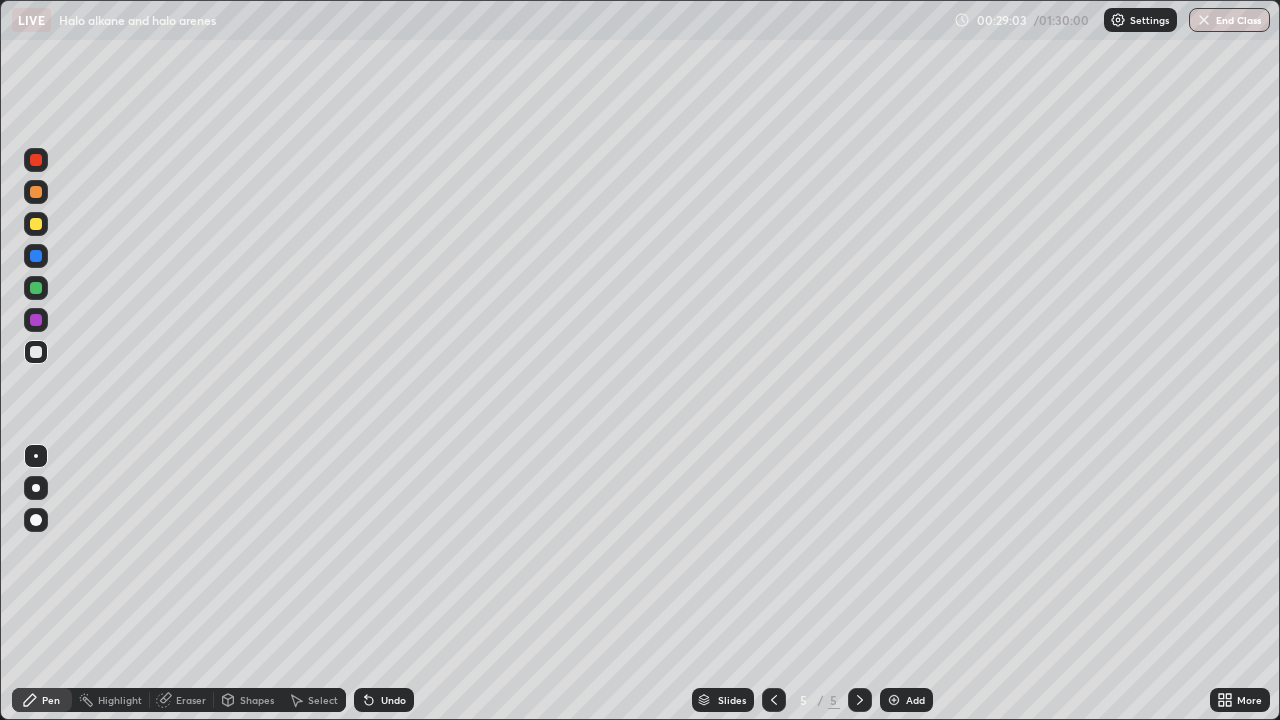 click on "Undo" at bounding box center (393, 700) 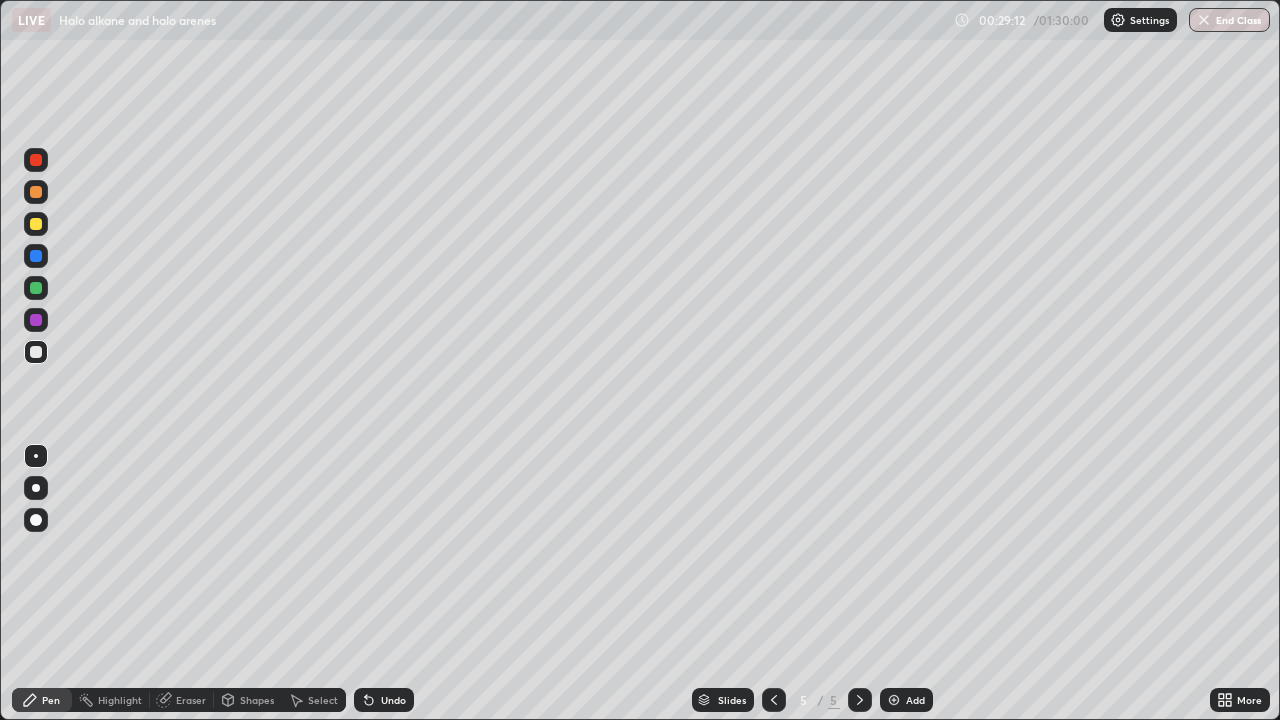 click at bounding box center (36, 224) 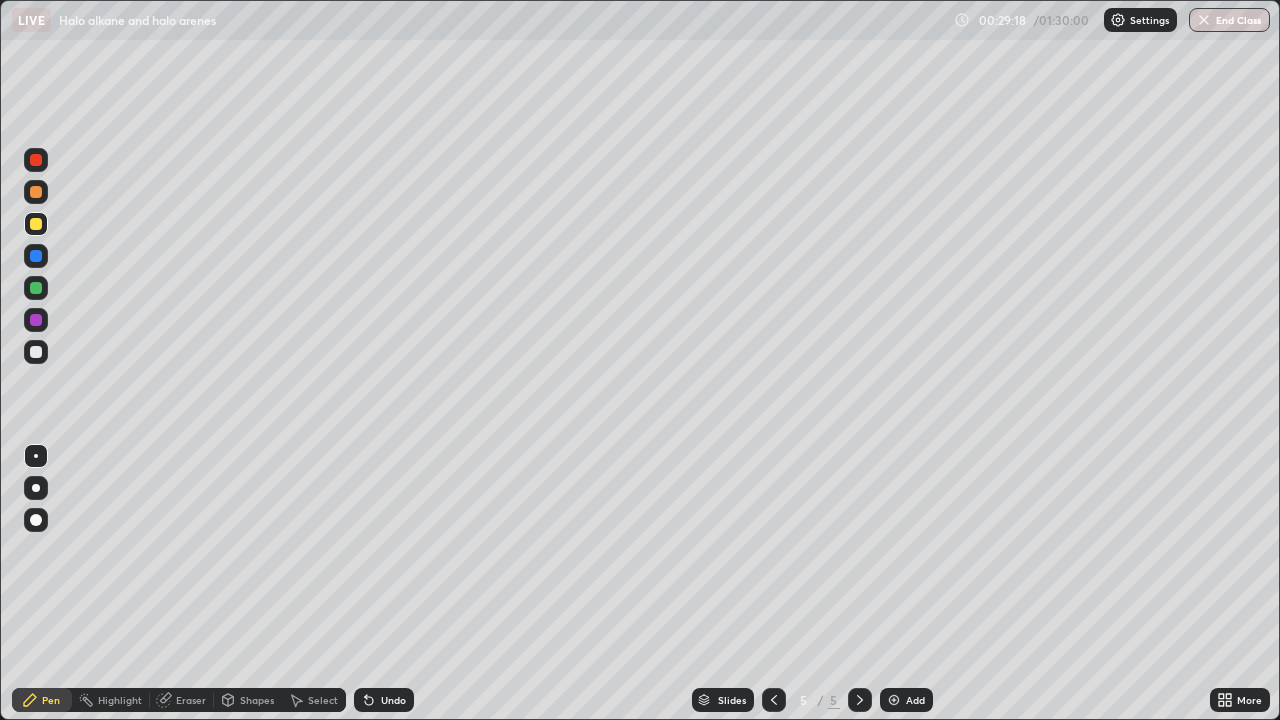 click on "Undo" at bounding box center (393, 700) 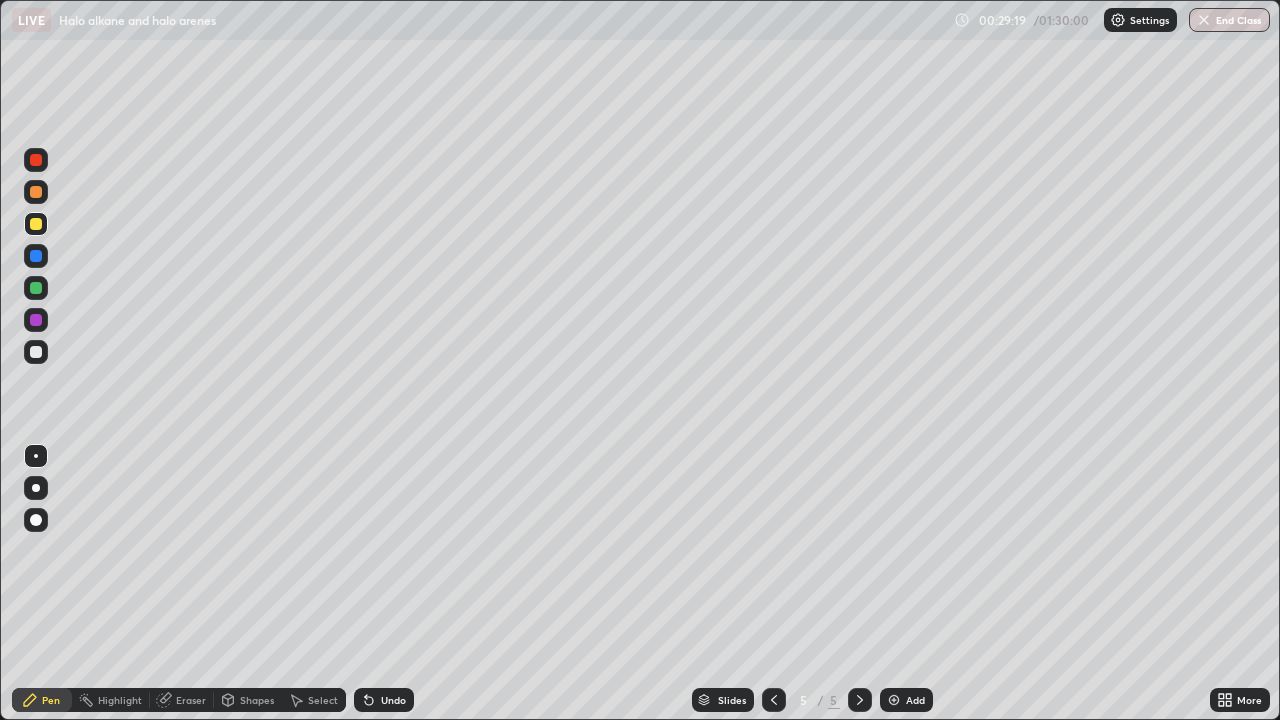 click on "Undo" at bounding box center [384, 700] 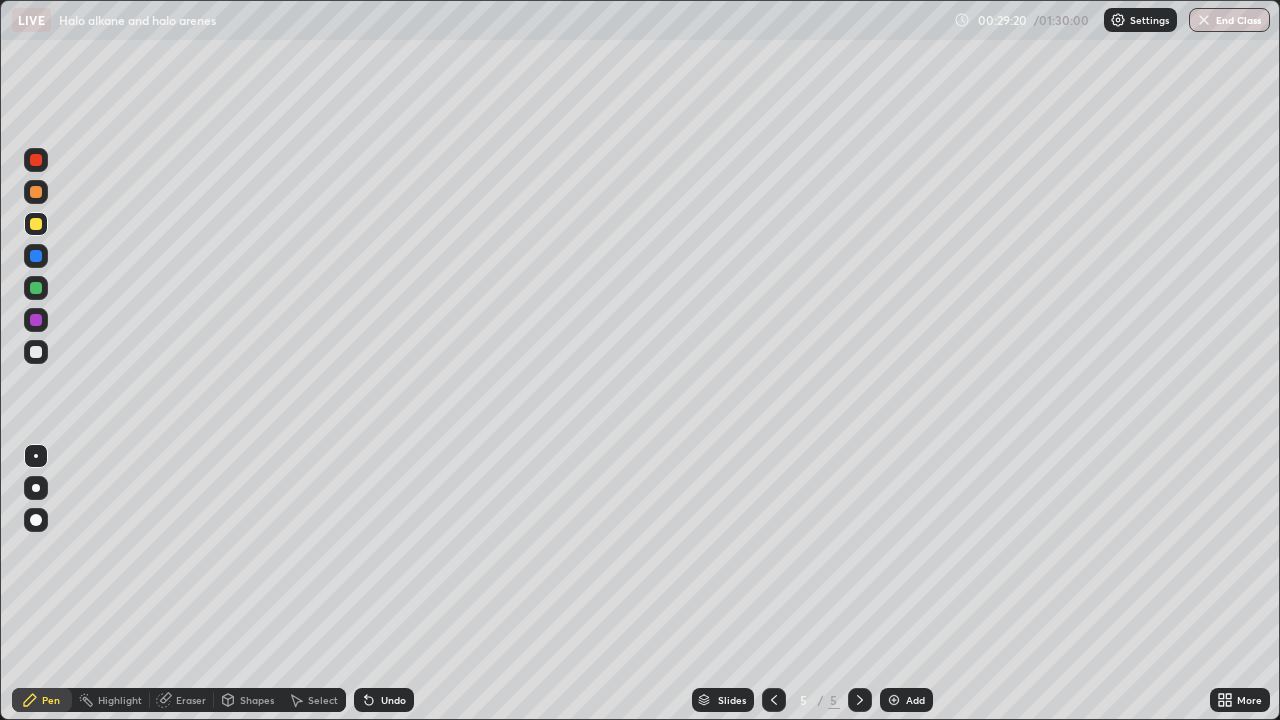 click on "Undo" at bounding box center [393, 700] 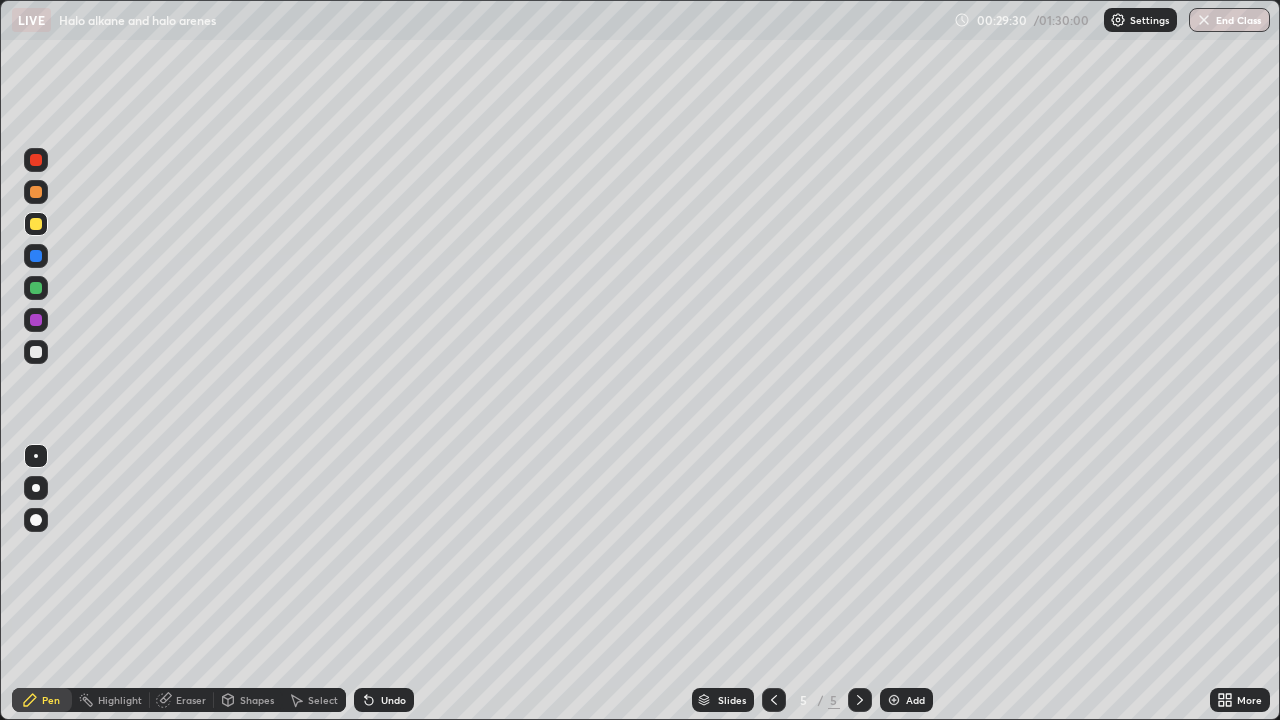 click at bounding box center [36, 352] 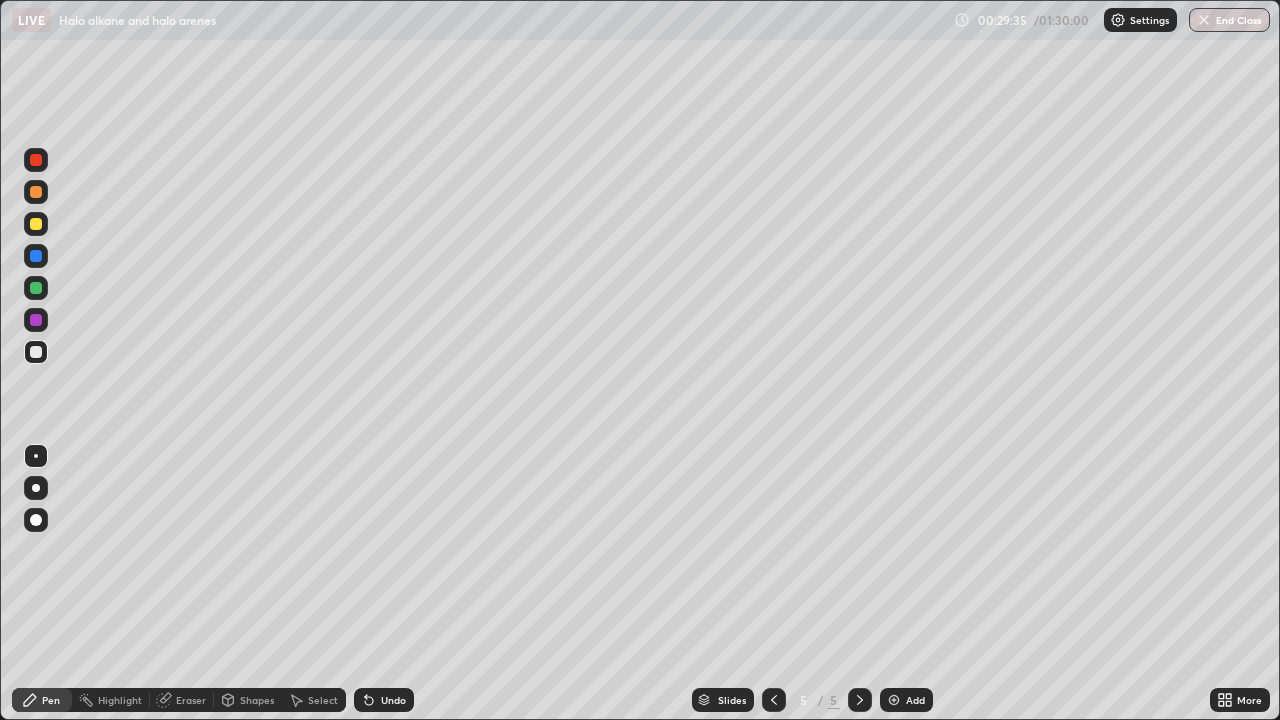 click at bounding box center (36, 224) 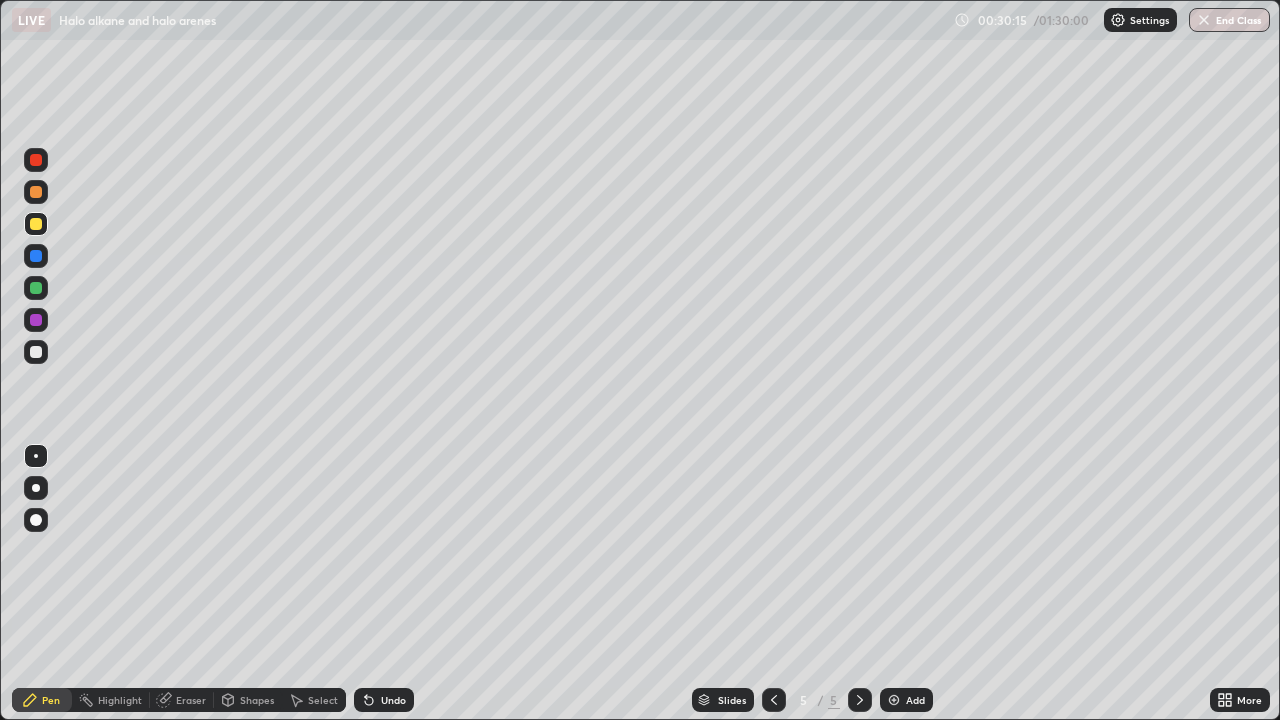 click on "Undo" at bounding box center (384, 700) 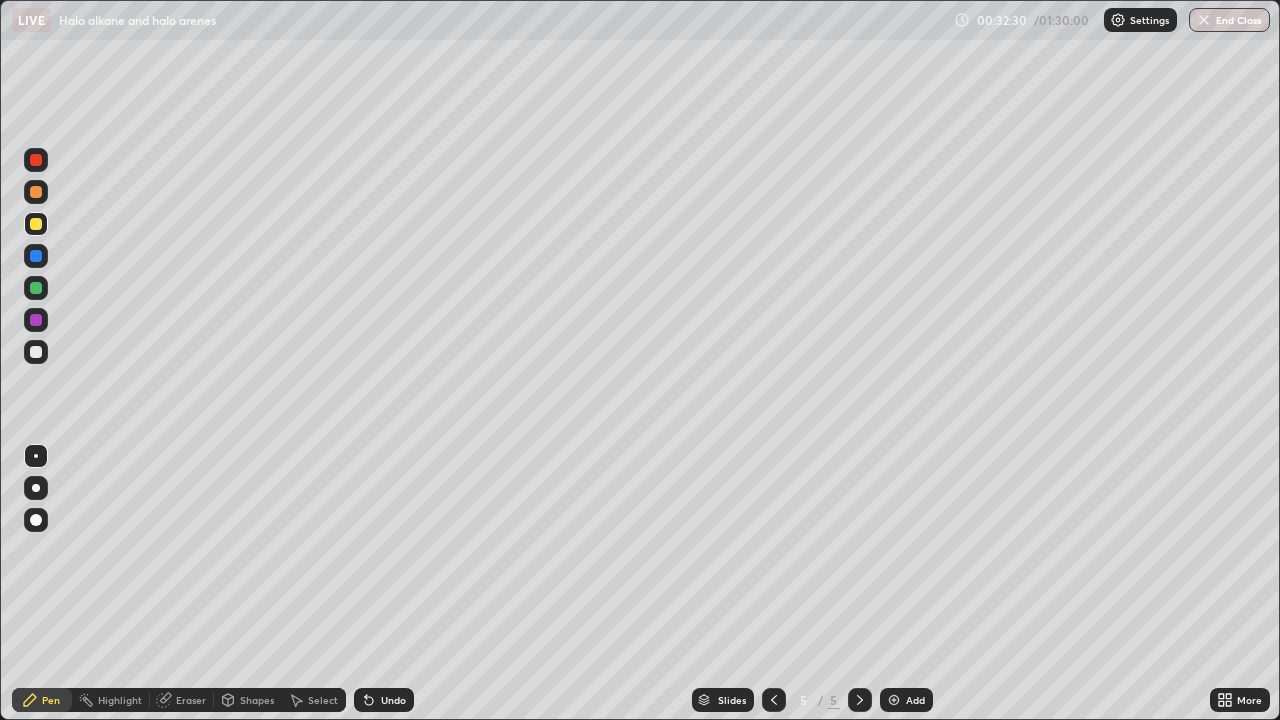click at bounding box center (894, 700) 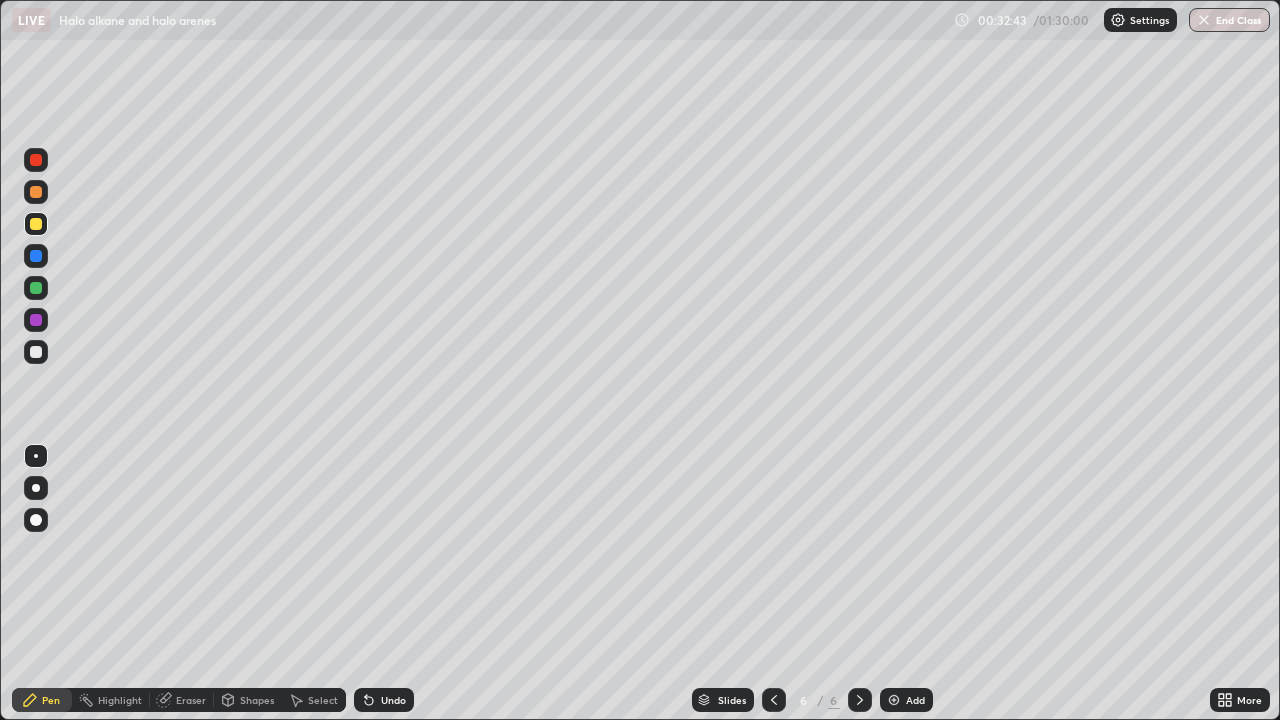 click at bounding box center (36, 352) 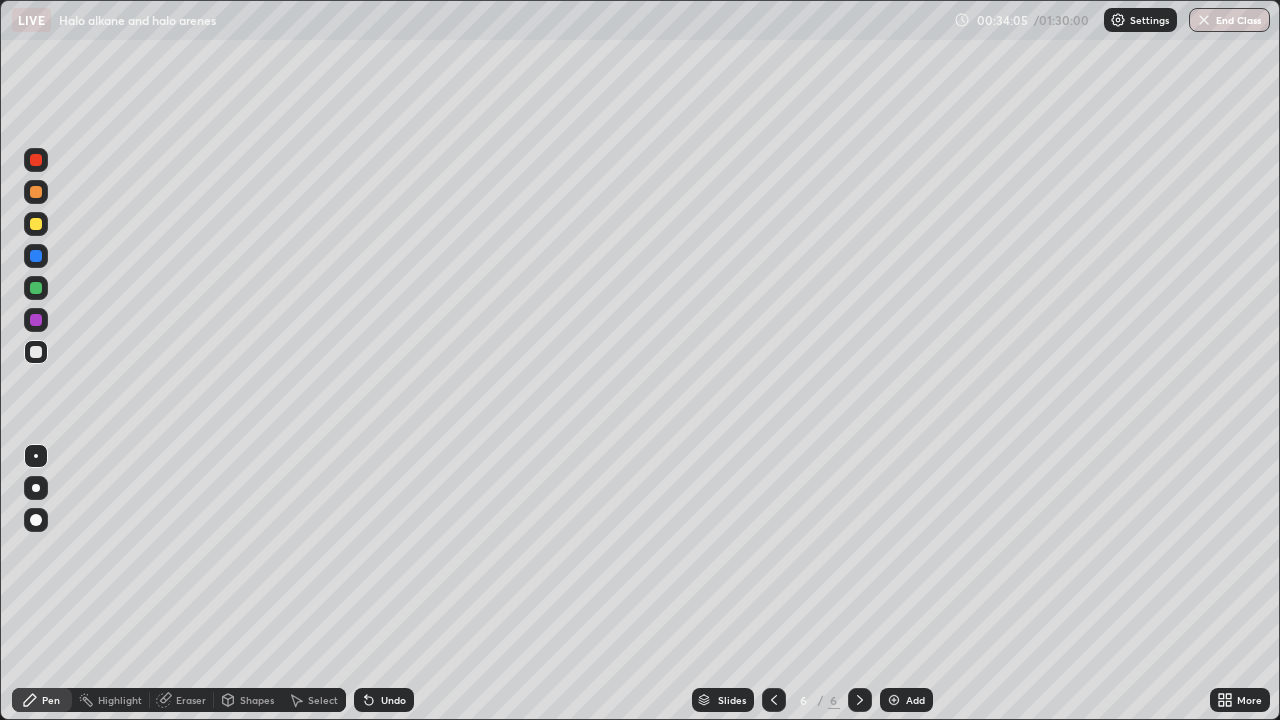 click at bounding box center [36, 352] 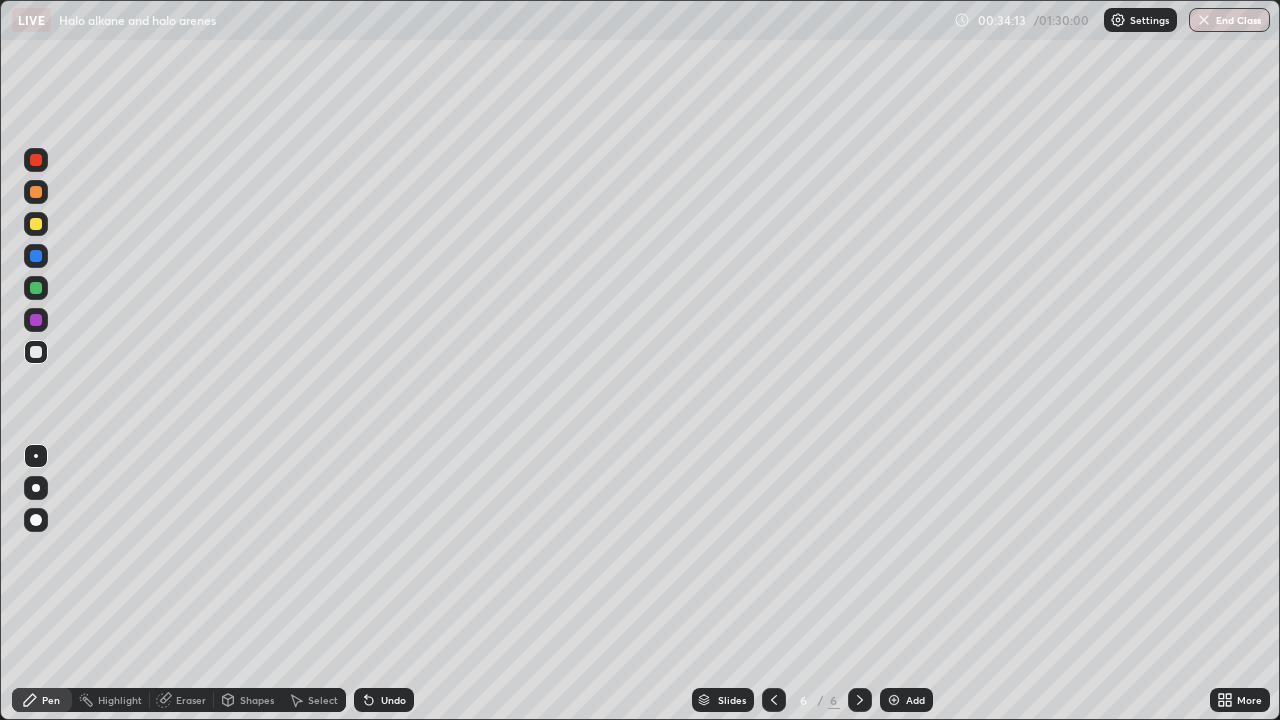 click at bounding box center (36, 224) 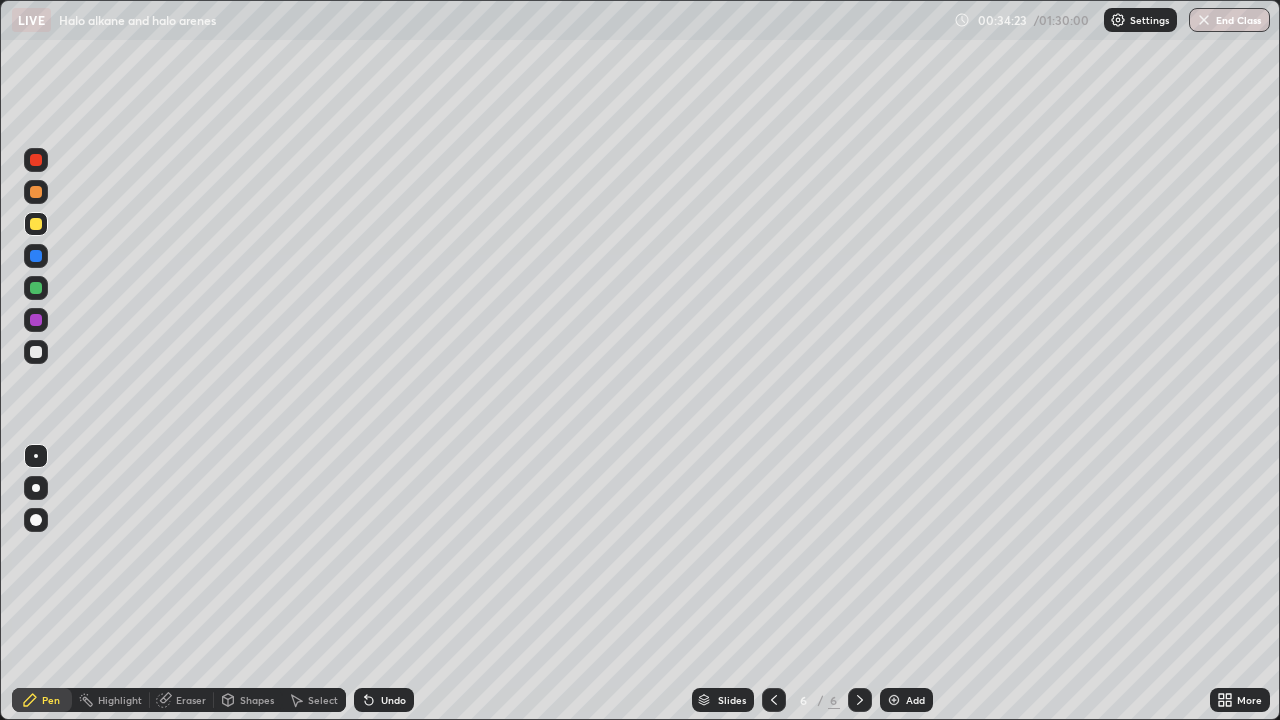 click at bounding box center (36, 352) 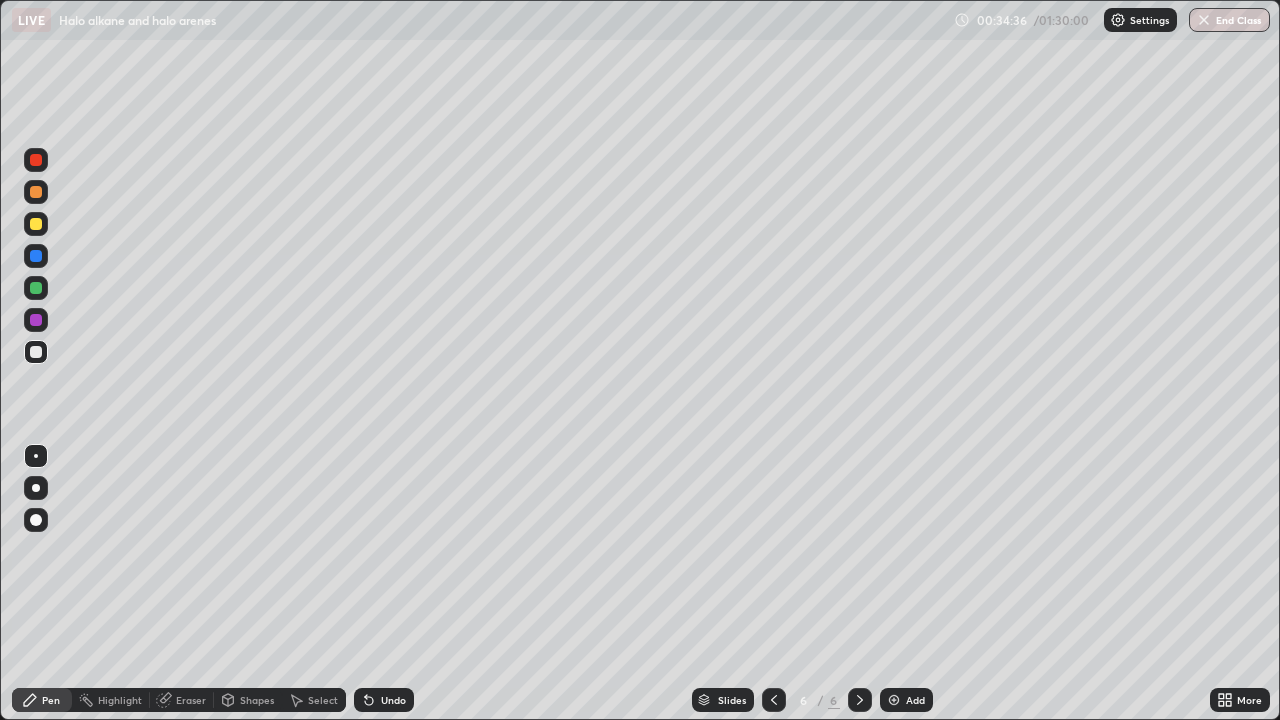 click at bounding box center [36, 224] 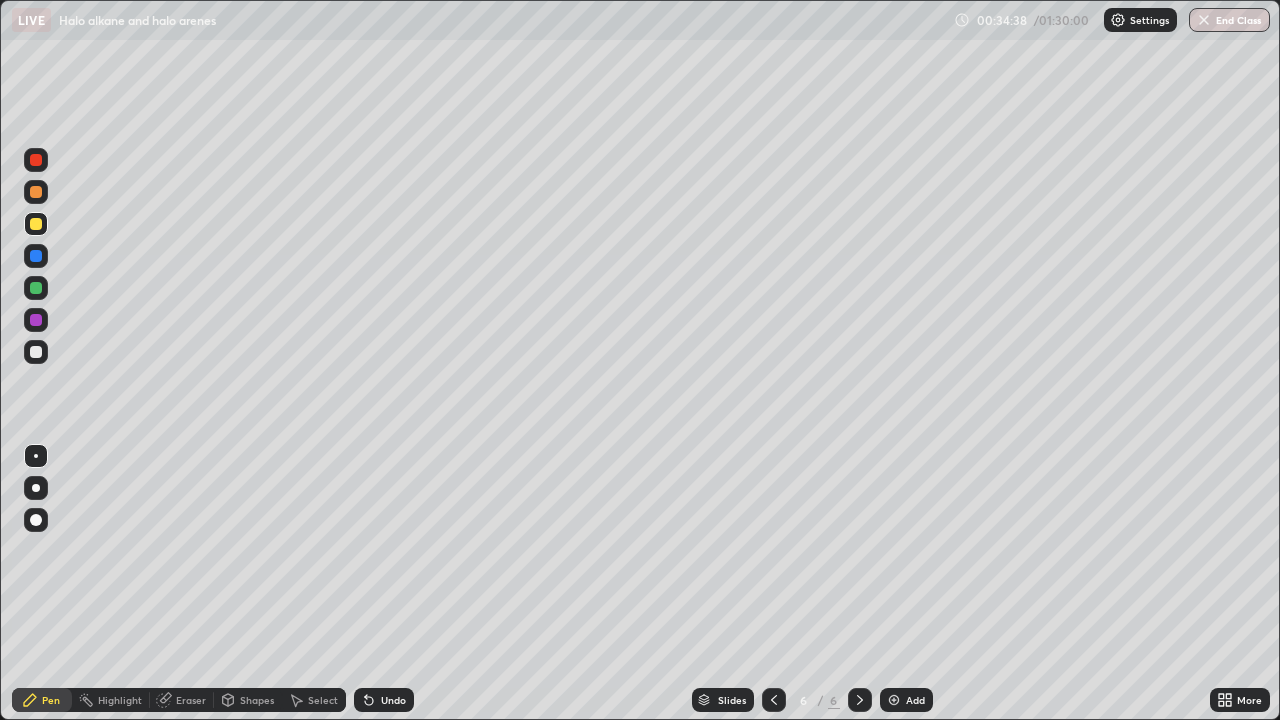 click at bounding box center [36, 352] 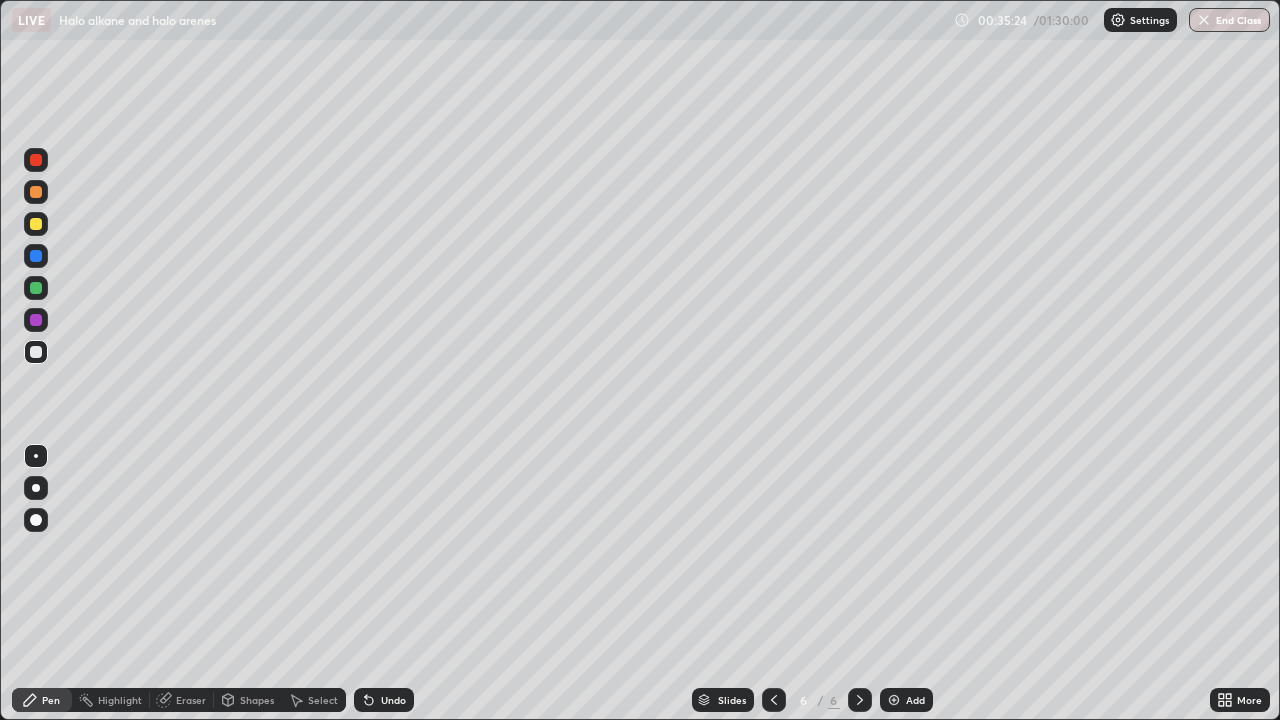 click on "Eraser" at bounding box center [191, 700] 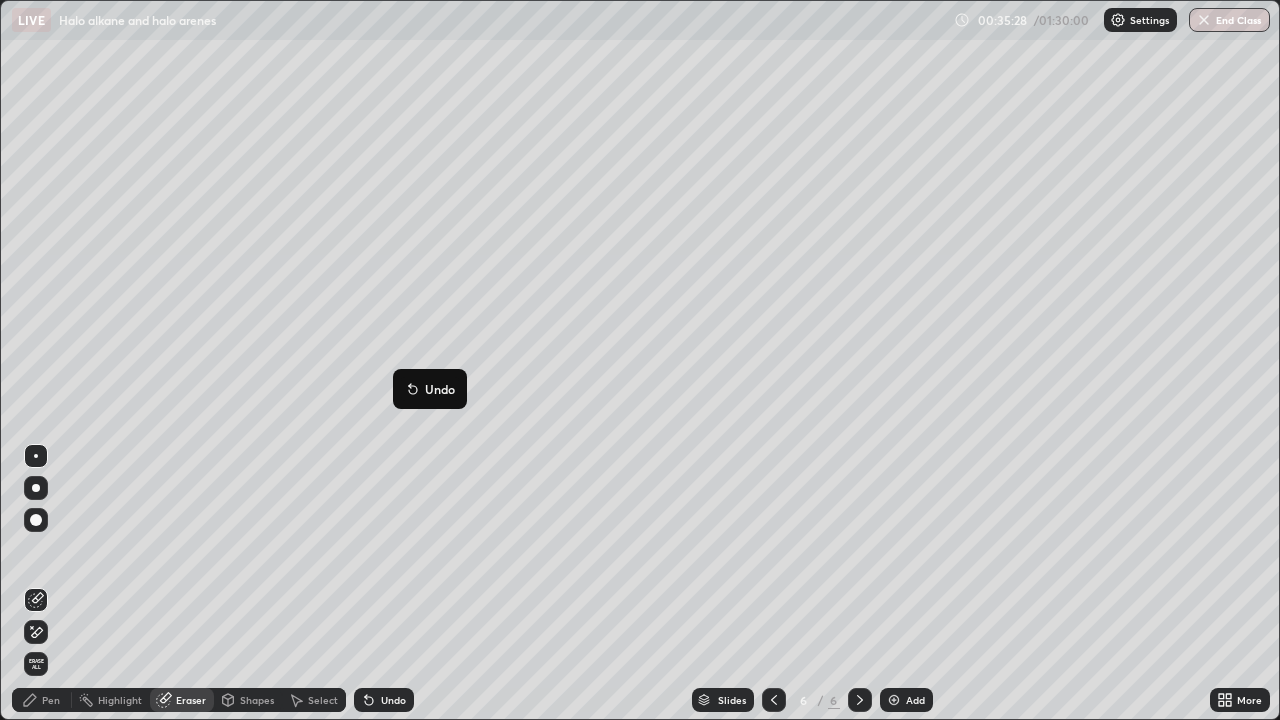 click 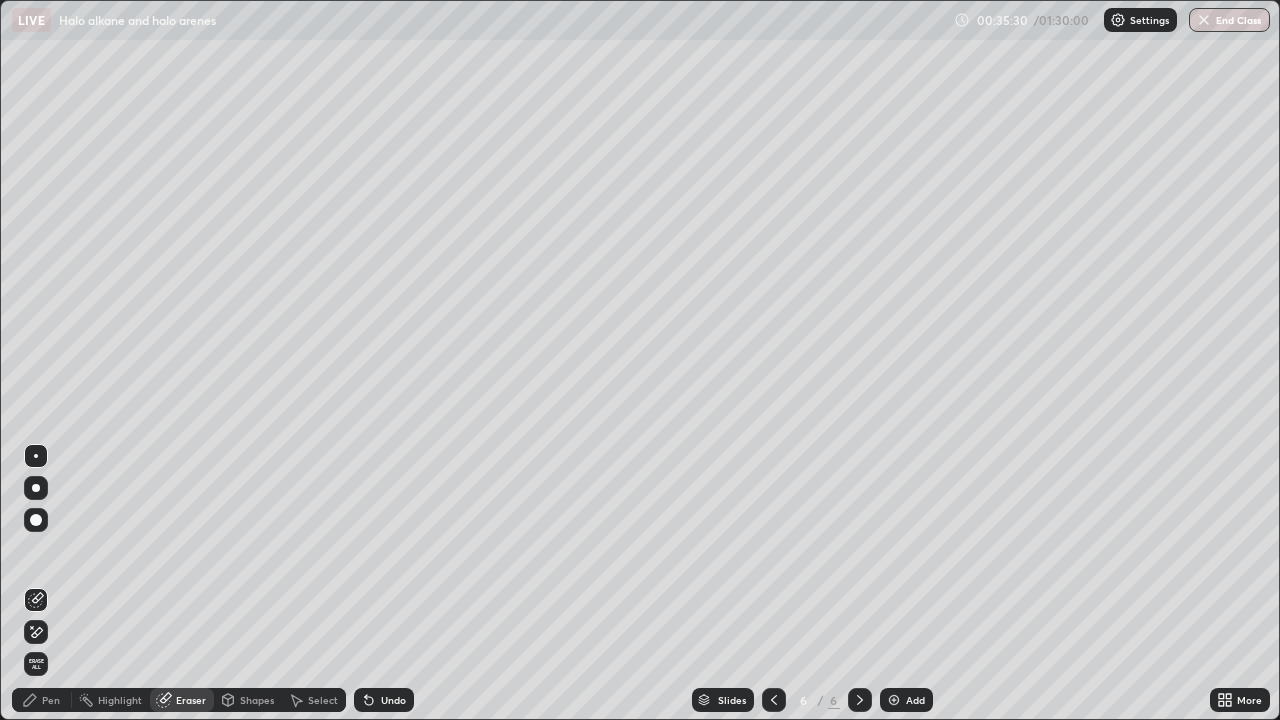click on "Pen" at bounding box center [51, 700] 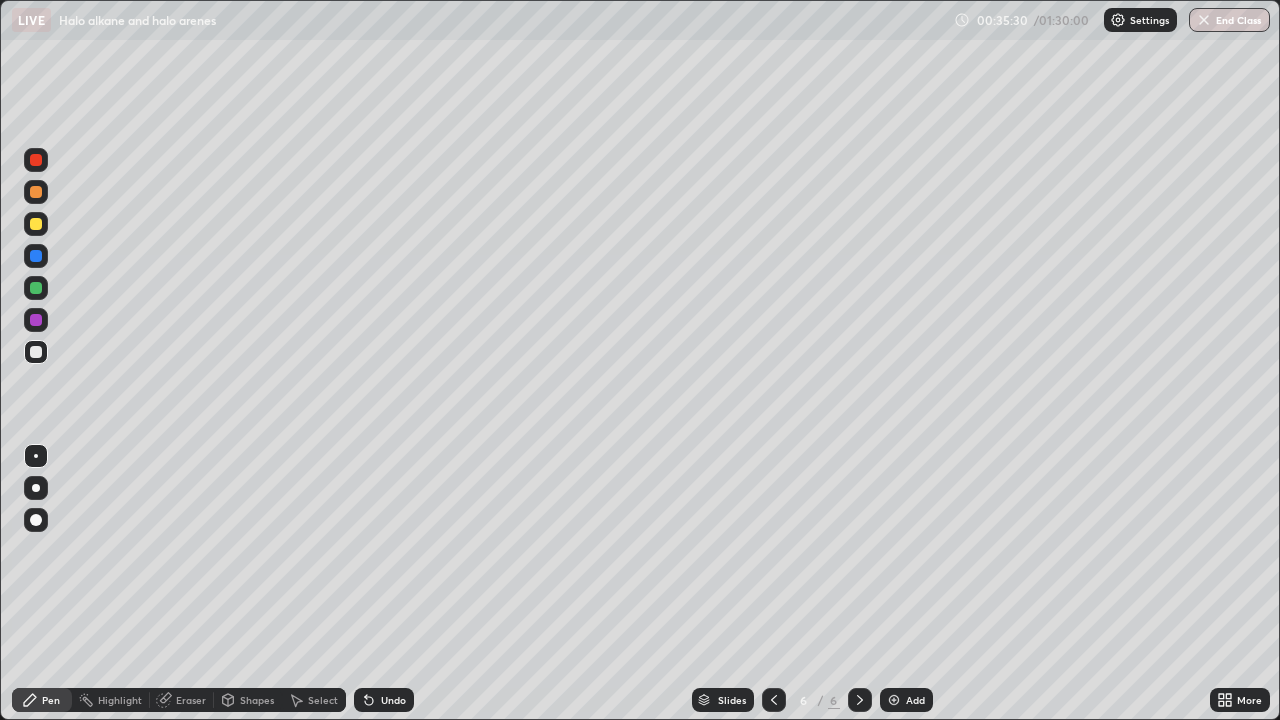 click on "Eraser" at bounding box center [191, 700] 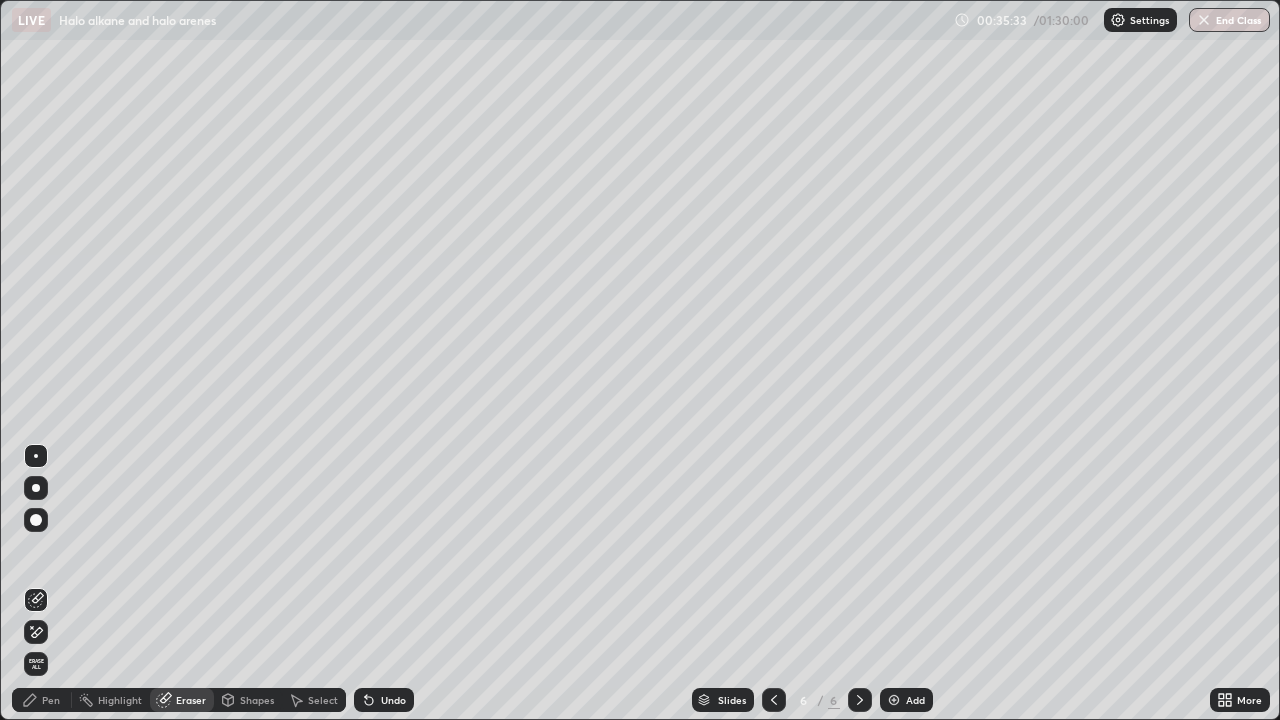click on "Pen" at bounding box center (51, 700) 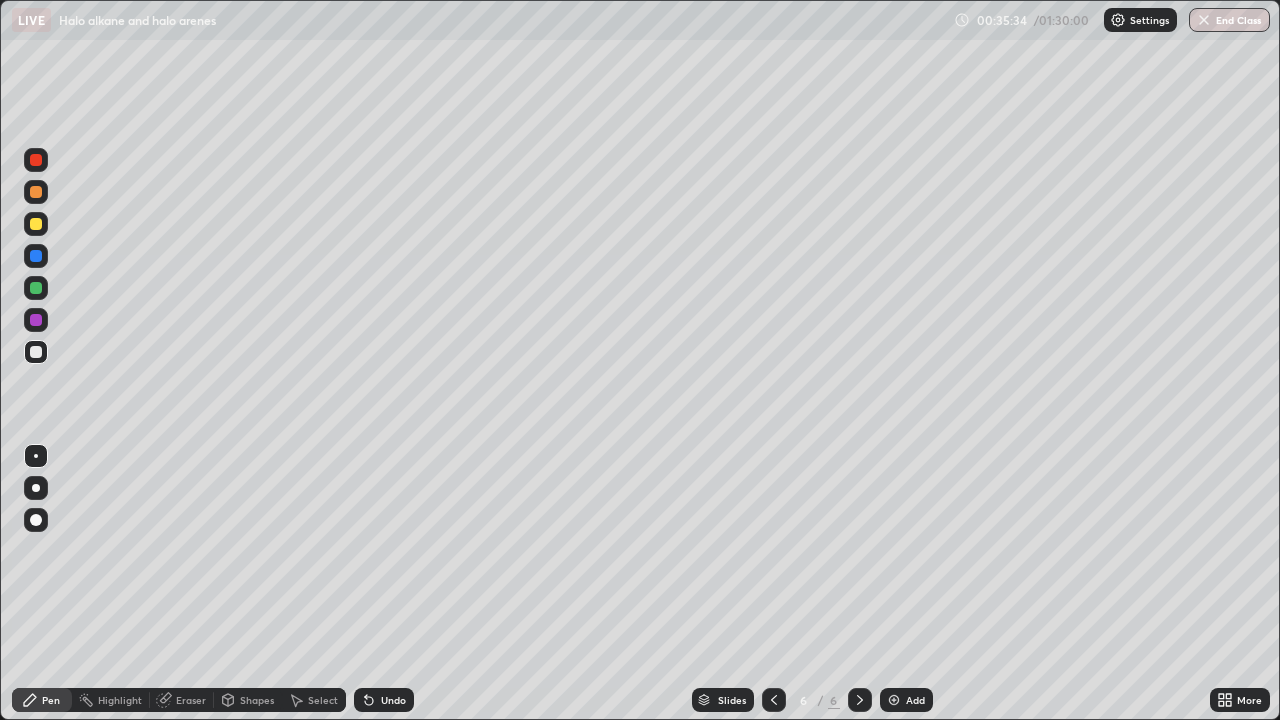 click at bounding box center [36, 352] 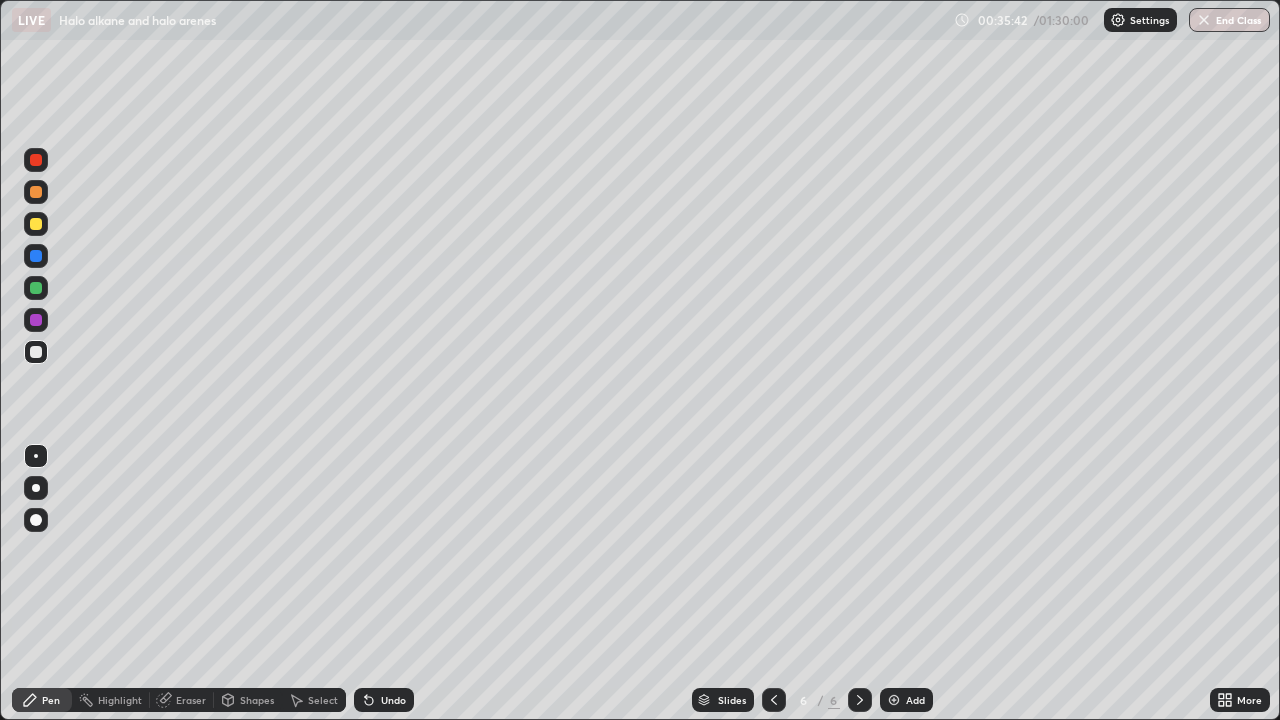 click at bounding box center [36, 224] 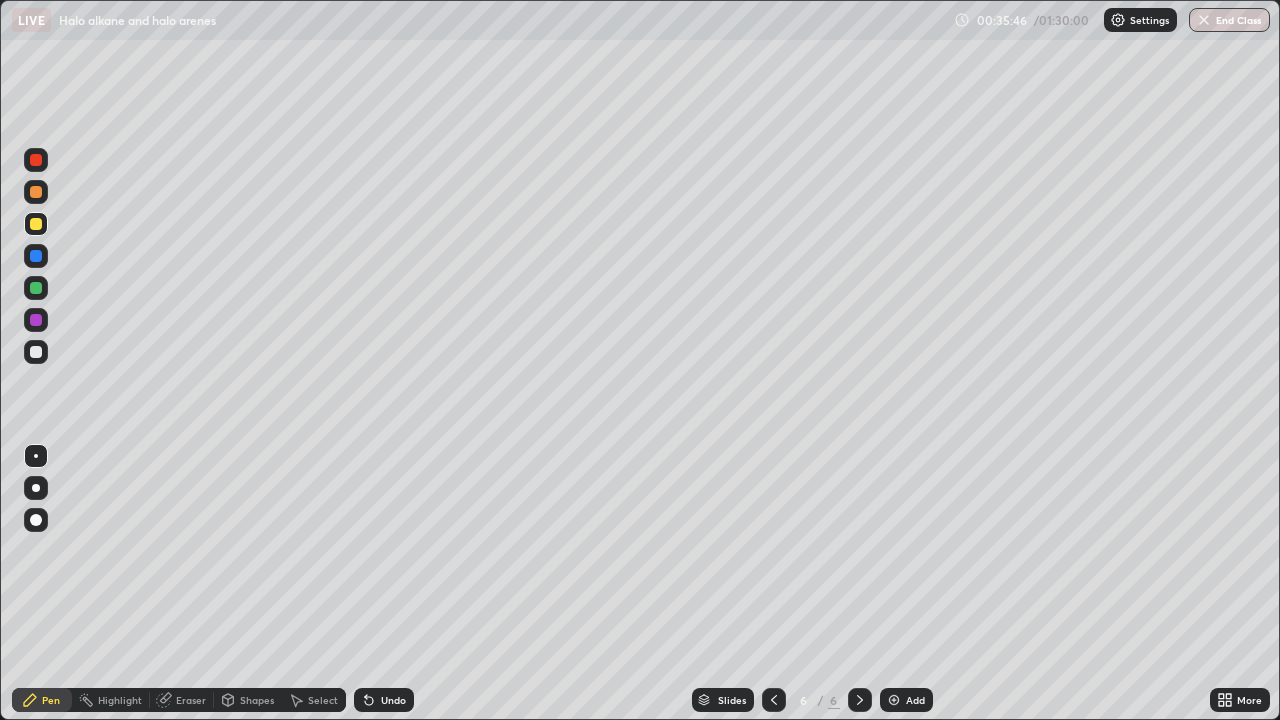 click on "Undo" at bounding box center [384, 700] 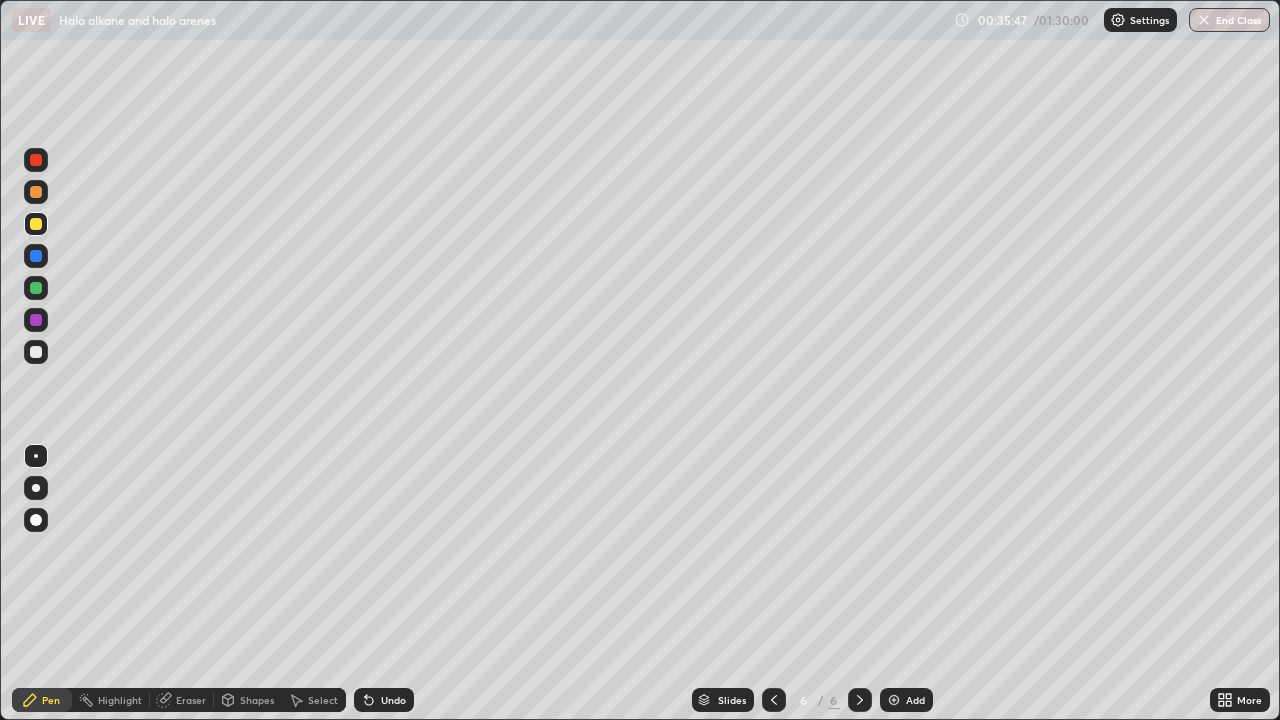 click on "Undo" at bounding box center [384, 700] 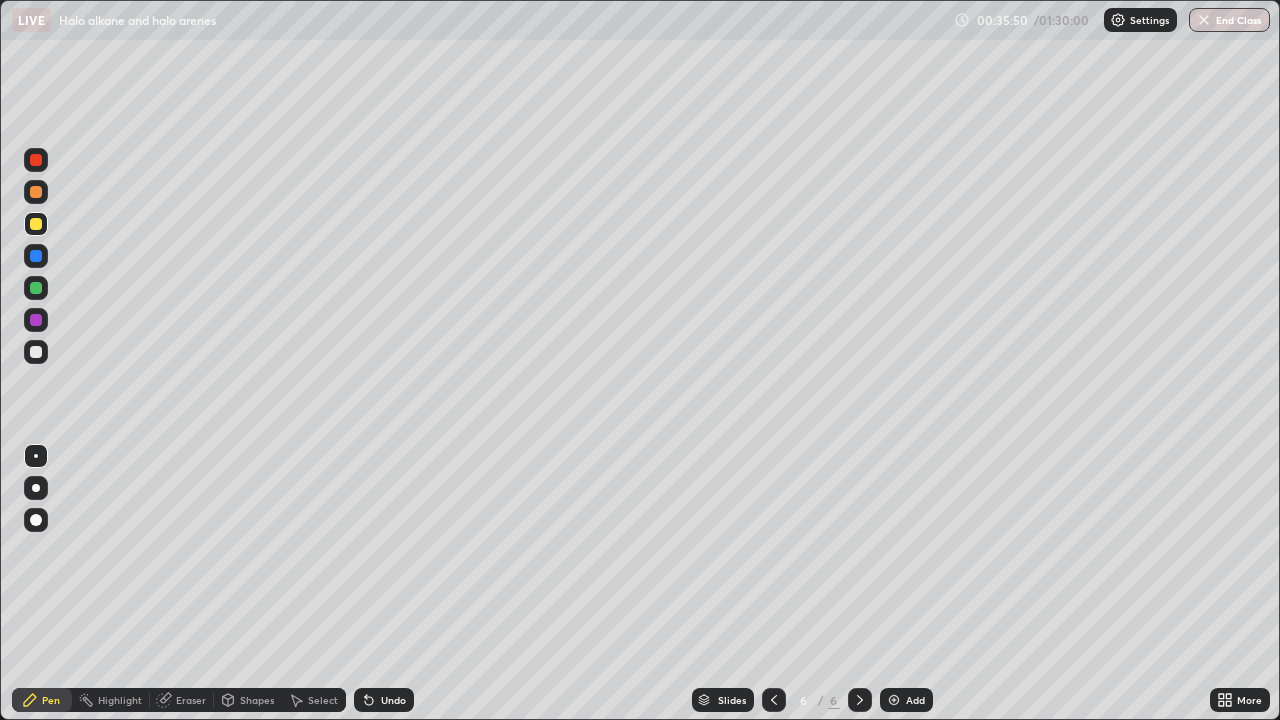 click at bounding box center [36, 352] 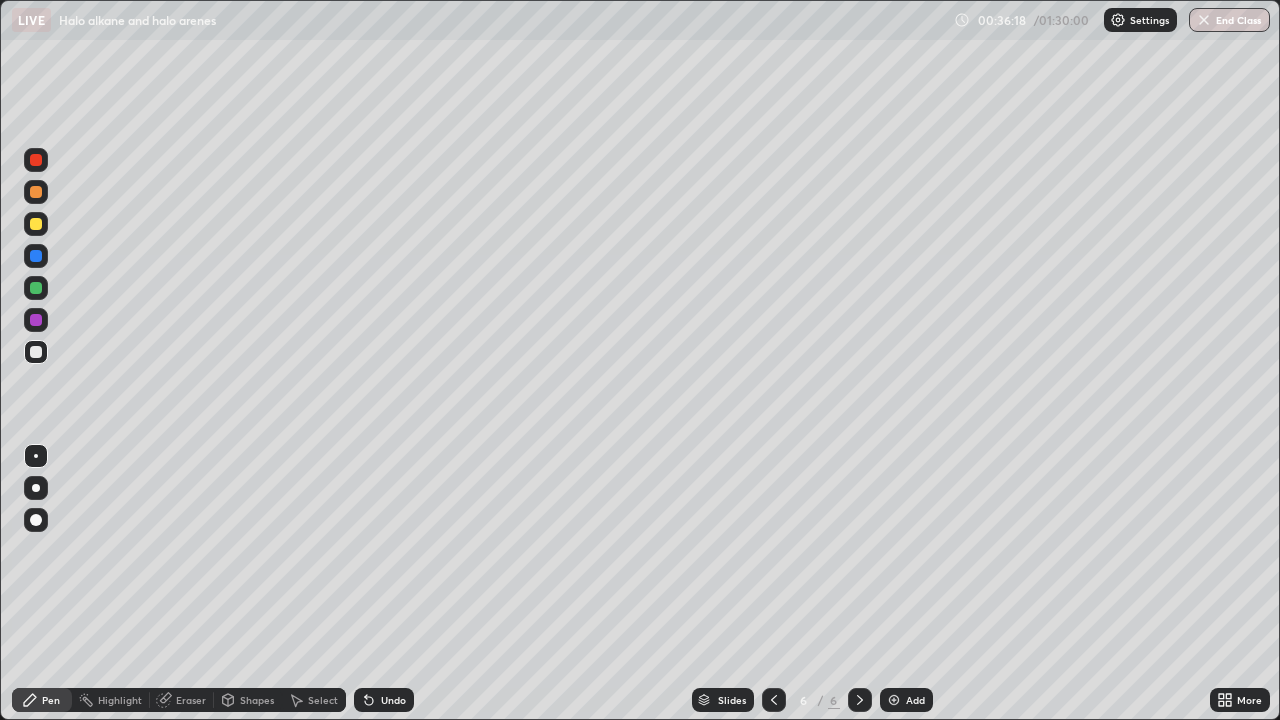 click at bounding box center (36, 224) 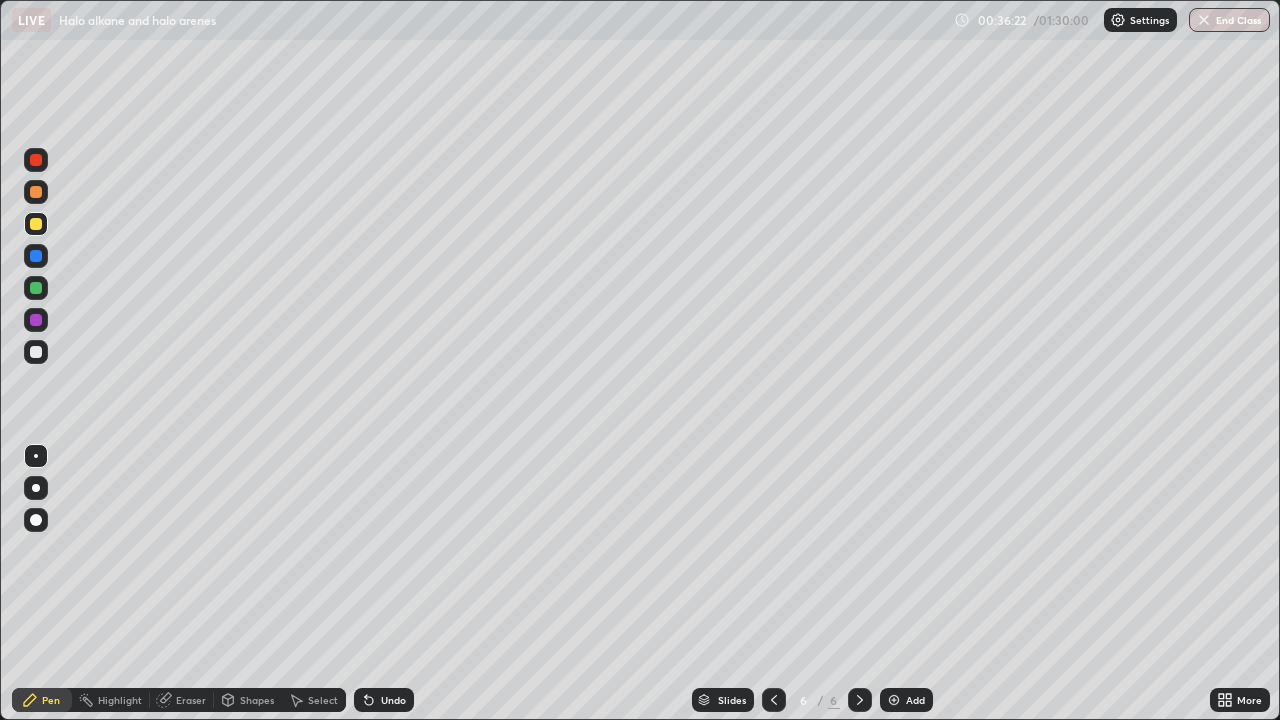 click at bounding box center (36, 352) 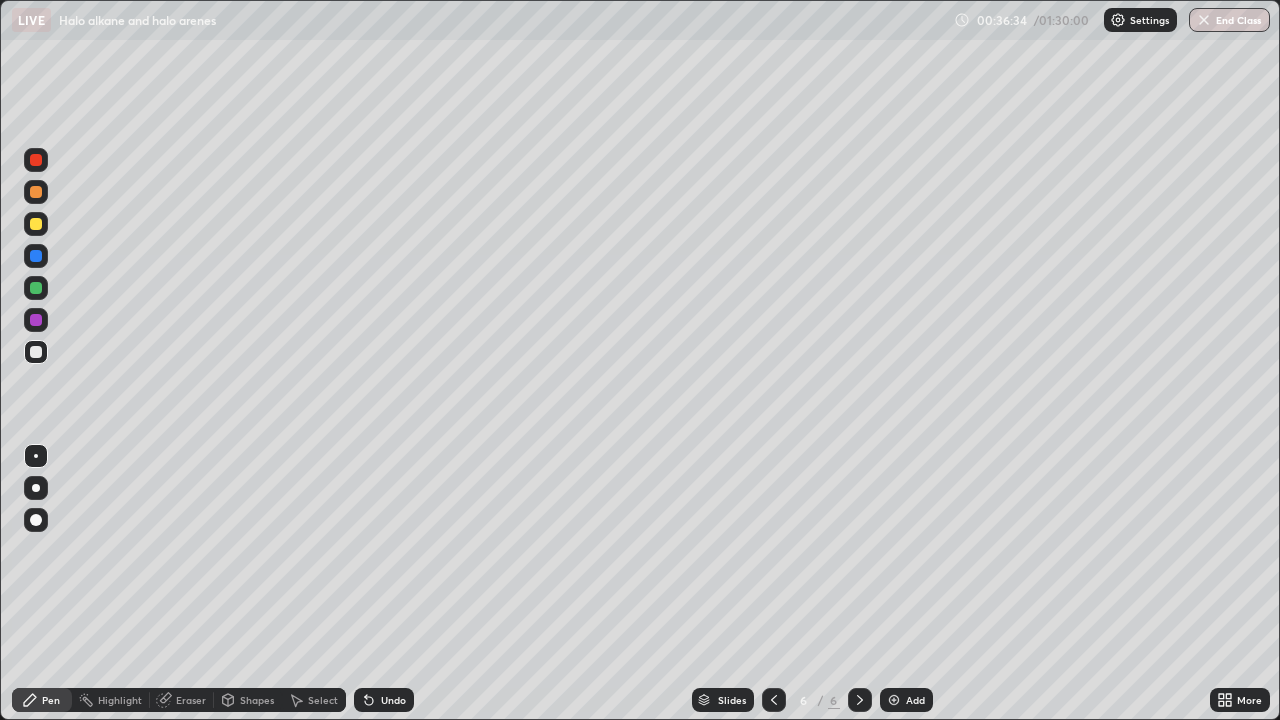 click at bounding box center [36, 224] 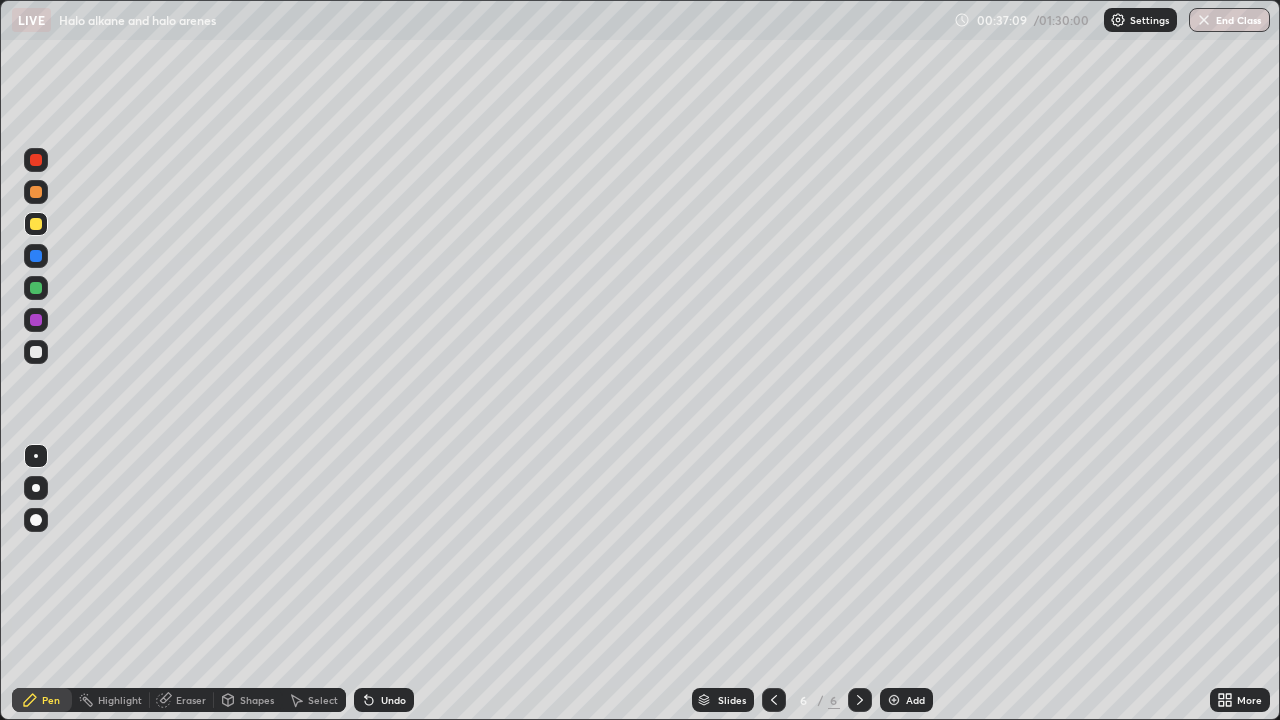 click on "Undo" at bounding box center (393, 700) 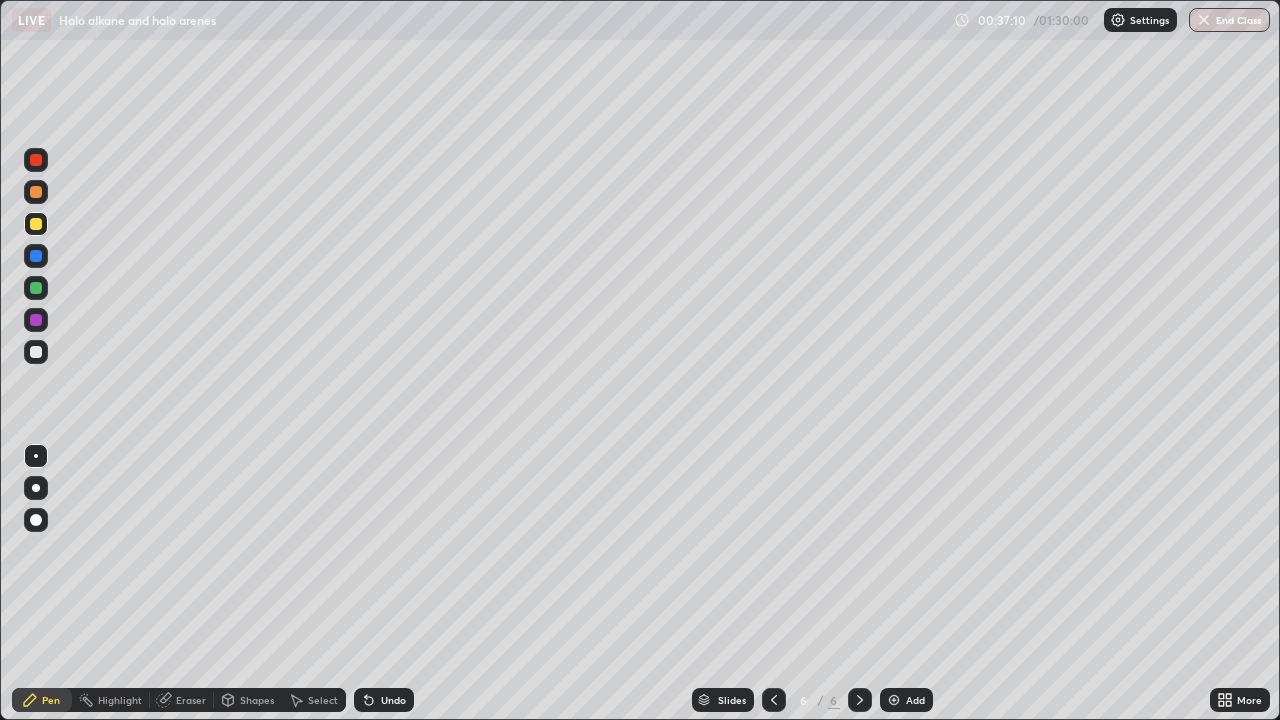 click on "Undo" at bounding box center [393, 700] 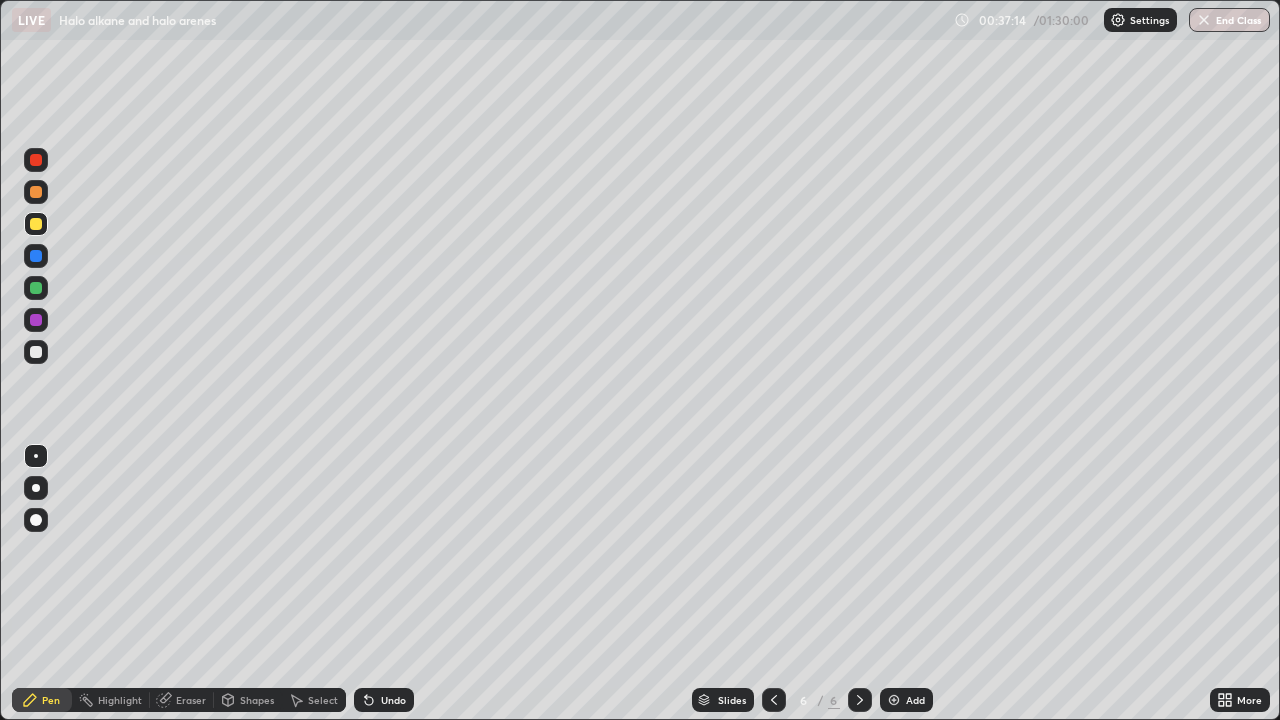 click at bounding box center (36, 352) 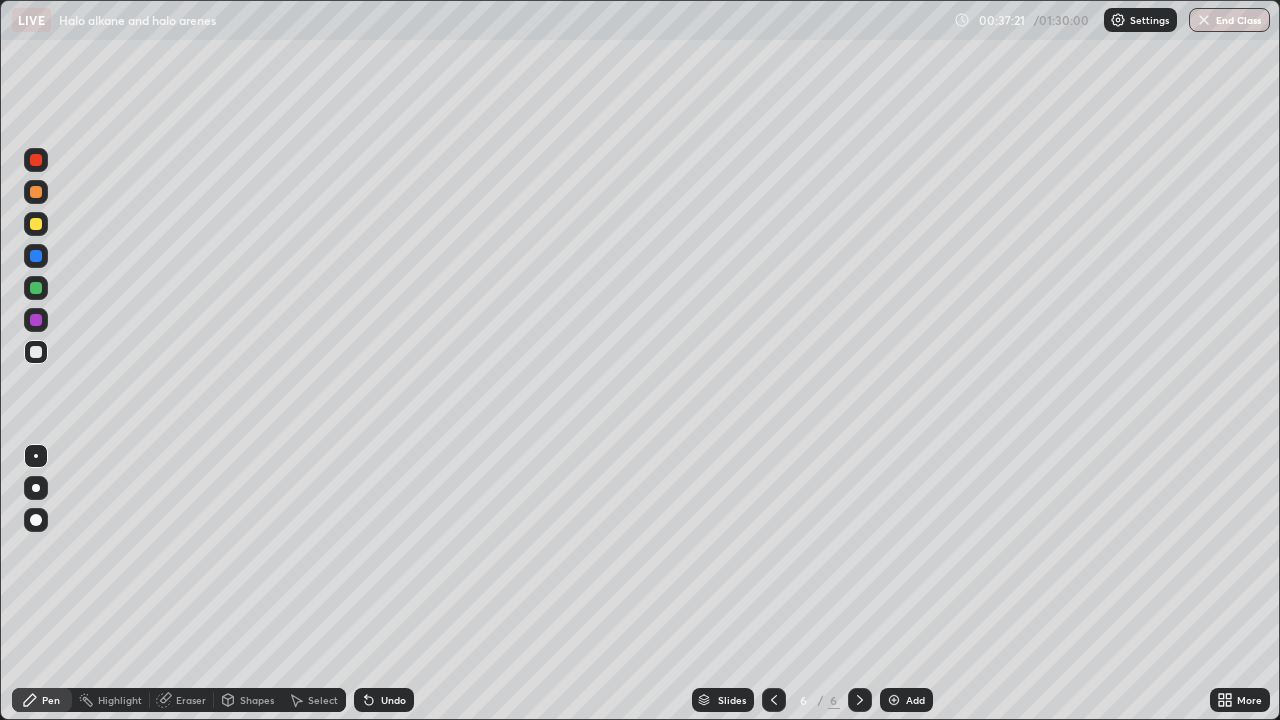 click at bounding box center (36, 224) 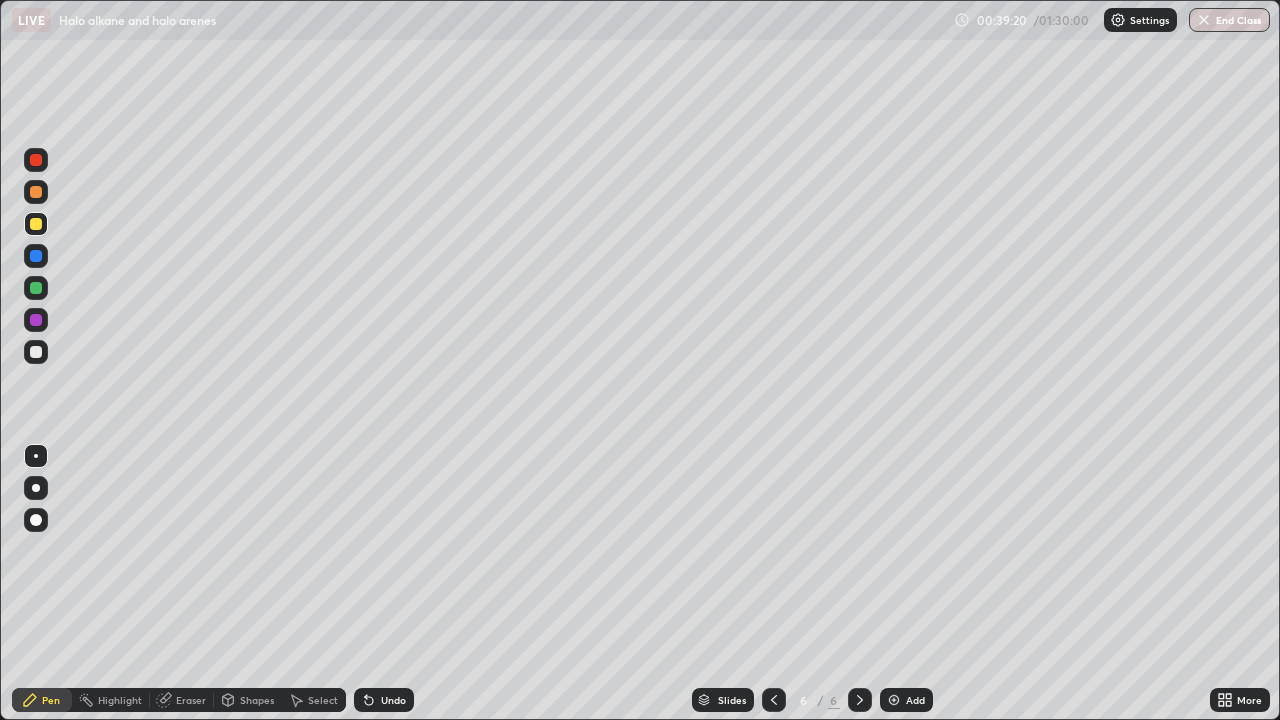 click at bounding box center (894, 700) 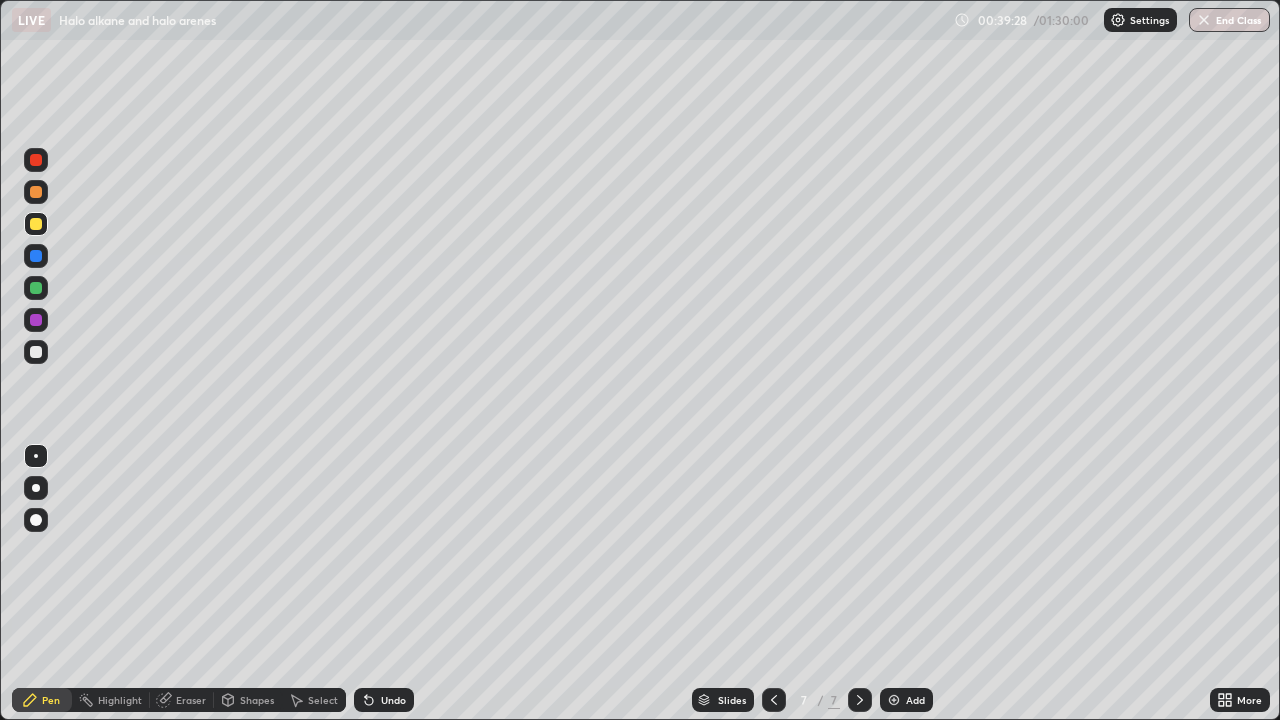 click at bounding box center (36, 352) 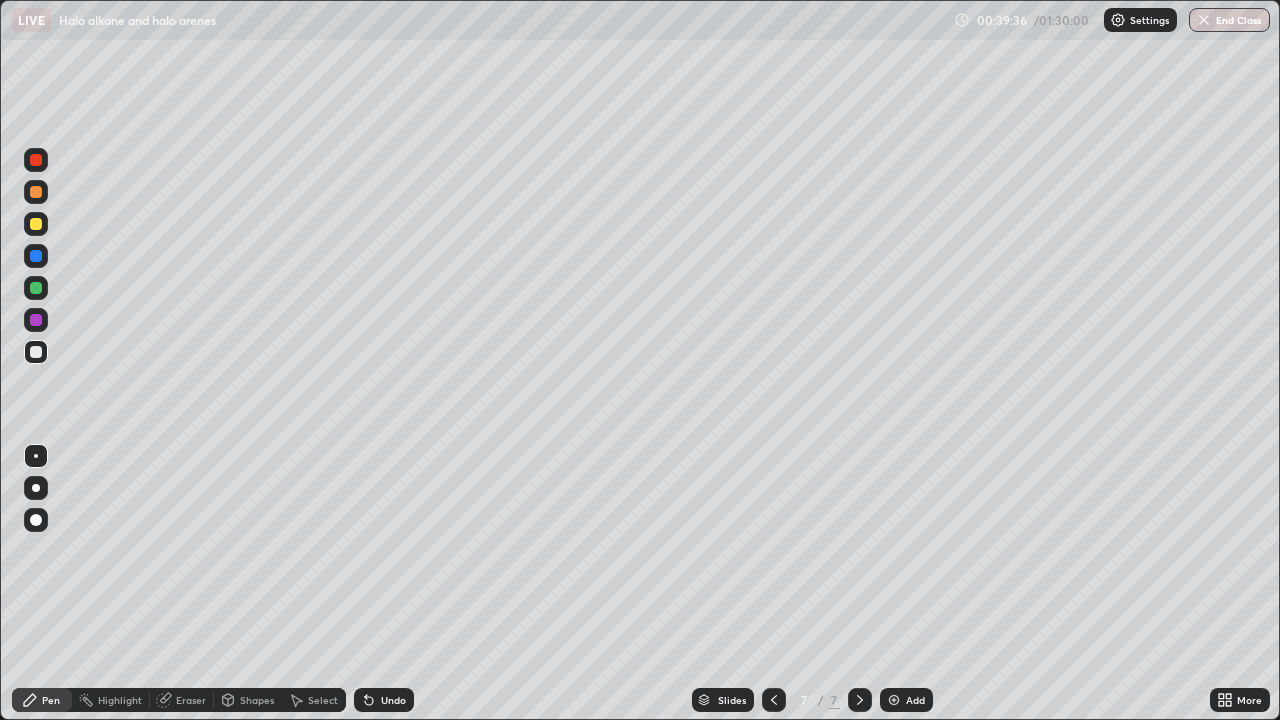 click at bounding box center [36, 192] 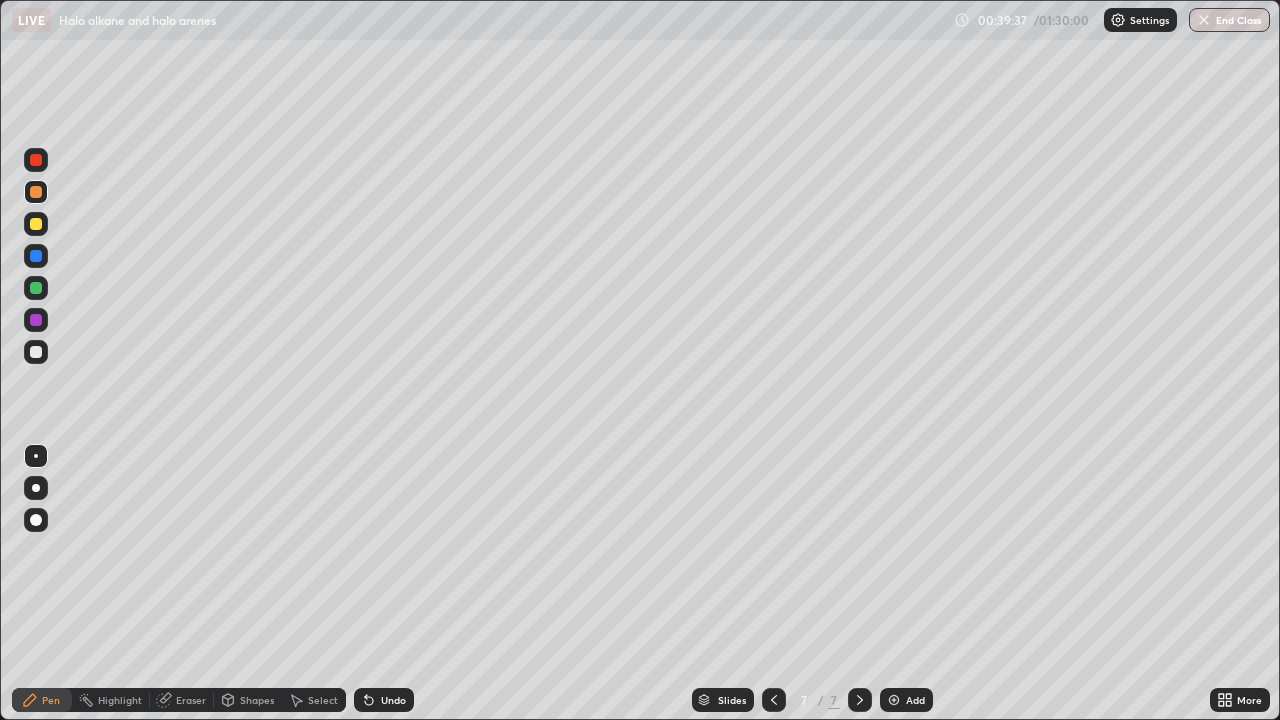 click at bounding box center (36, 224) 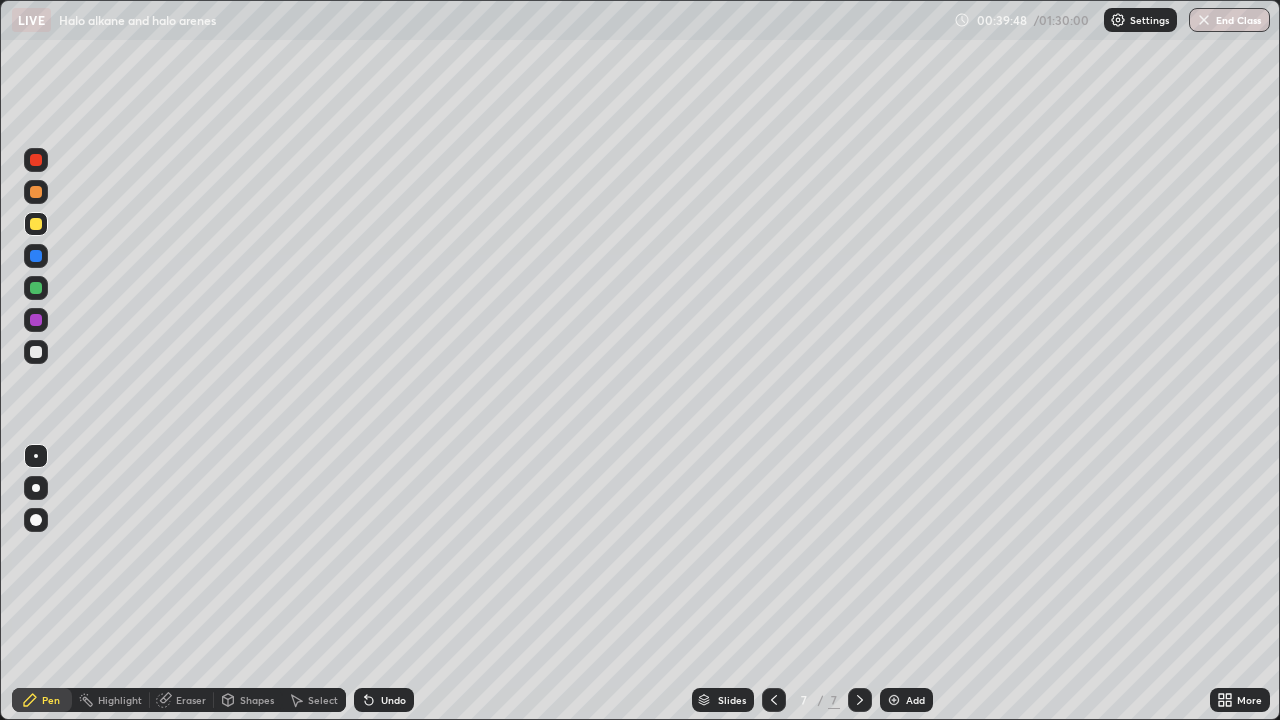 click at bounding box center (36, 352) 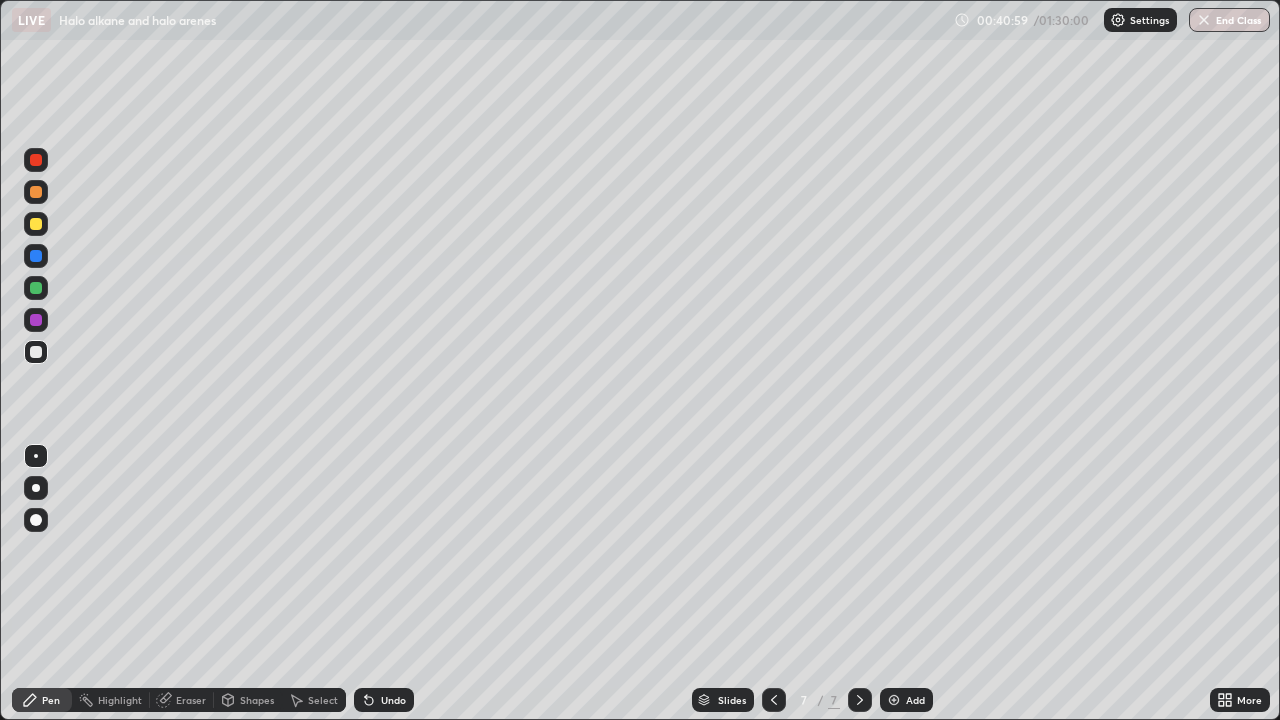 click on "Undo" at bounding box center [384, 700] 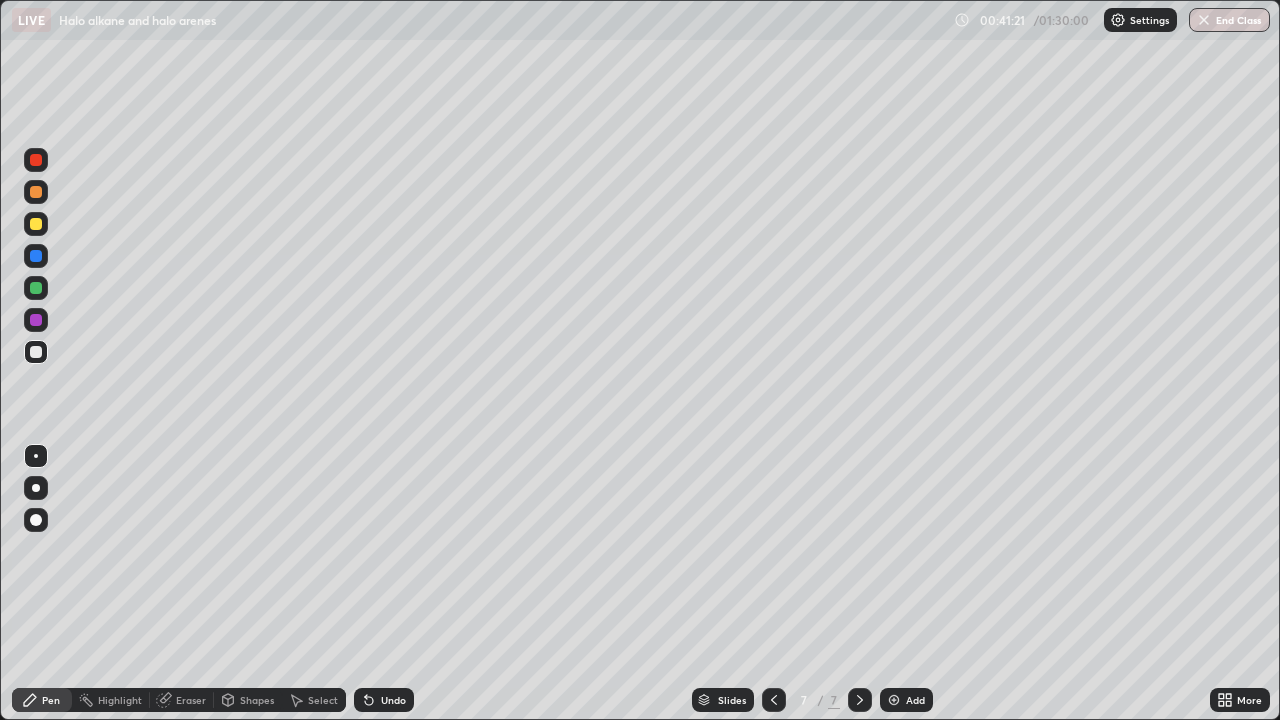 click on "Undo" at bounding box center [384, 700] 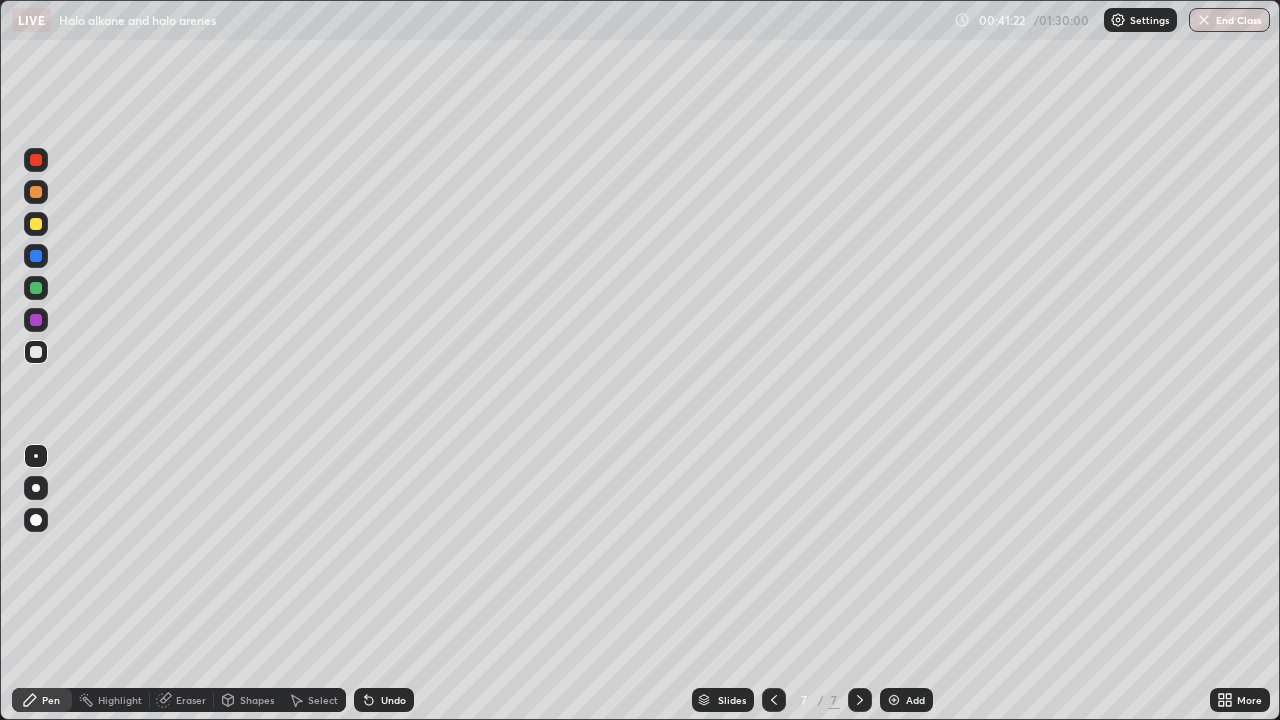 click on "Undo" at bounding box center (393, 700) 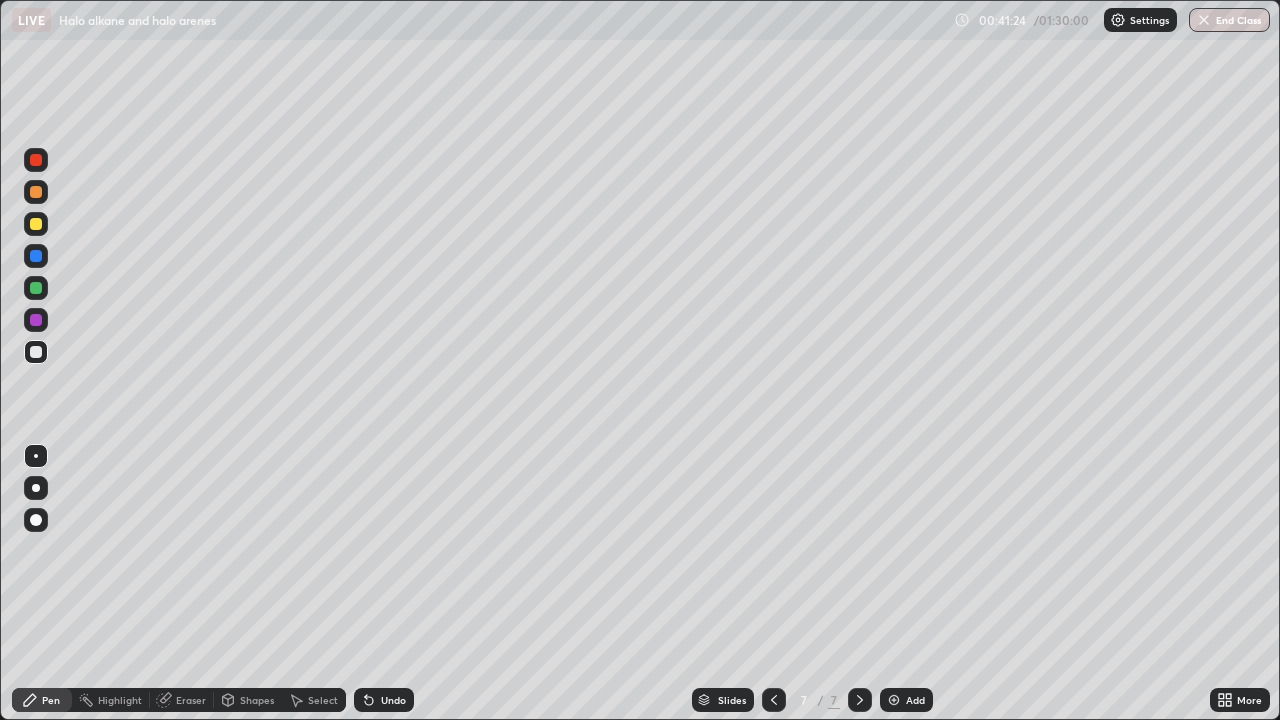 click at bounding box center (36, 224) 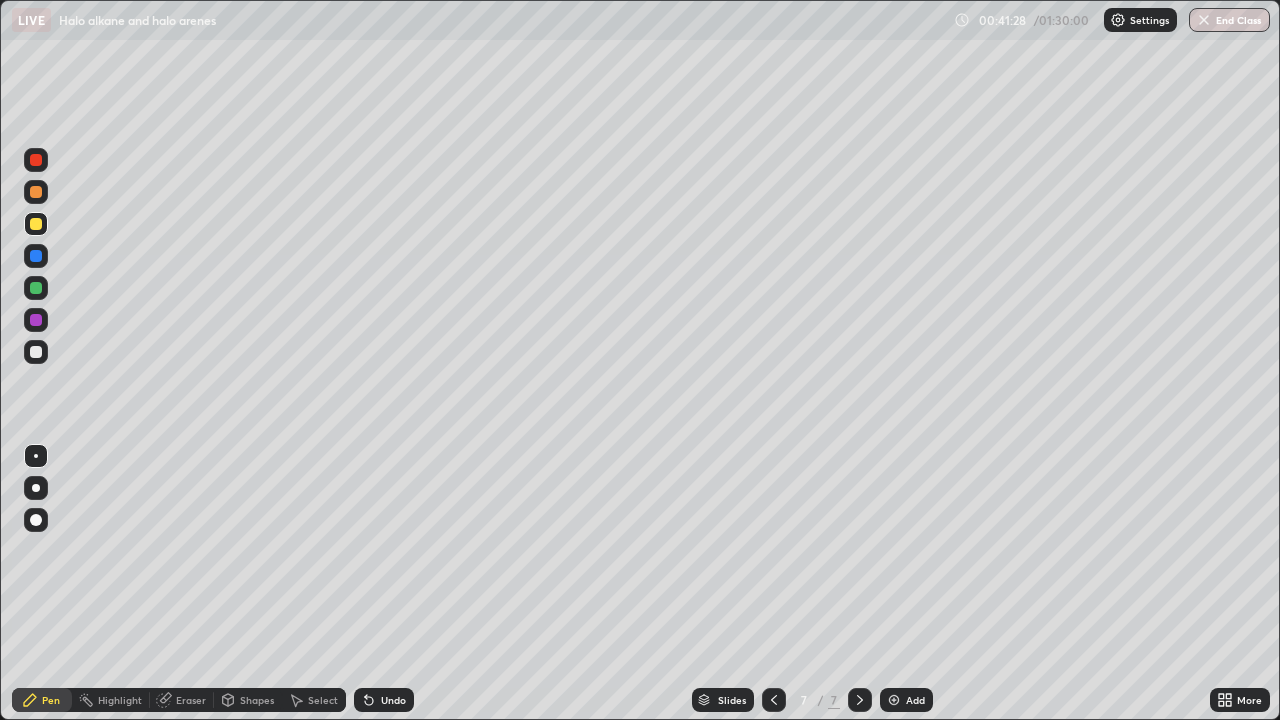click on "Undo" at bounding box center (393, 700) 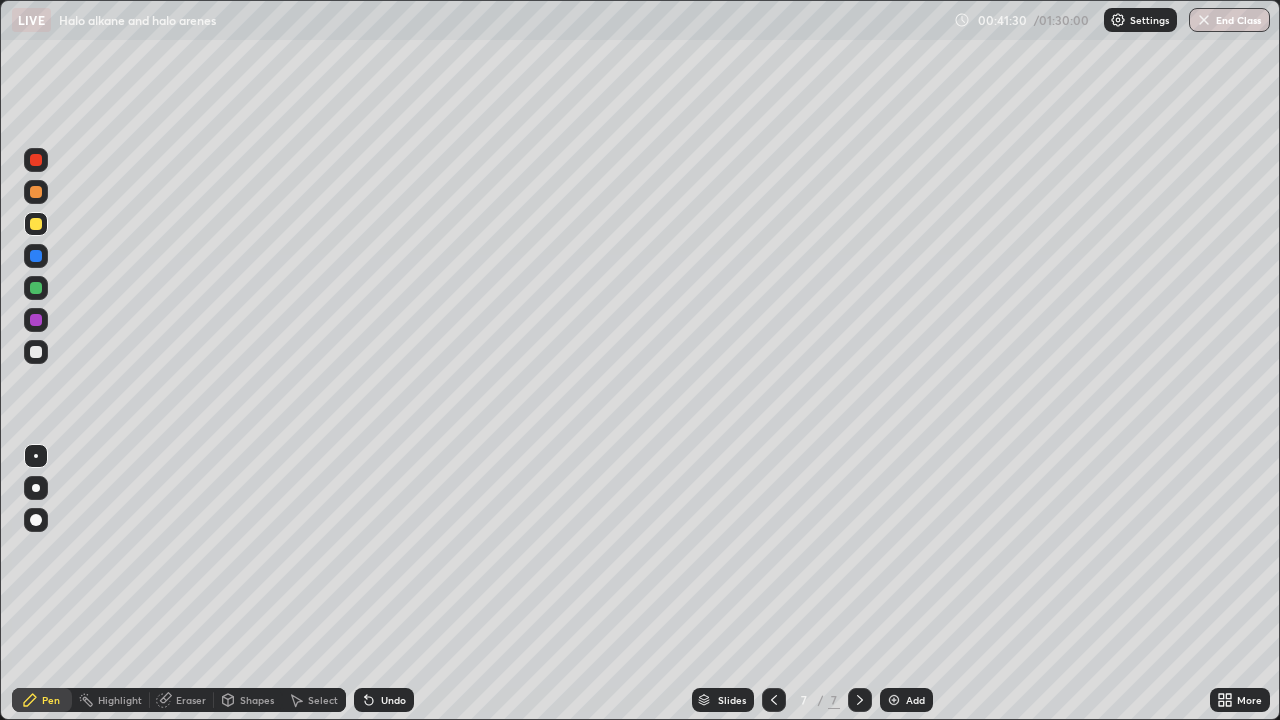 click at bounding box center [36, 352] 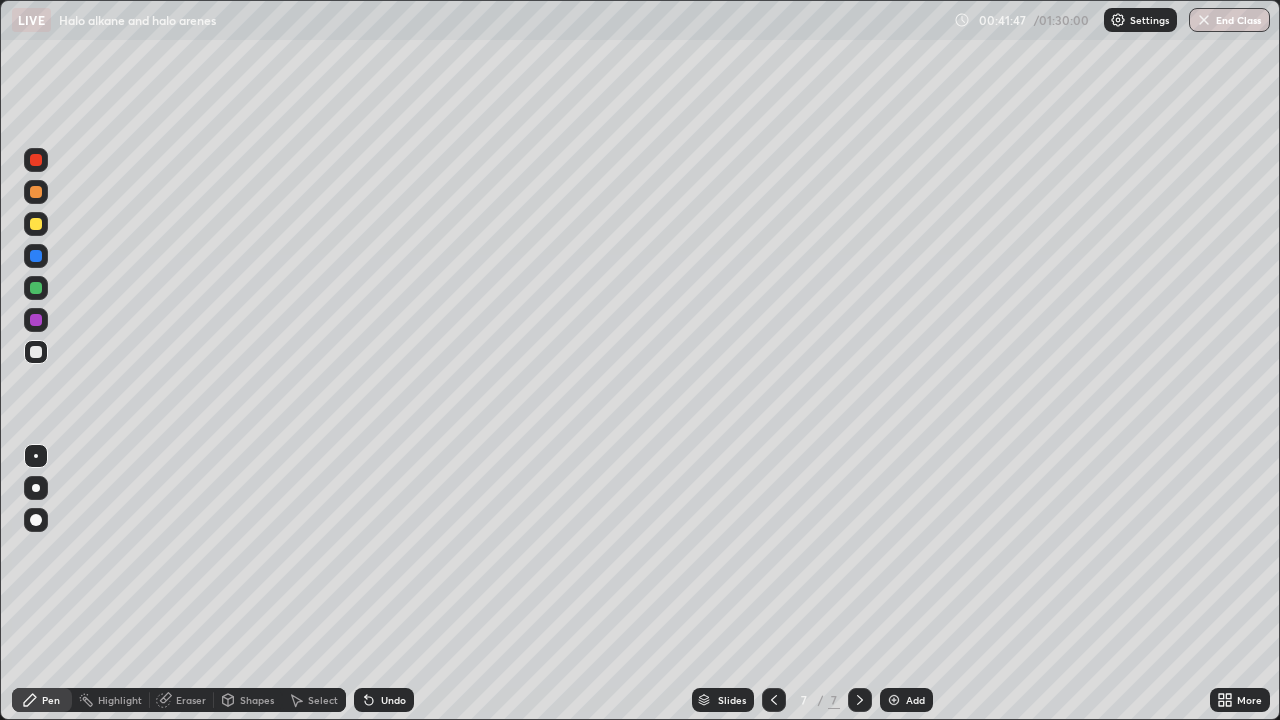 click on "Undo" at bounding box center [384, 700] 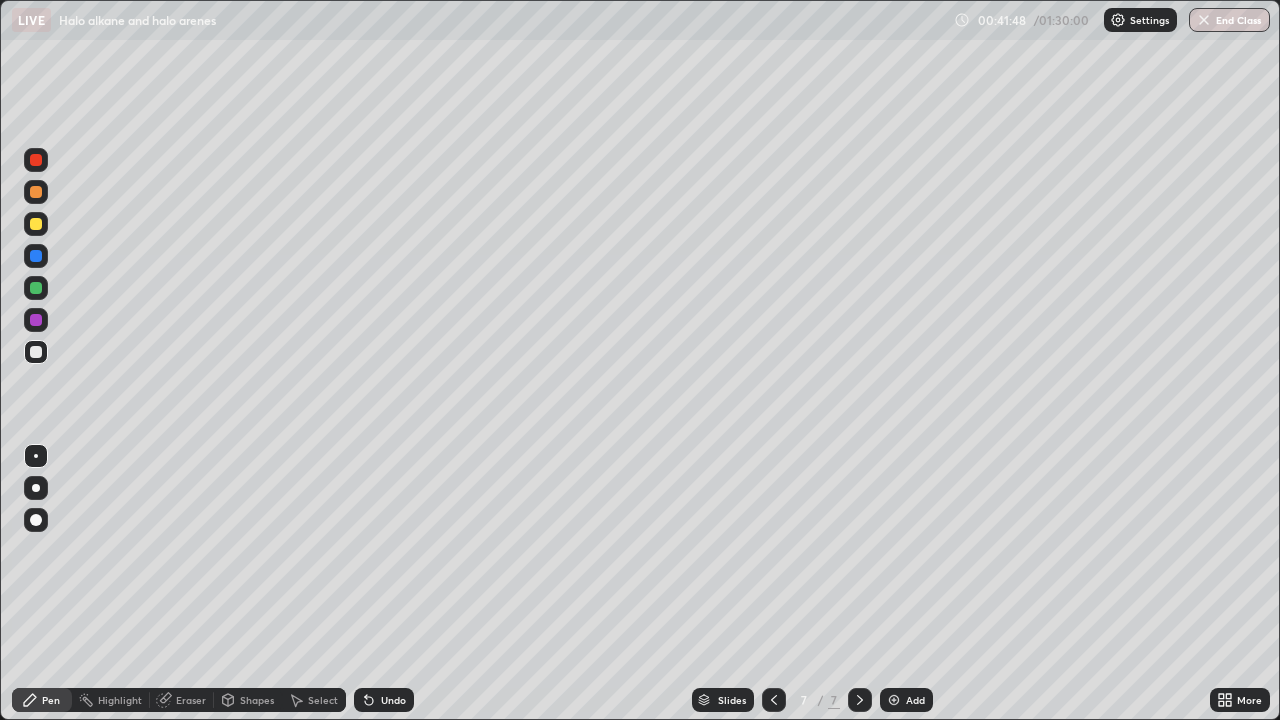 click on "Undo" at bounding box center (384, 700) 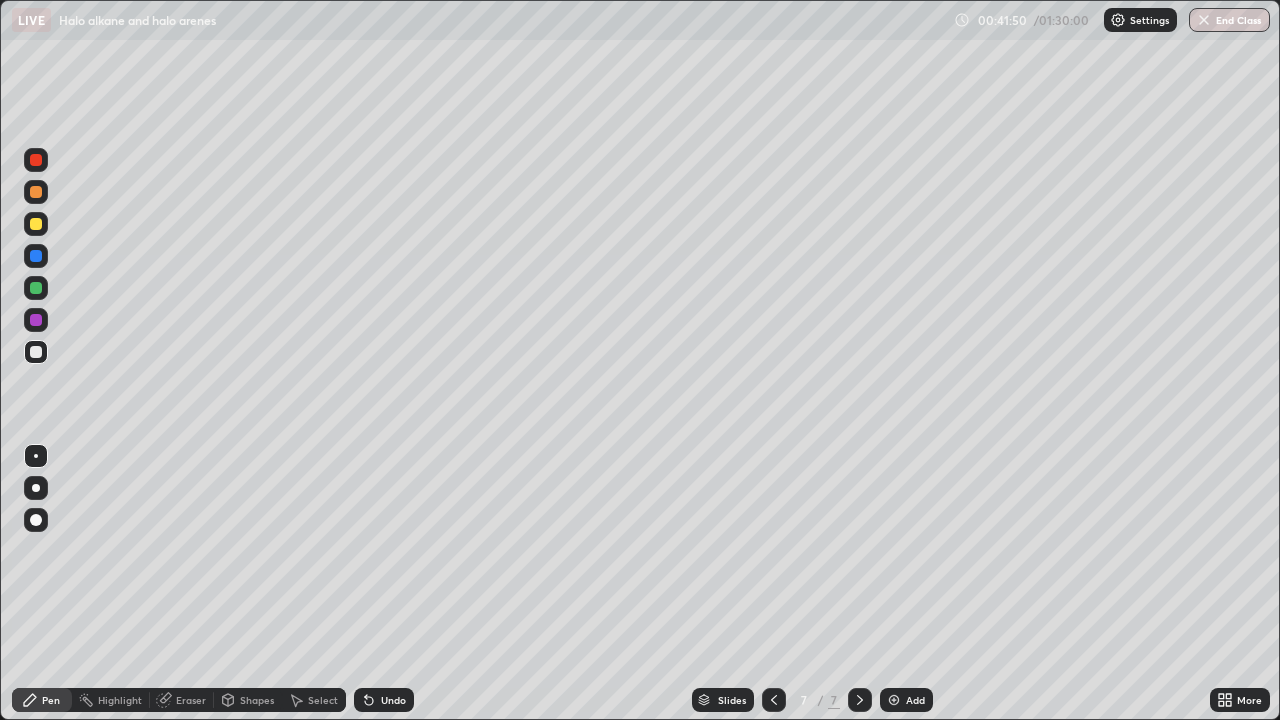 click at bounding box center [36, 224] 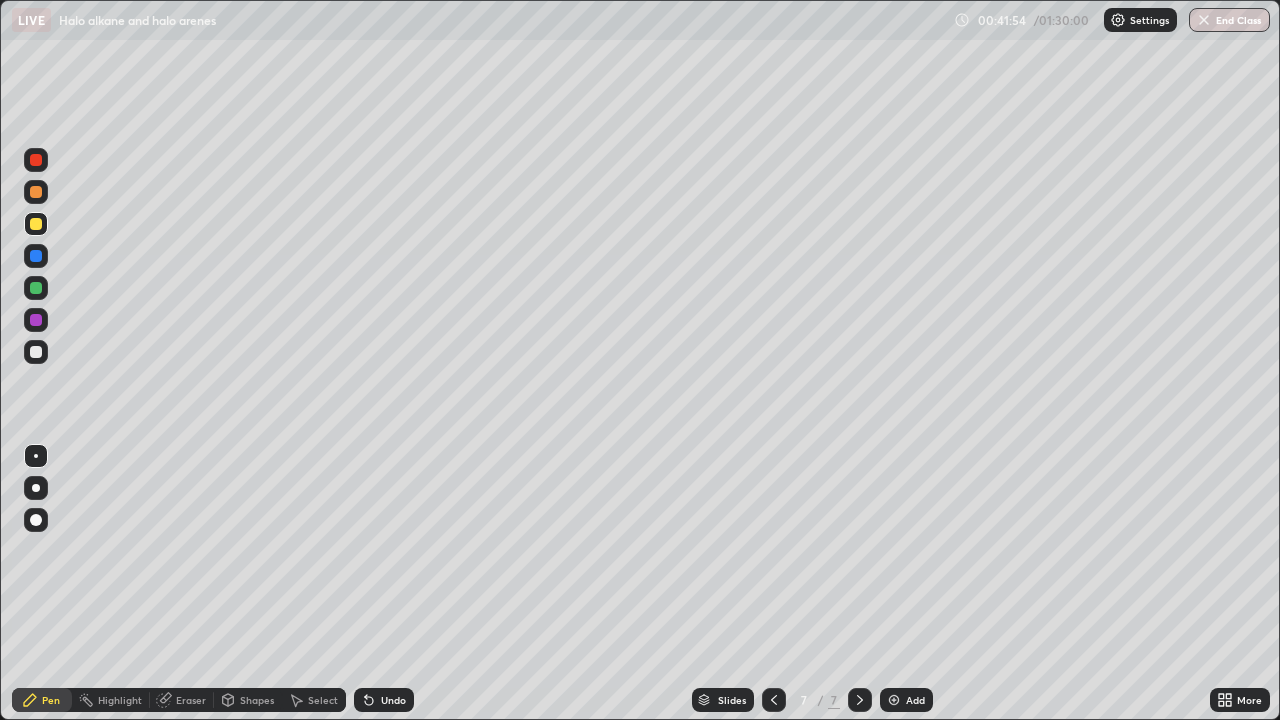 click at bounding box center [36, 352] 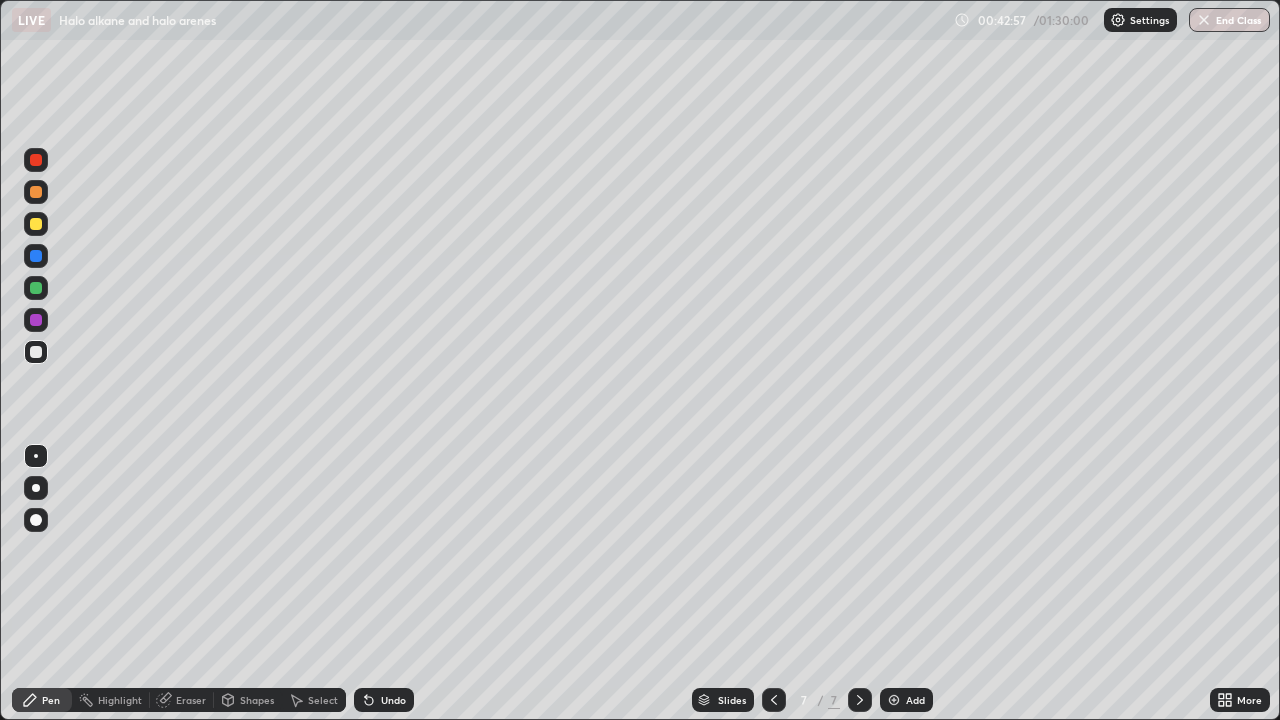 click on "Eraser" at bounding box center [191, 700] 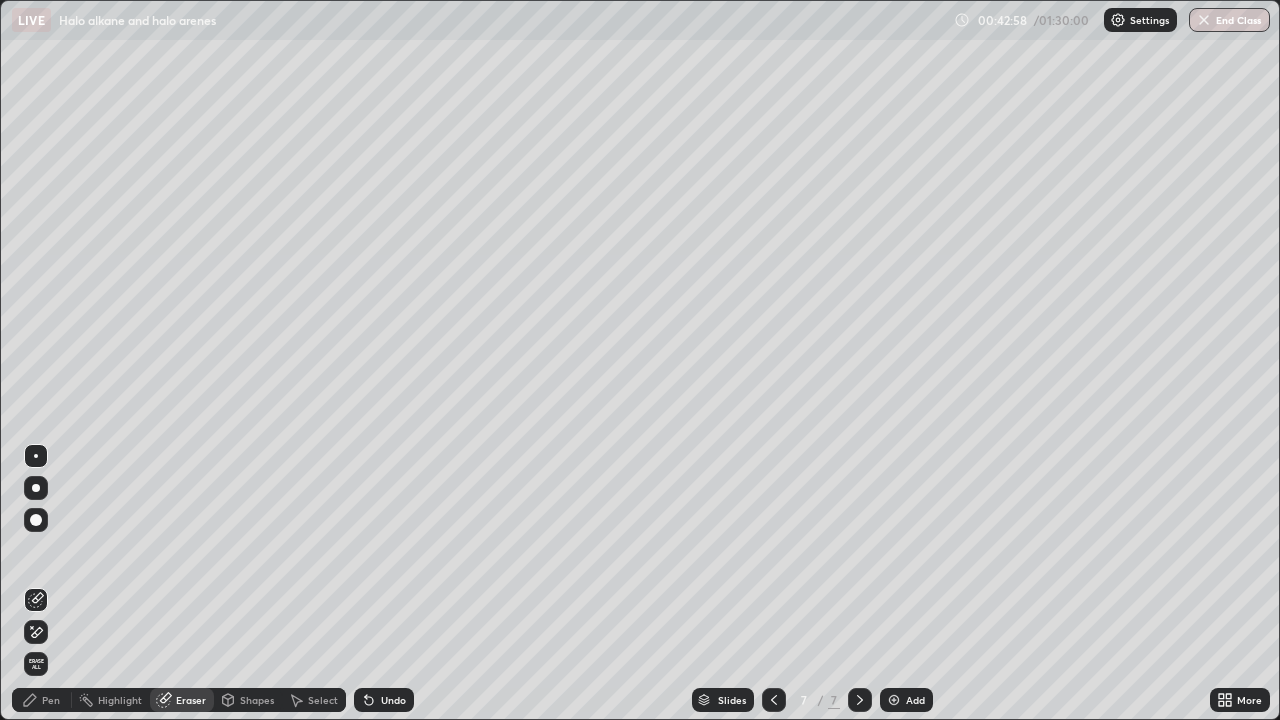 click at bounding box center (36, 520) 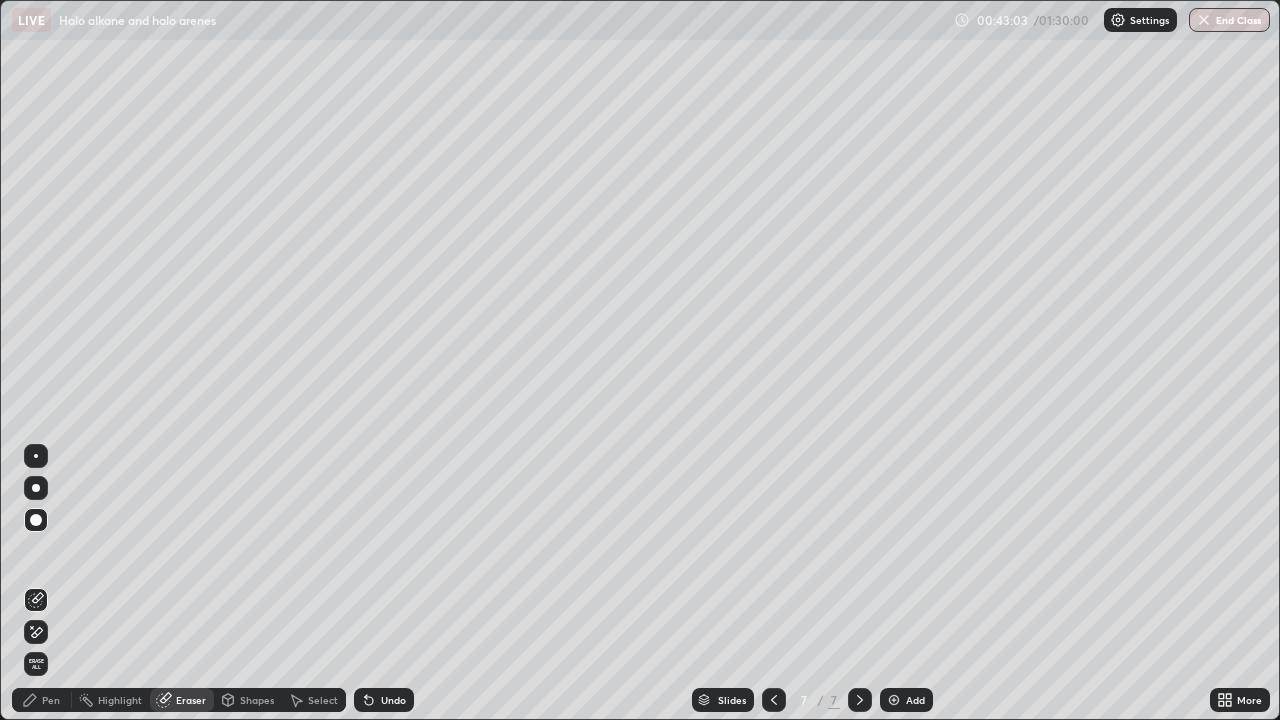 click on "Pen" at bounding box center (51, 700) 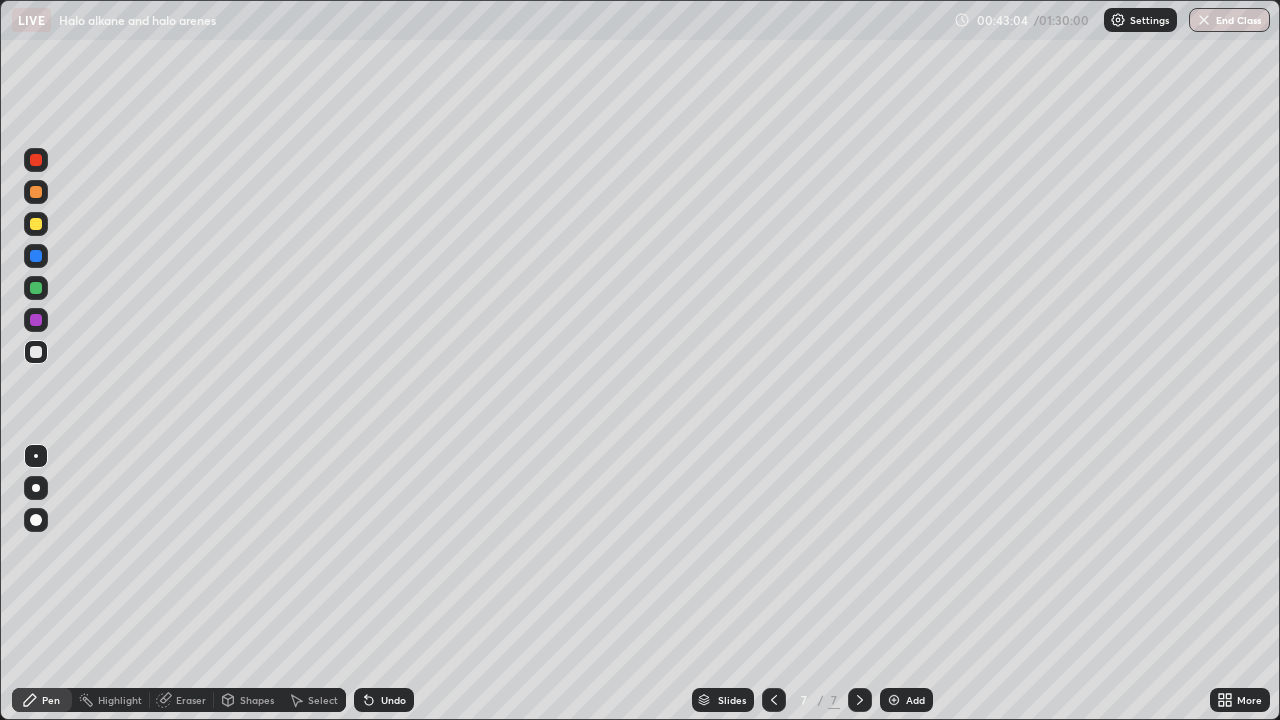 click at bounding box center [36, 352] 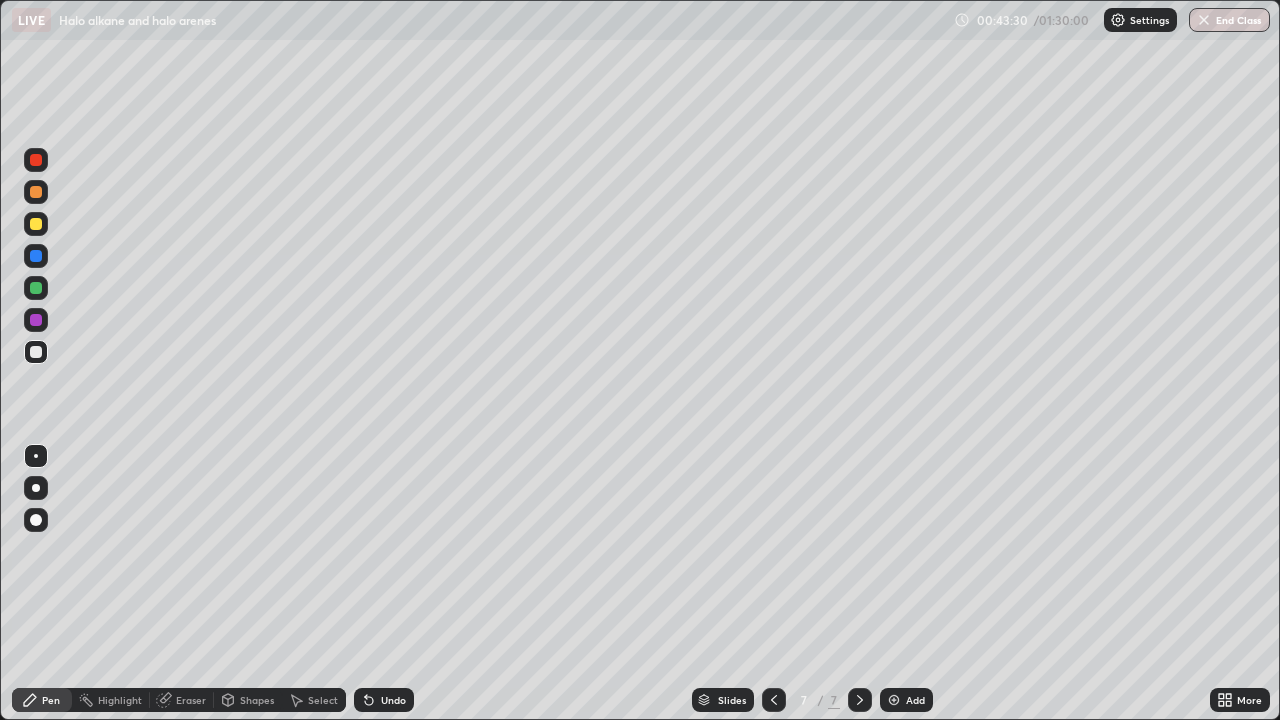 click at bounding box center (36, 352) 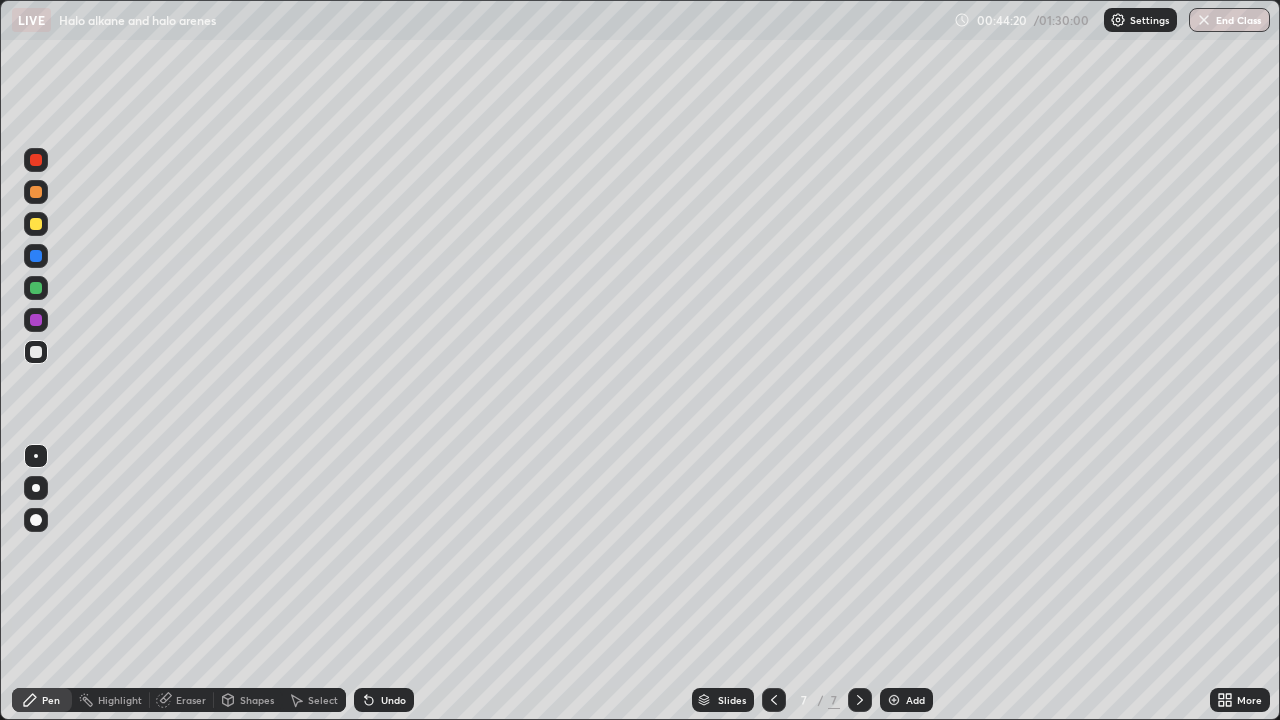 click on "Undo" at bounding box center (393, 700) 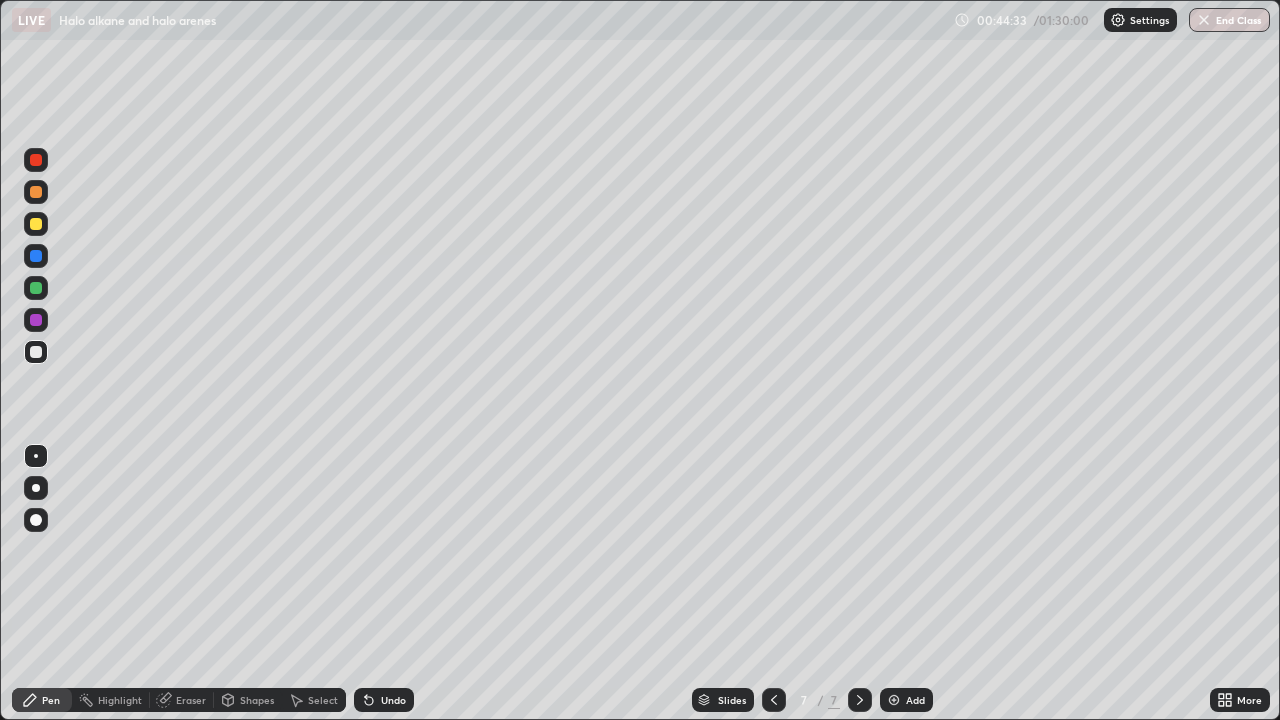 click at bounding box center [36, 224] 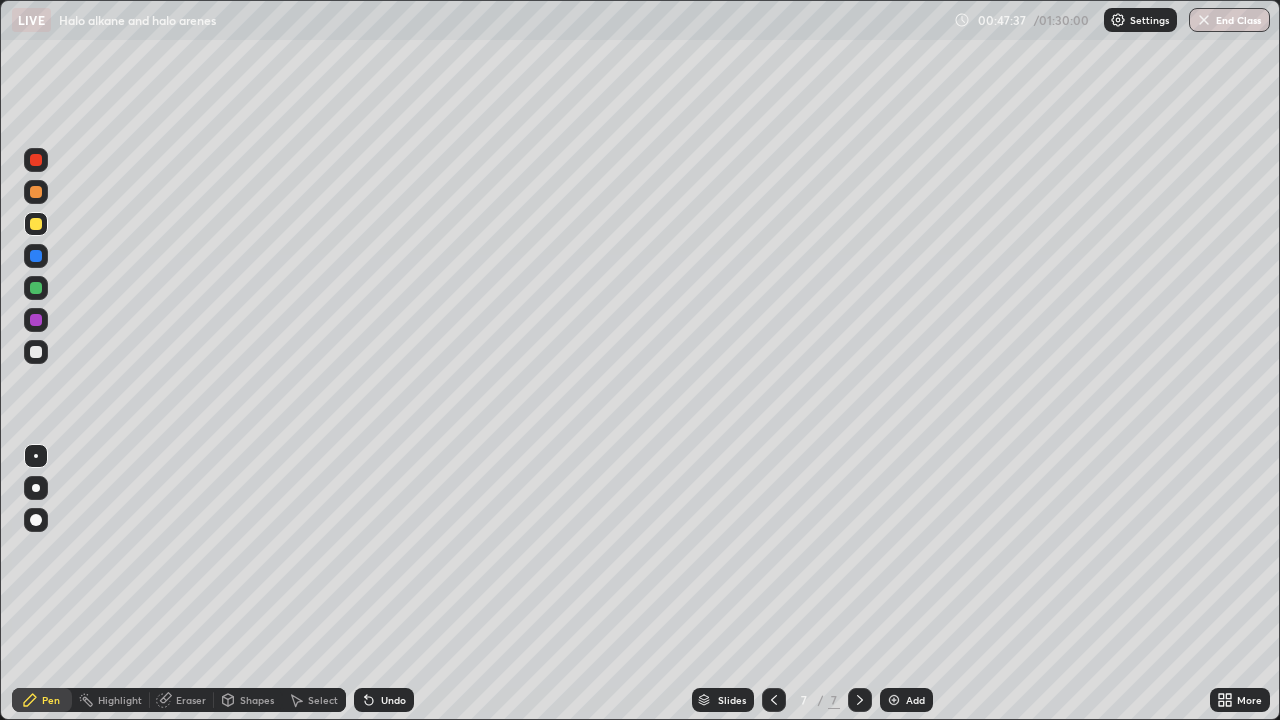 click at bounding box center [894, 700] 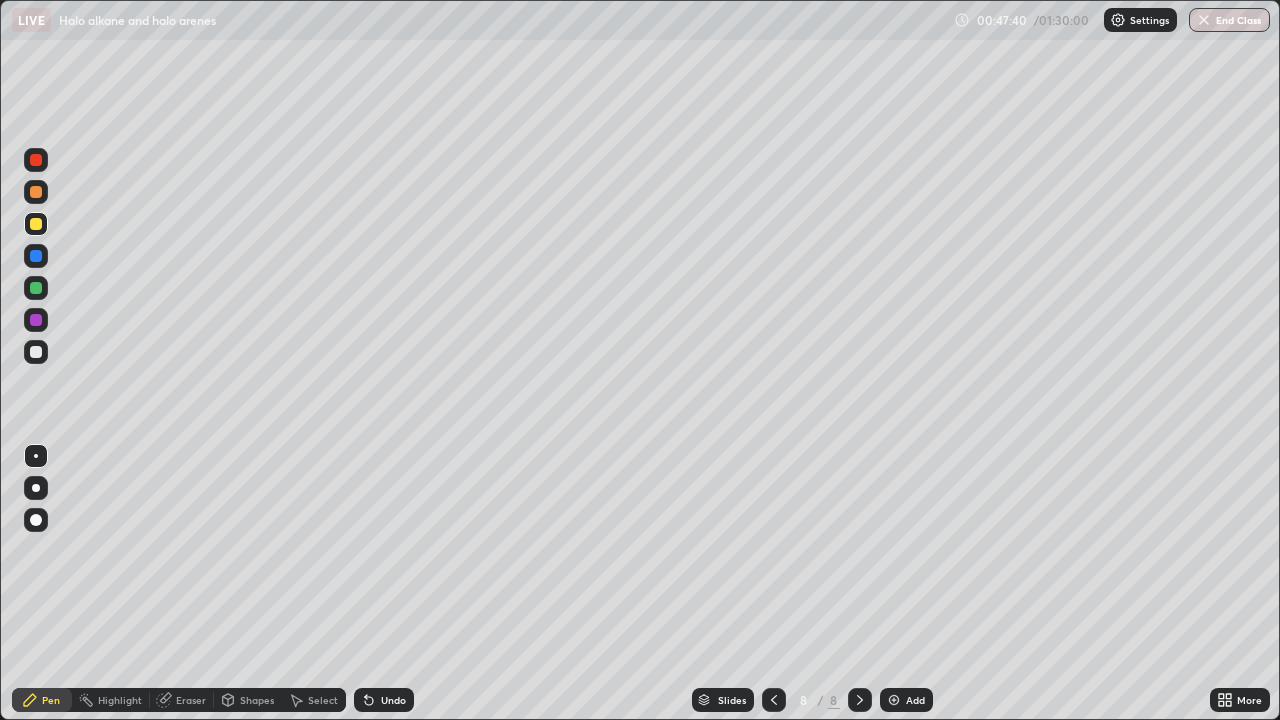 click 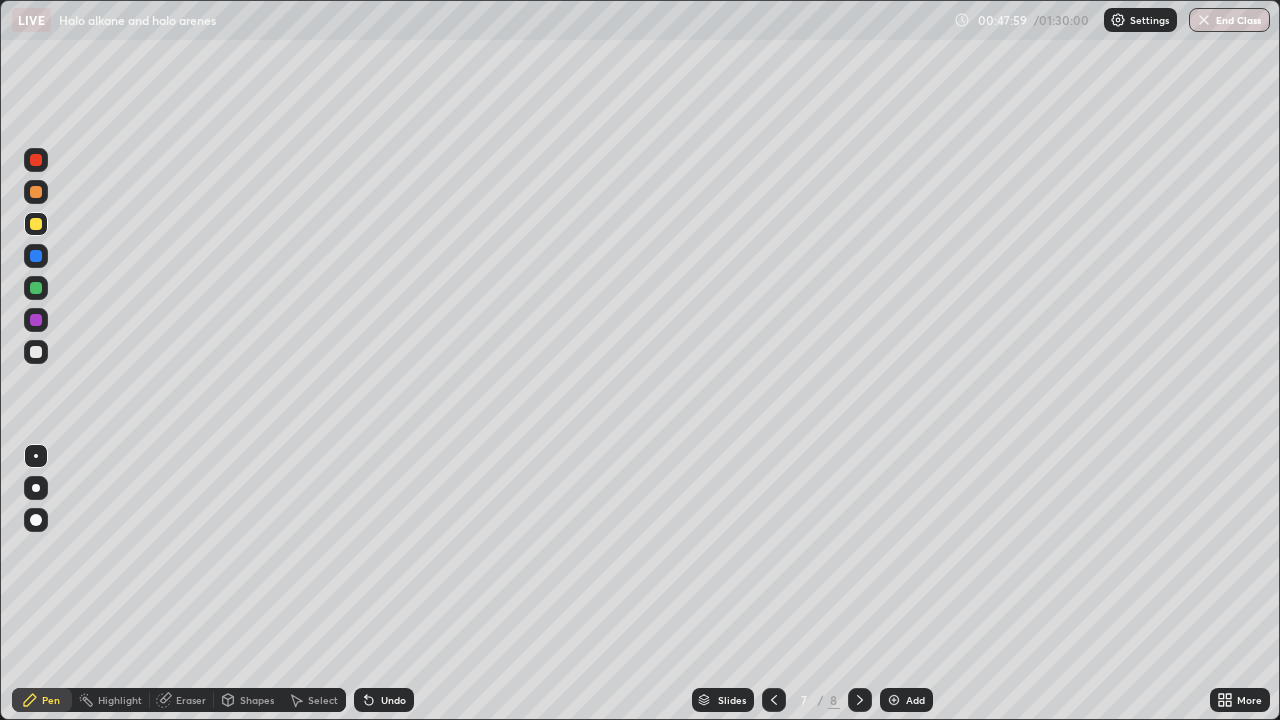 click 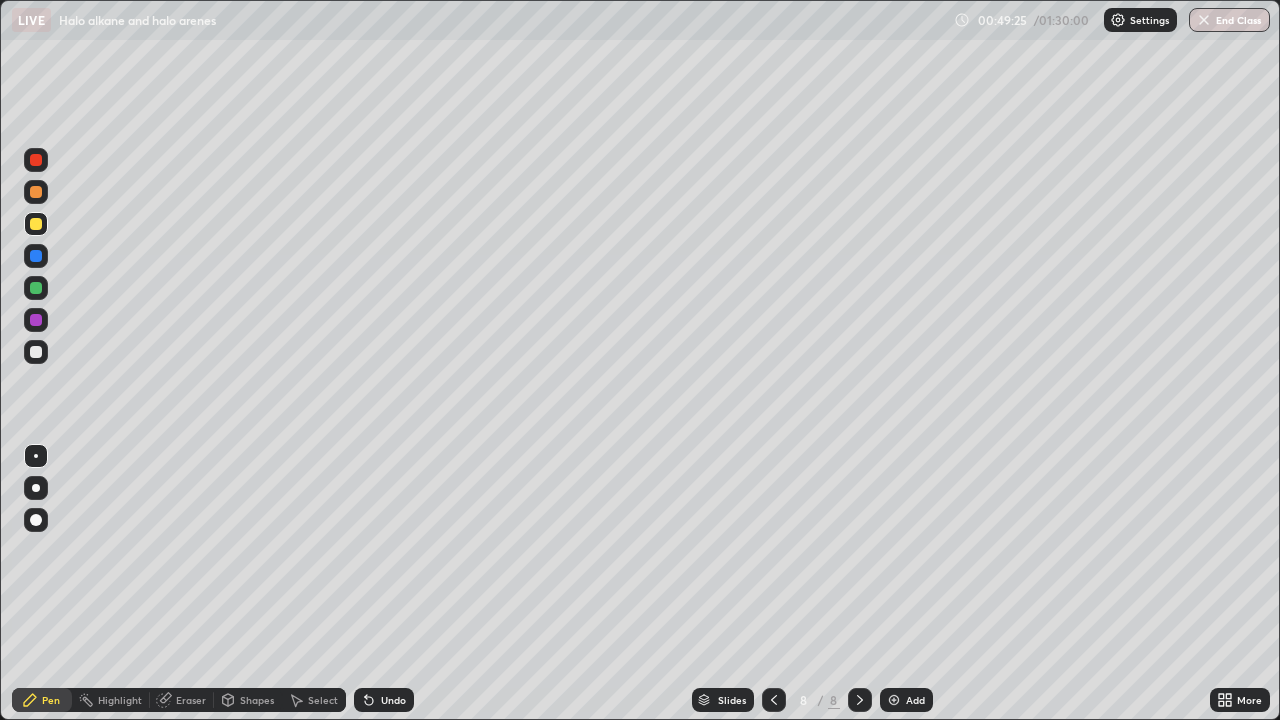 click at bounding box center (36, 352) 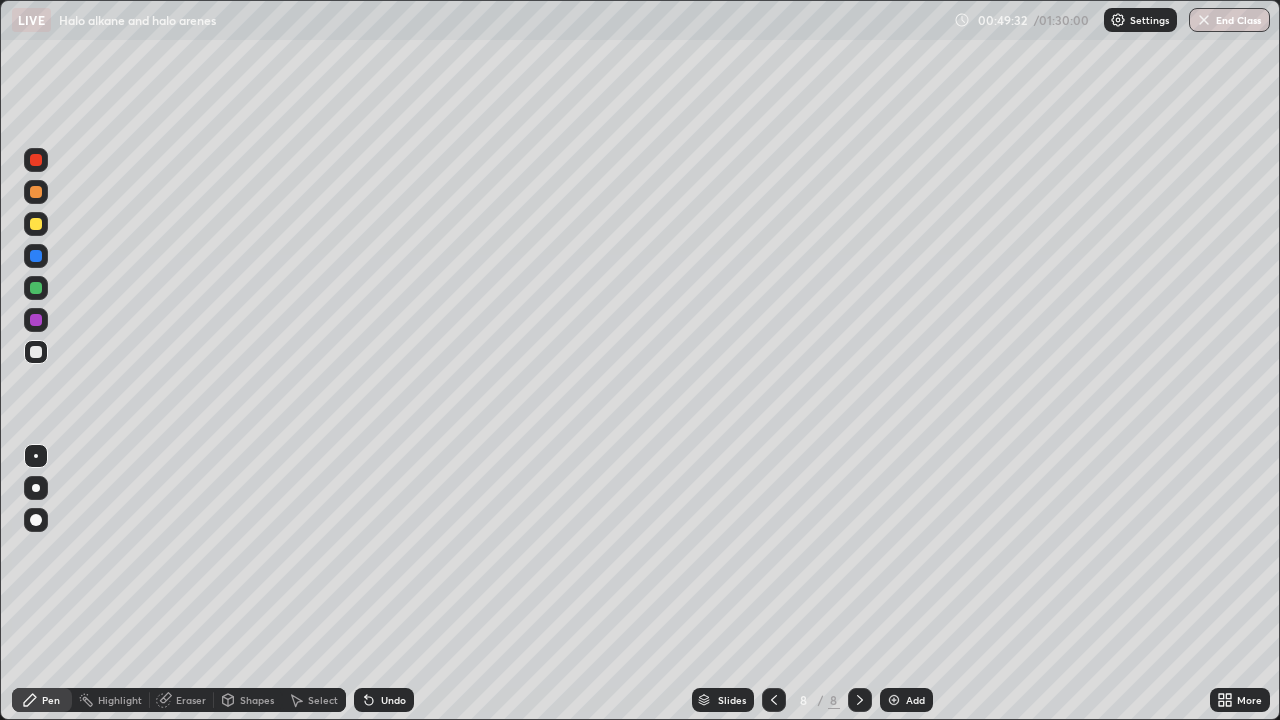 click at bounding box center (36, 224) 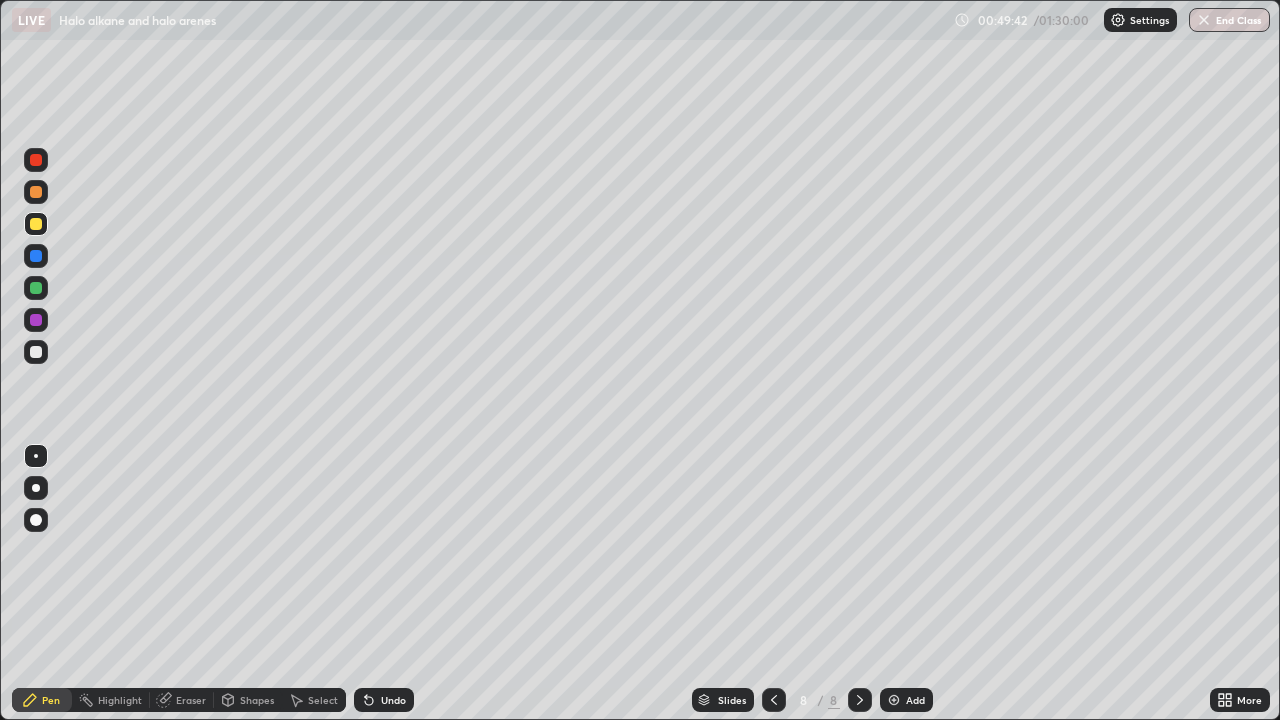 click at bounding box center [36, 352] 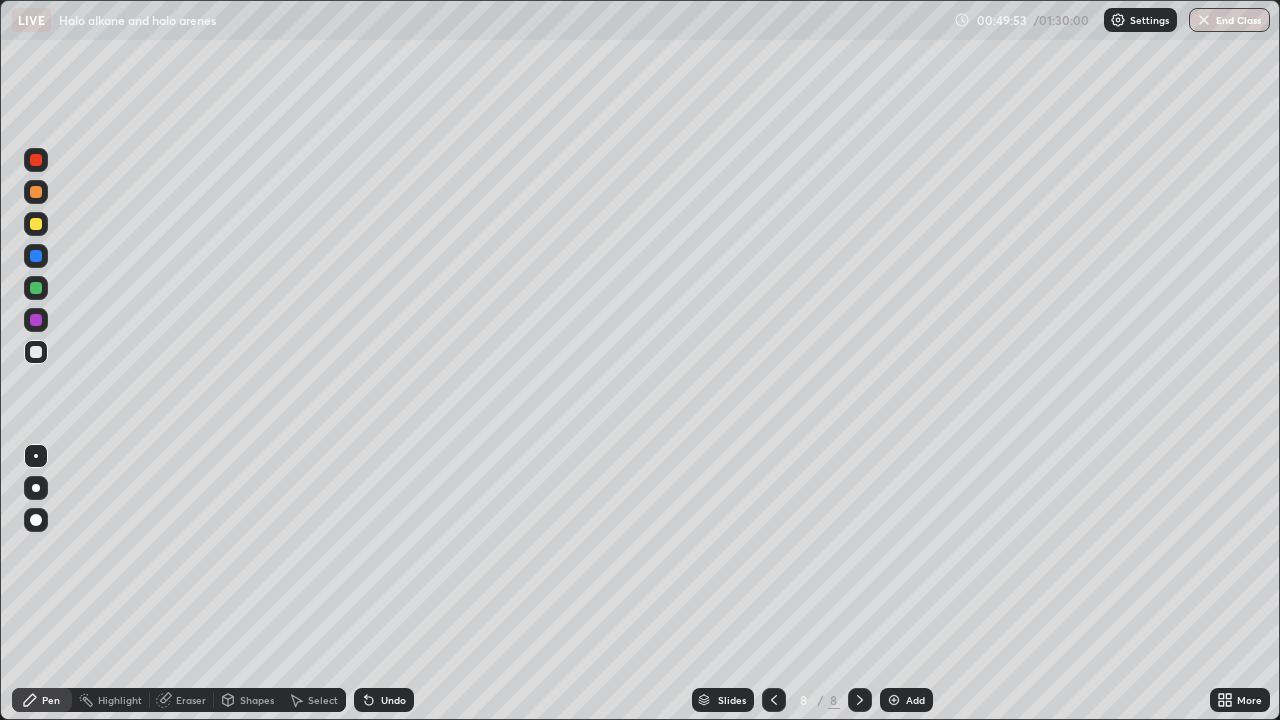 click at bounding box center (36, 224) 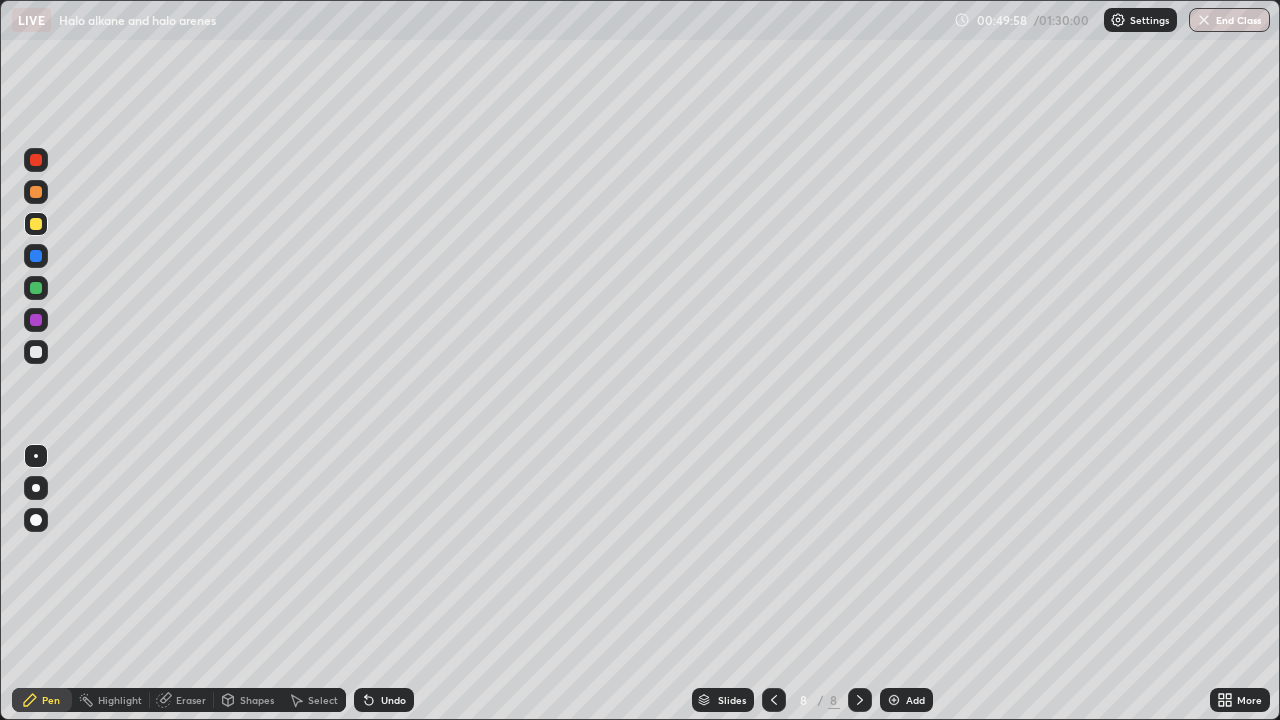 click at bounding box center (36, 352) 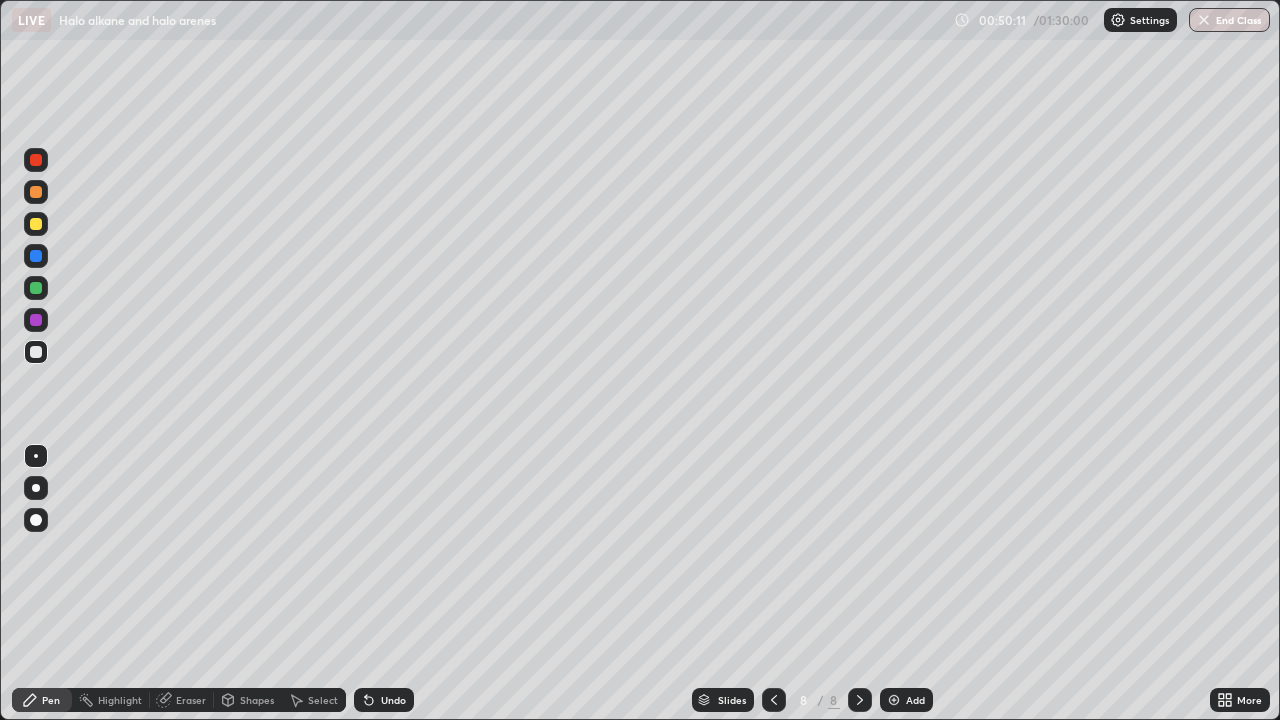 click at bounding box center (36, 224) 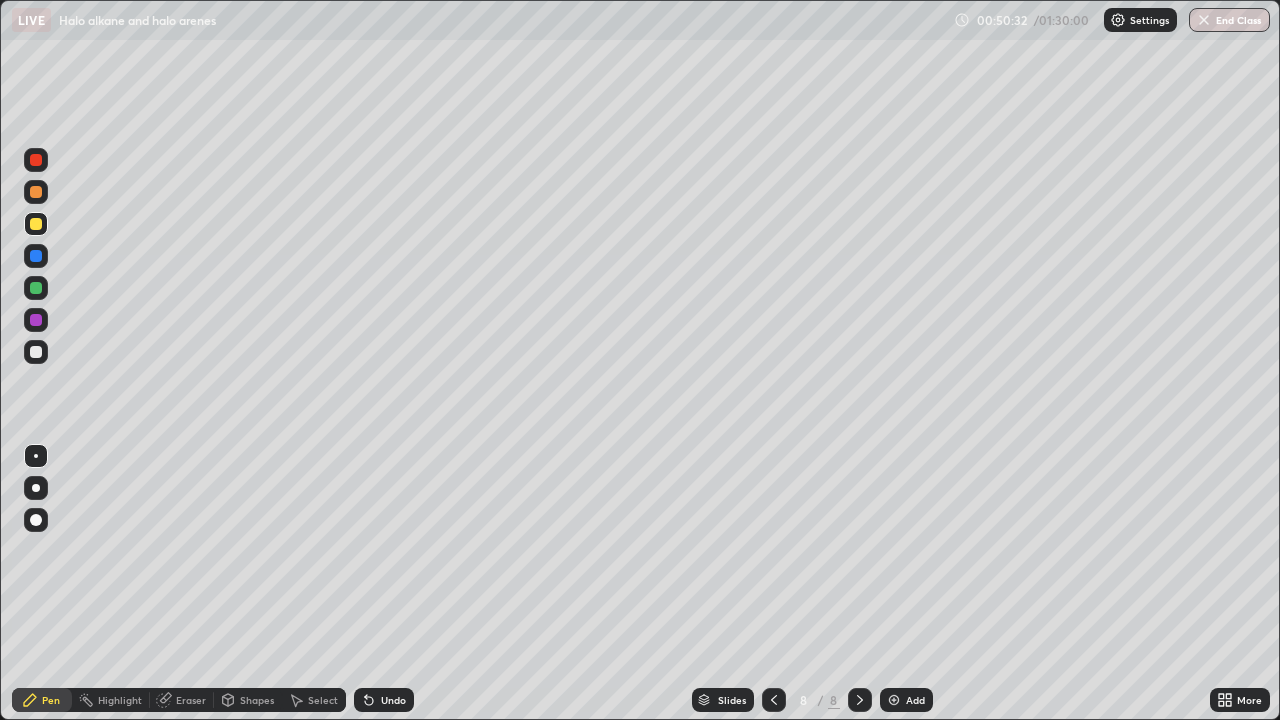 click at bounding box center (36, 352) 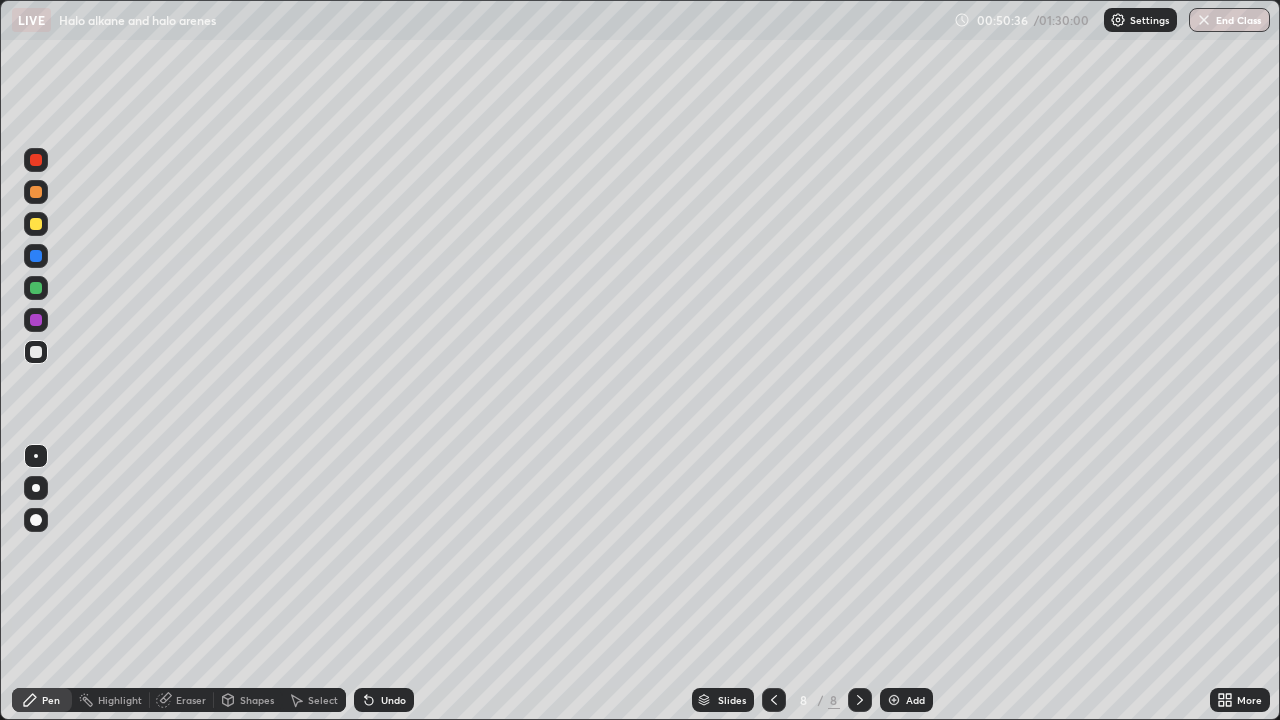 click at bounding box center (36, 224) 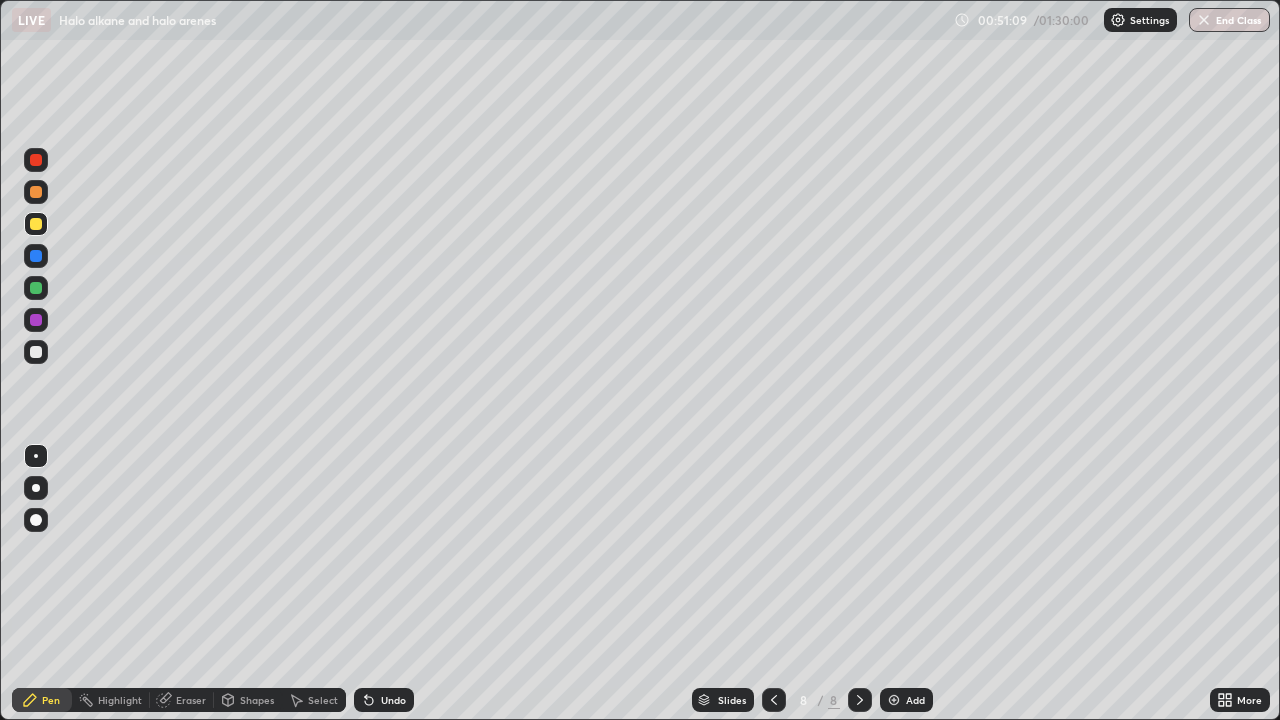 click at bounding box center [36, 352] 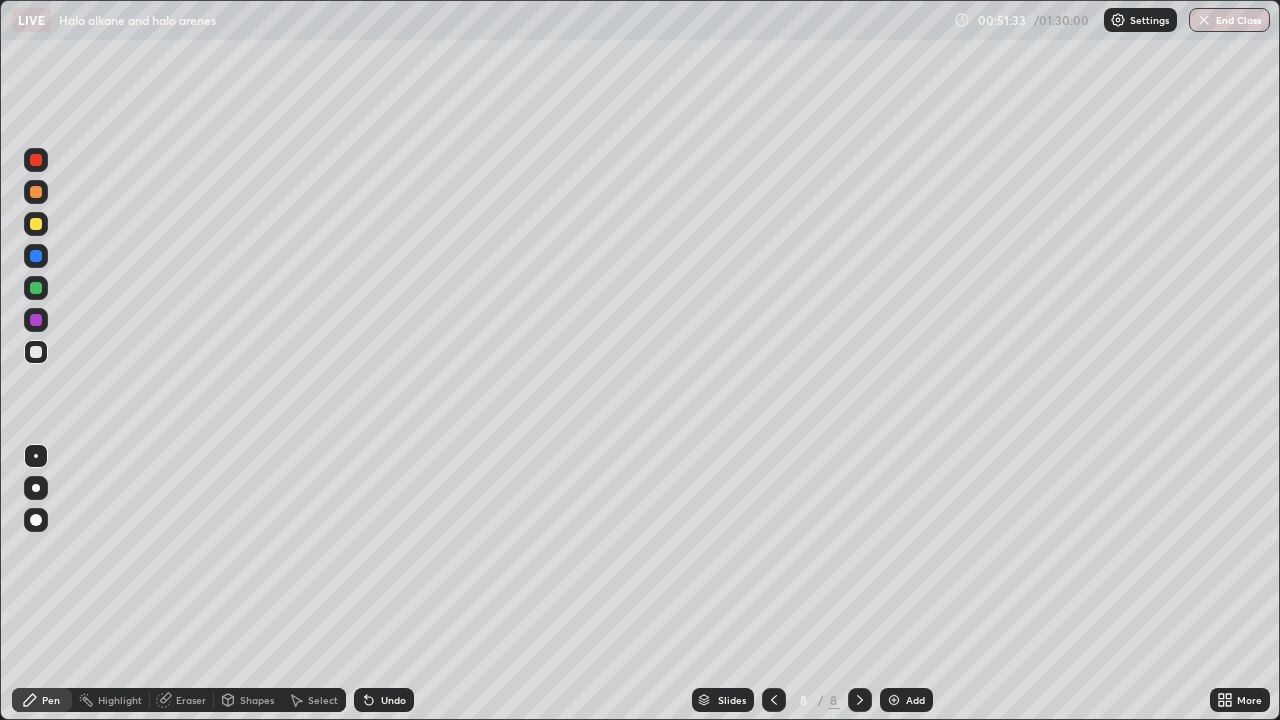 click on "Eraser" at bounding box center (191, 700) 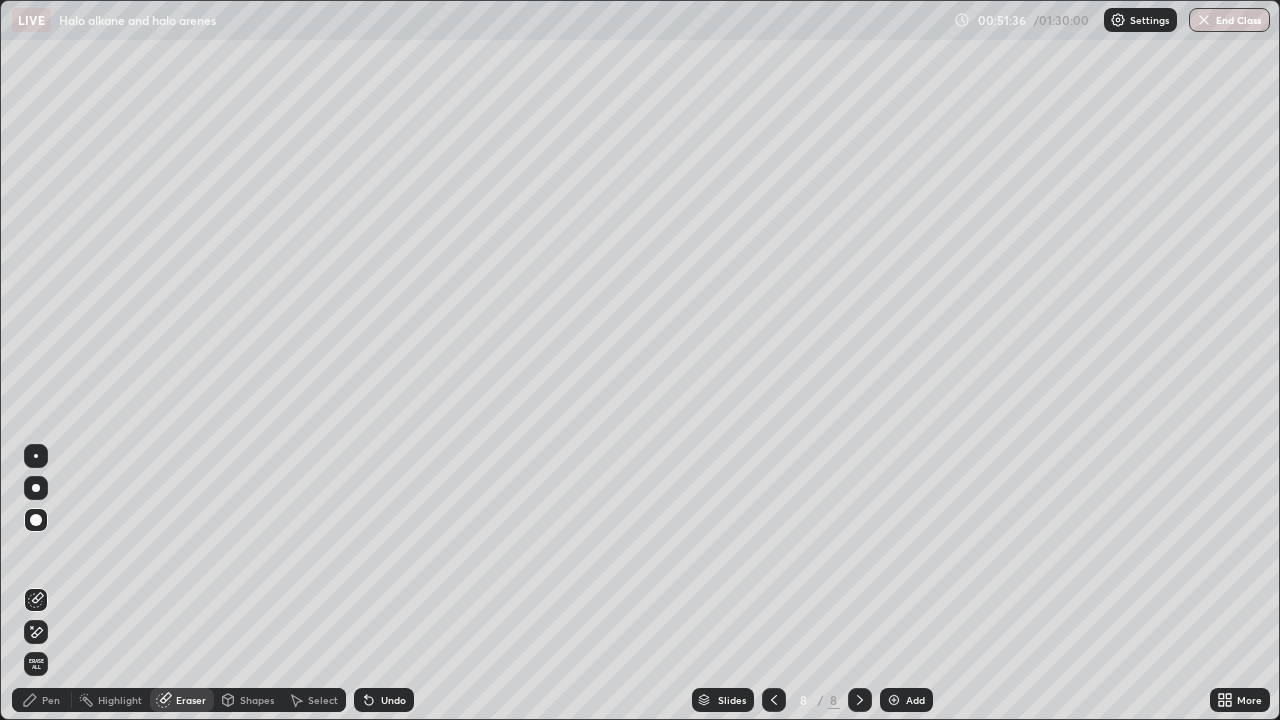 click on "Pen" at bounding box center [51, 700] 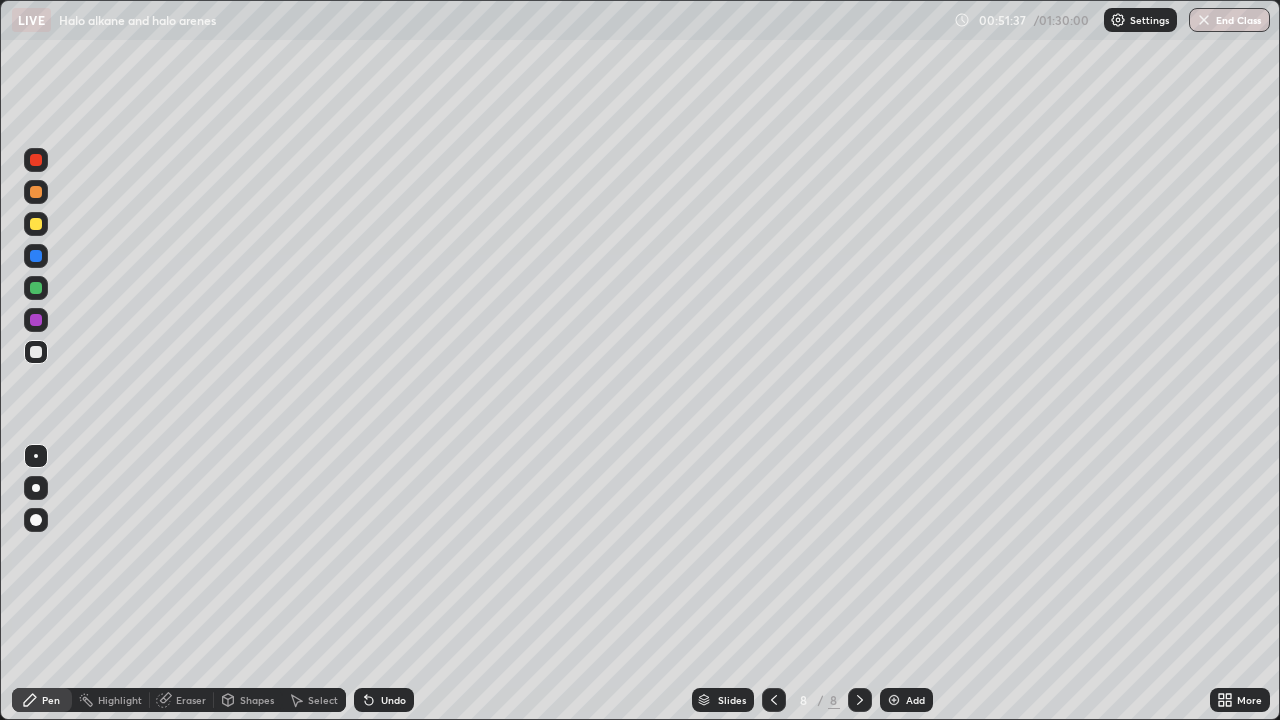 click at bounding box center (36, 224) 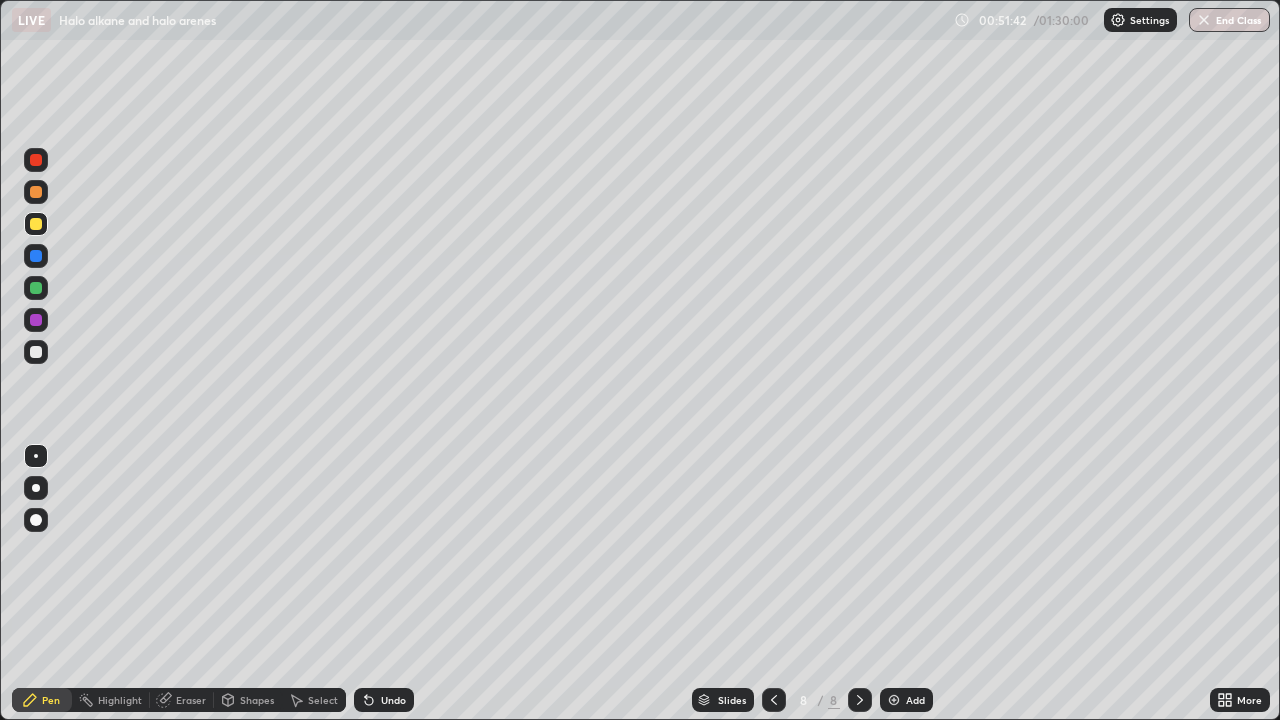click at bounding box center (36, 352) 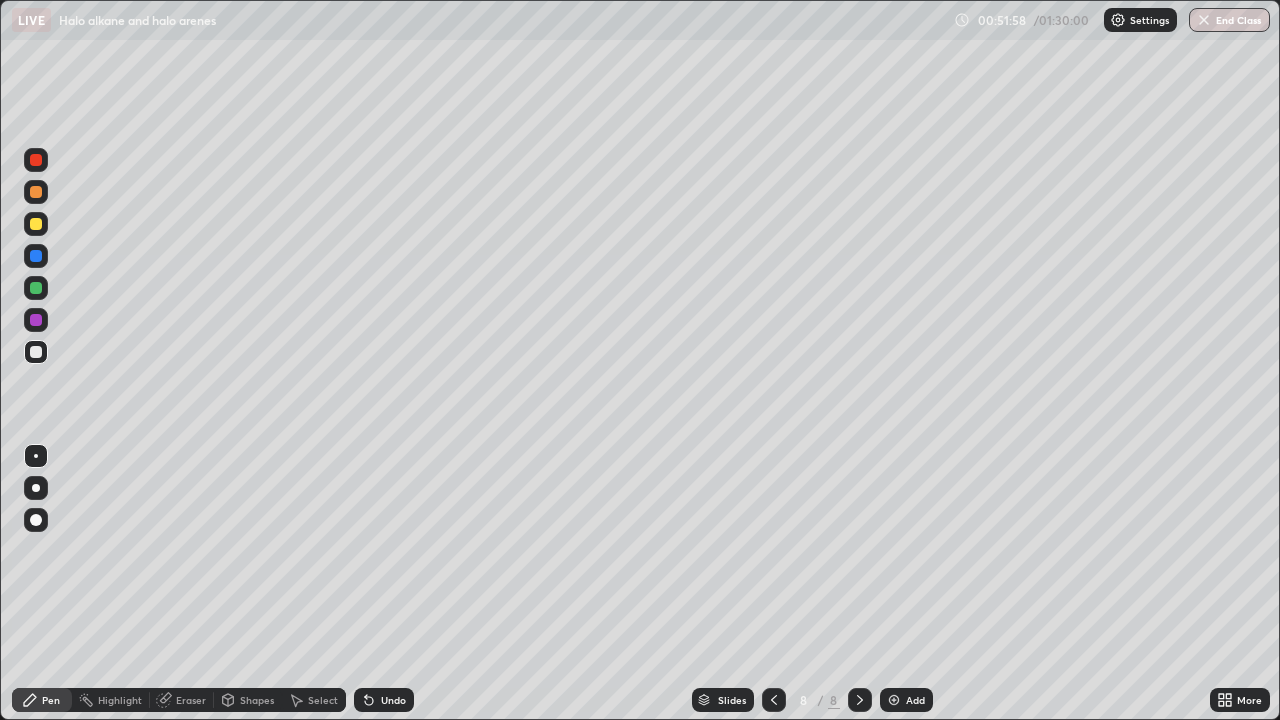 click at bounding box center (36, 224) 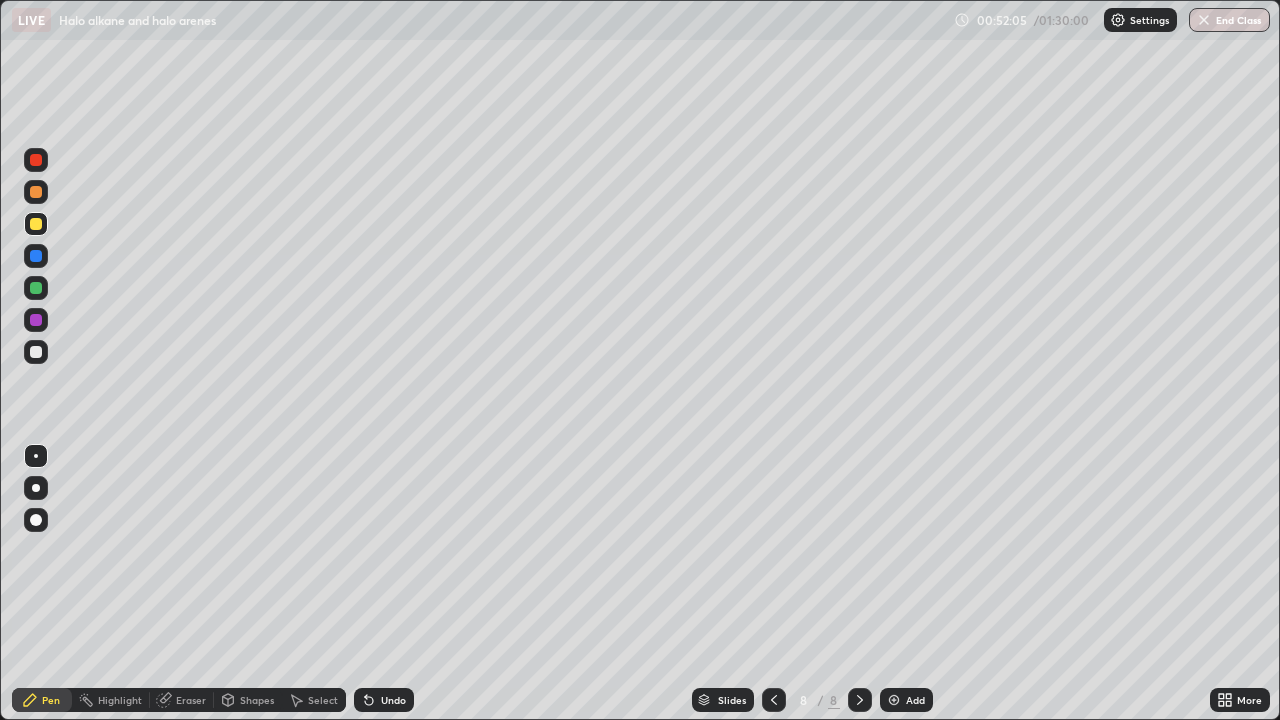 click at bounding box center [36, 352] 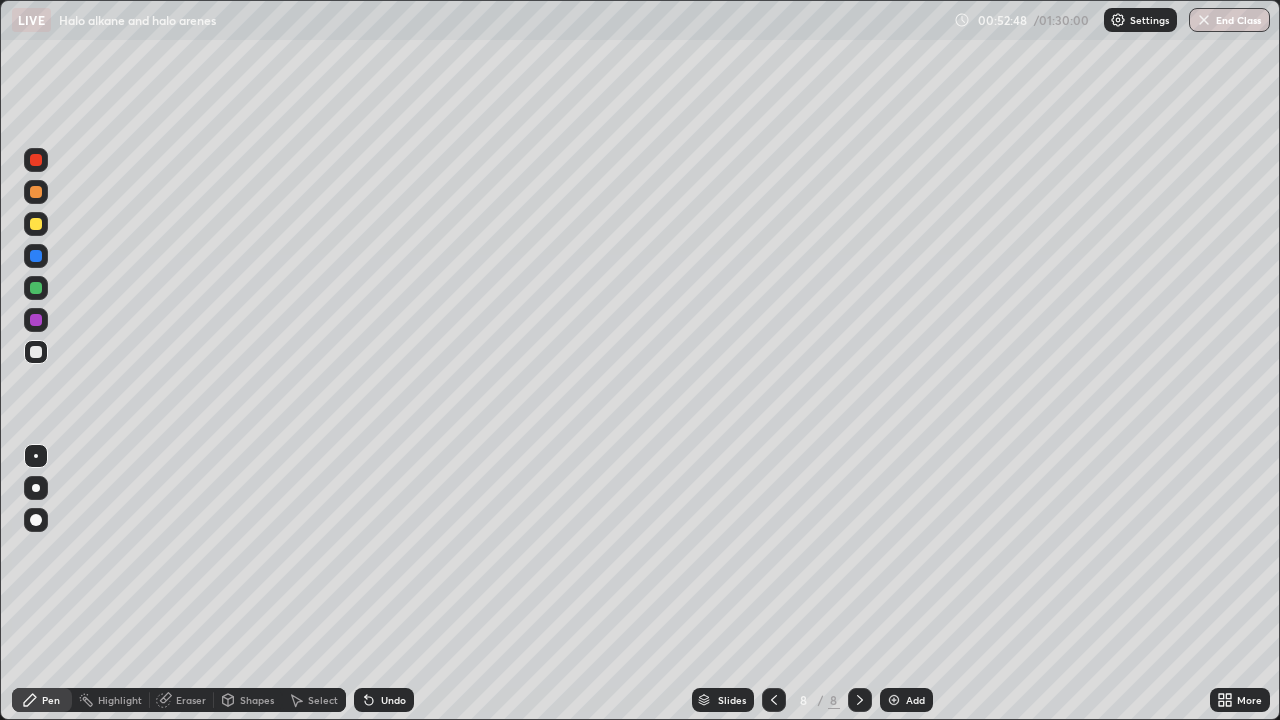 click at bounding box center (36, 224) 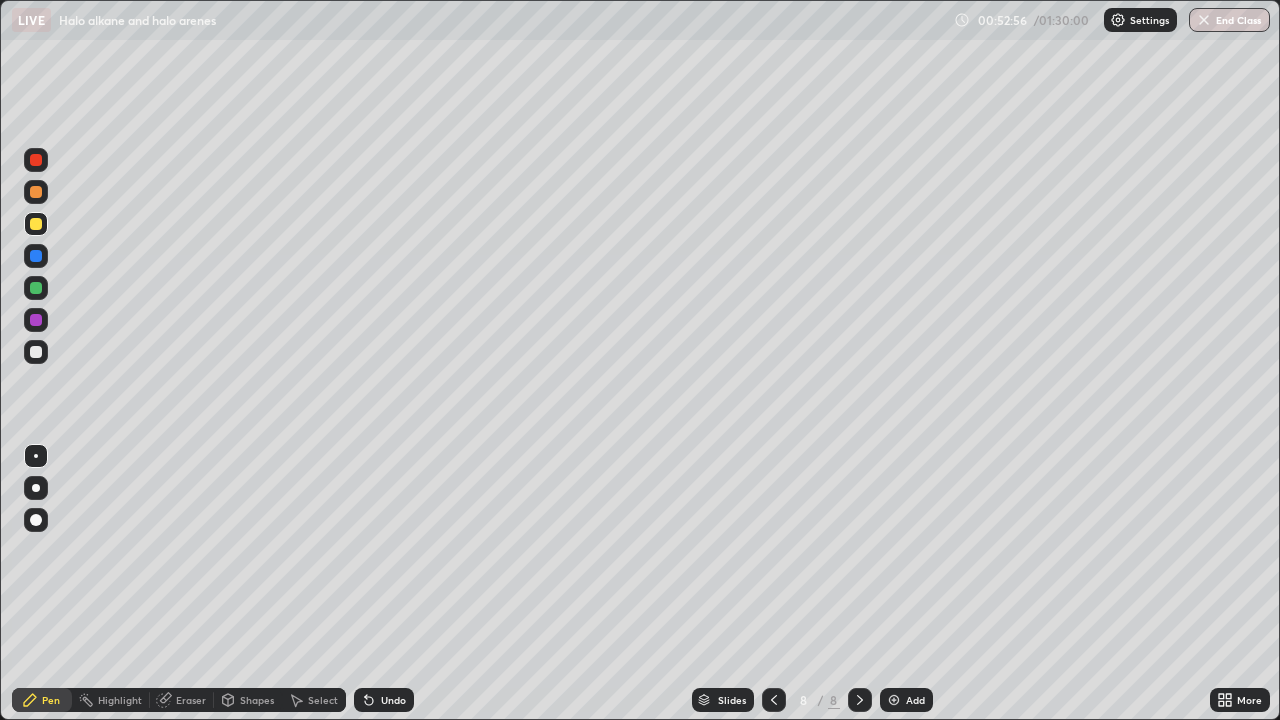 click at bounding box center (36, 352) 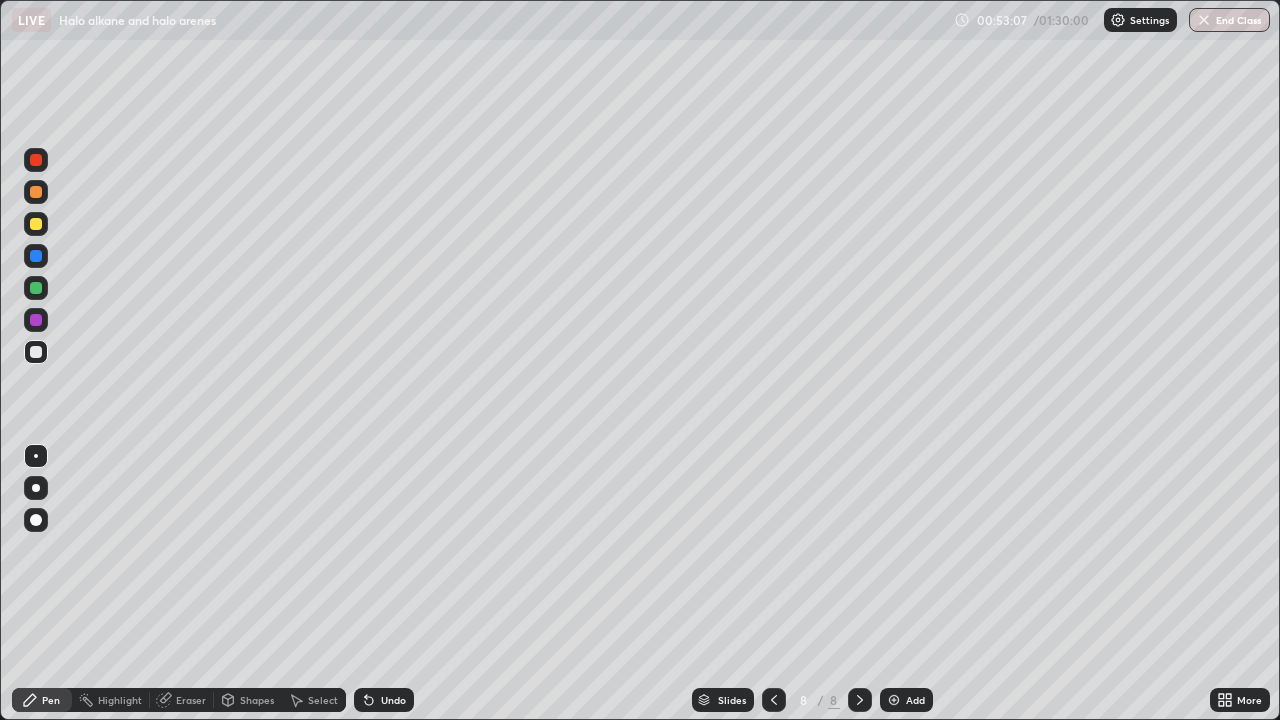 click at bounding box center [36, 352] 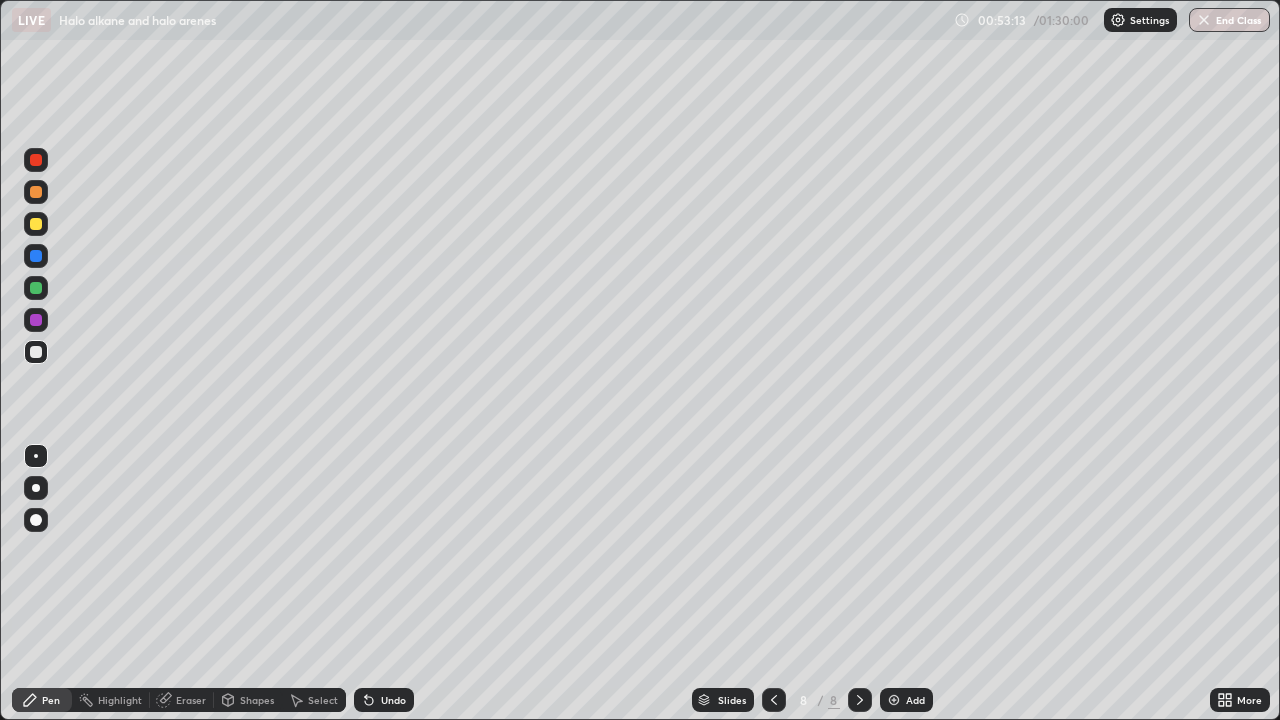 click at bounding box center [36, 224] 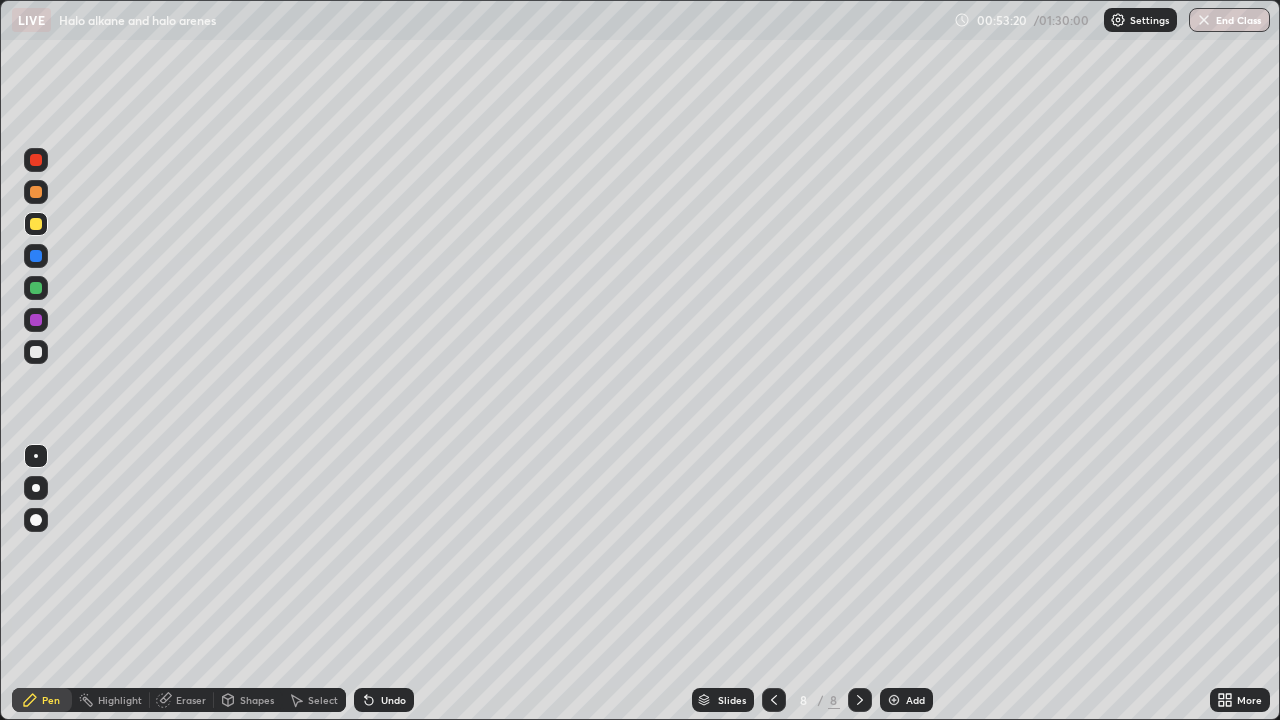 click at bounding box center [36, 352] 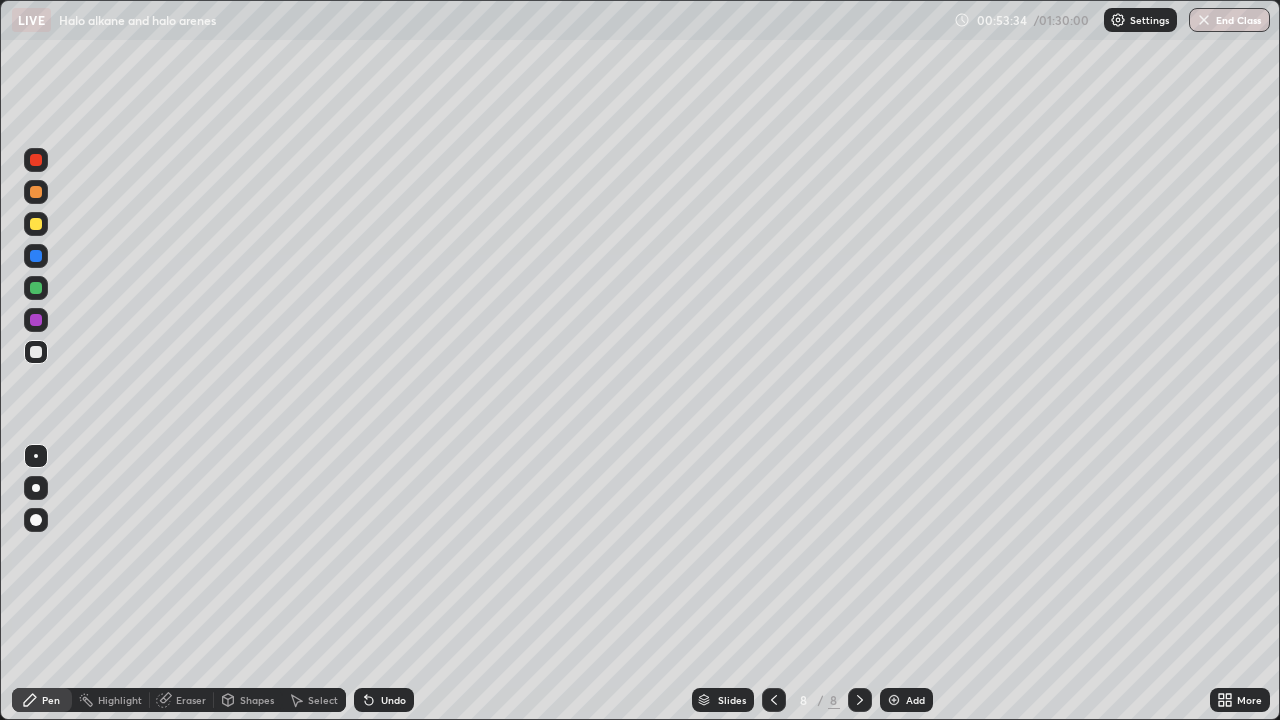 click at bounding box center (36, 224) 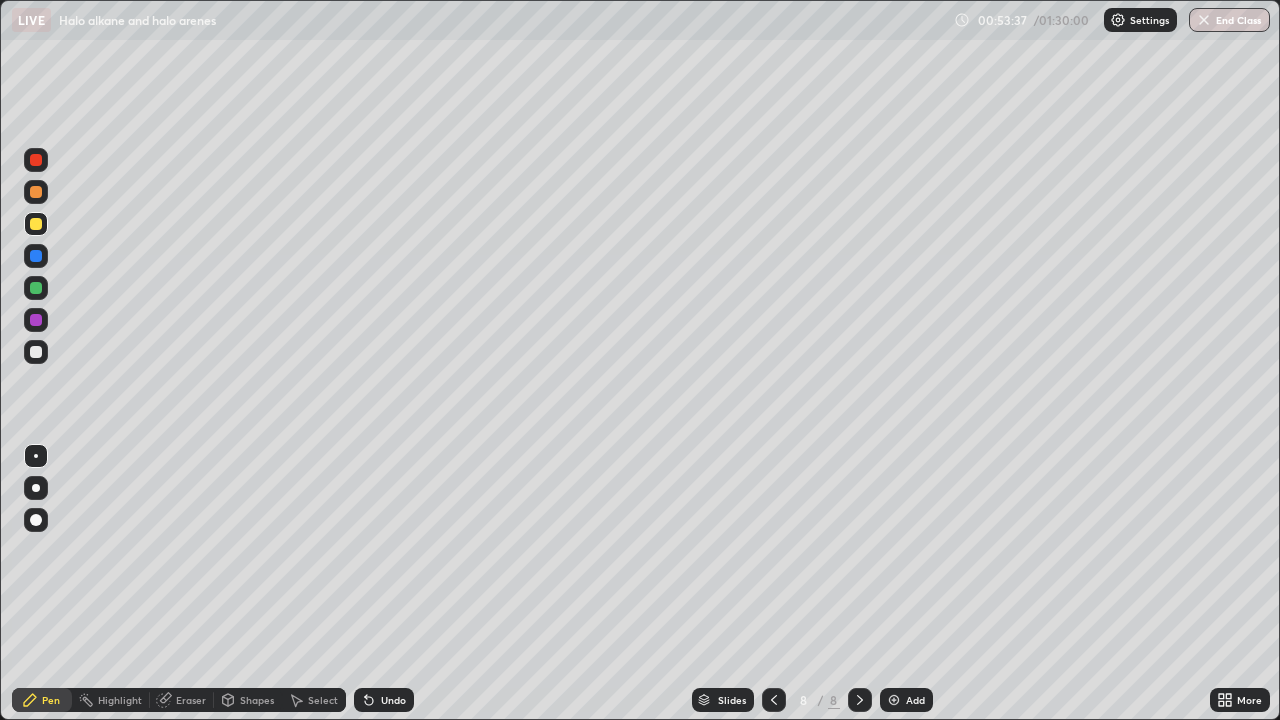 click at bounding box center (36, 352) 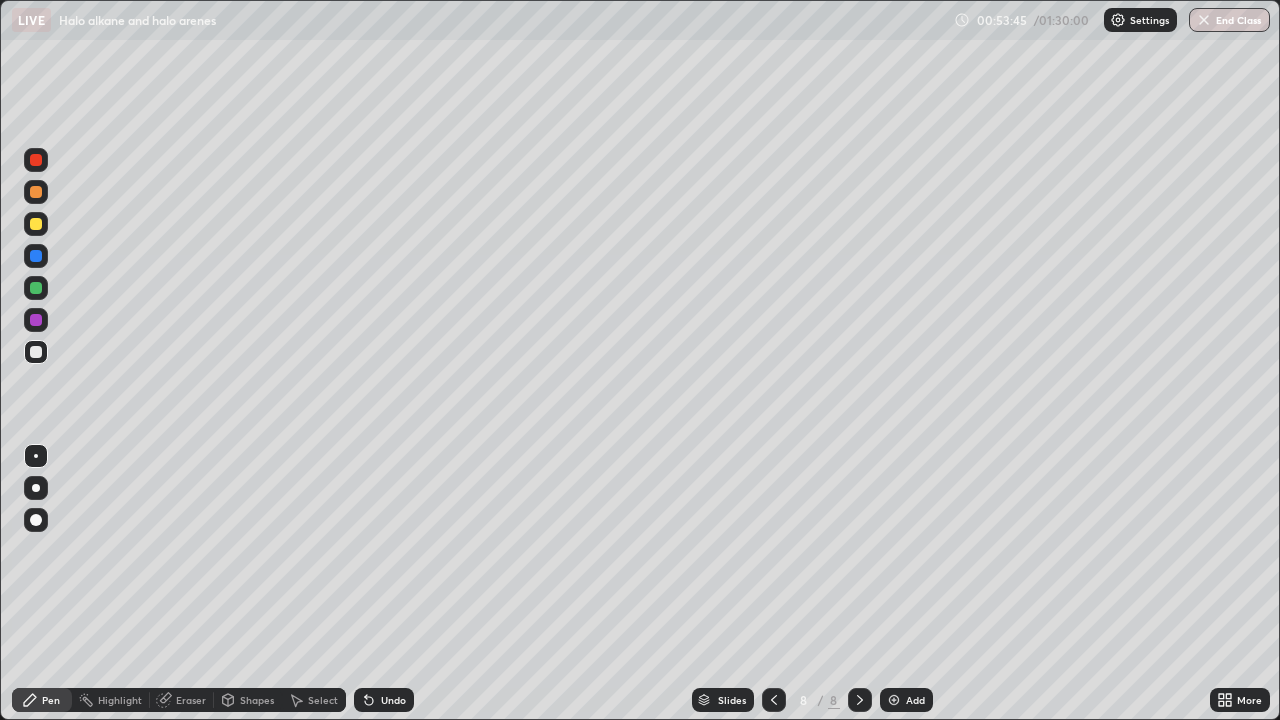 click at bounding box center (36, 224) 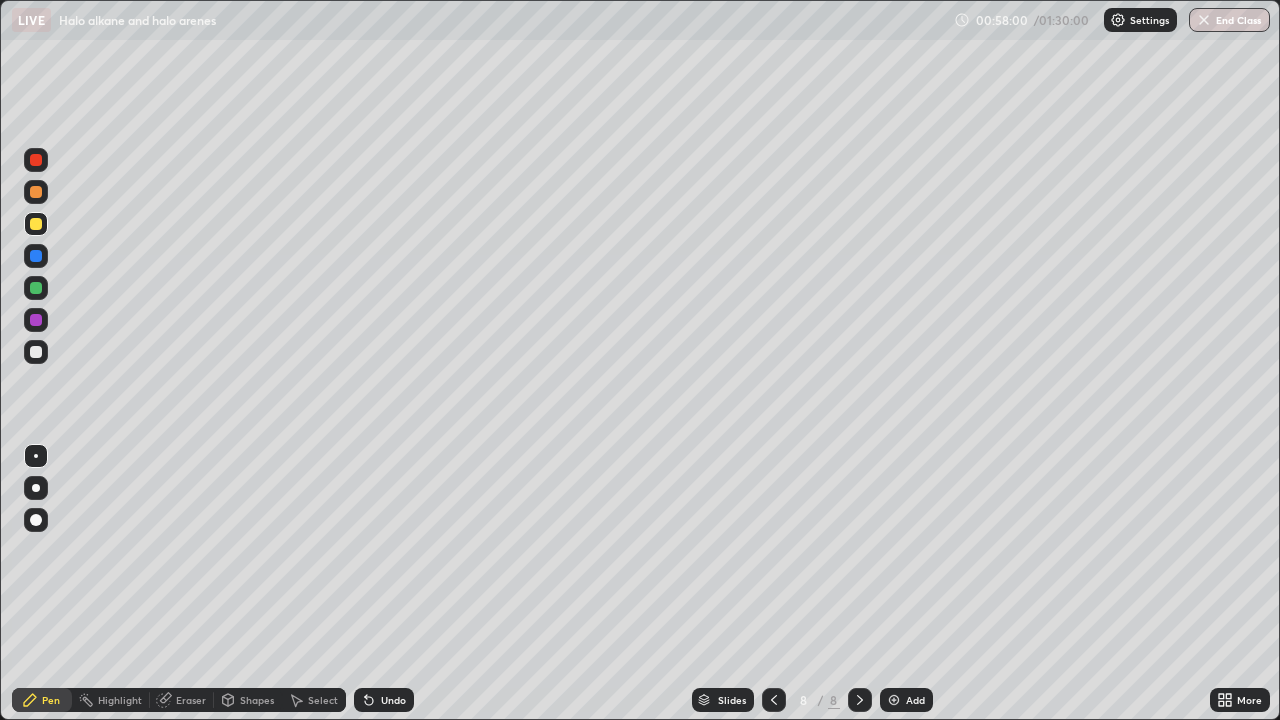 click 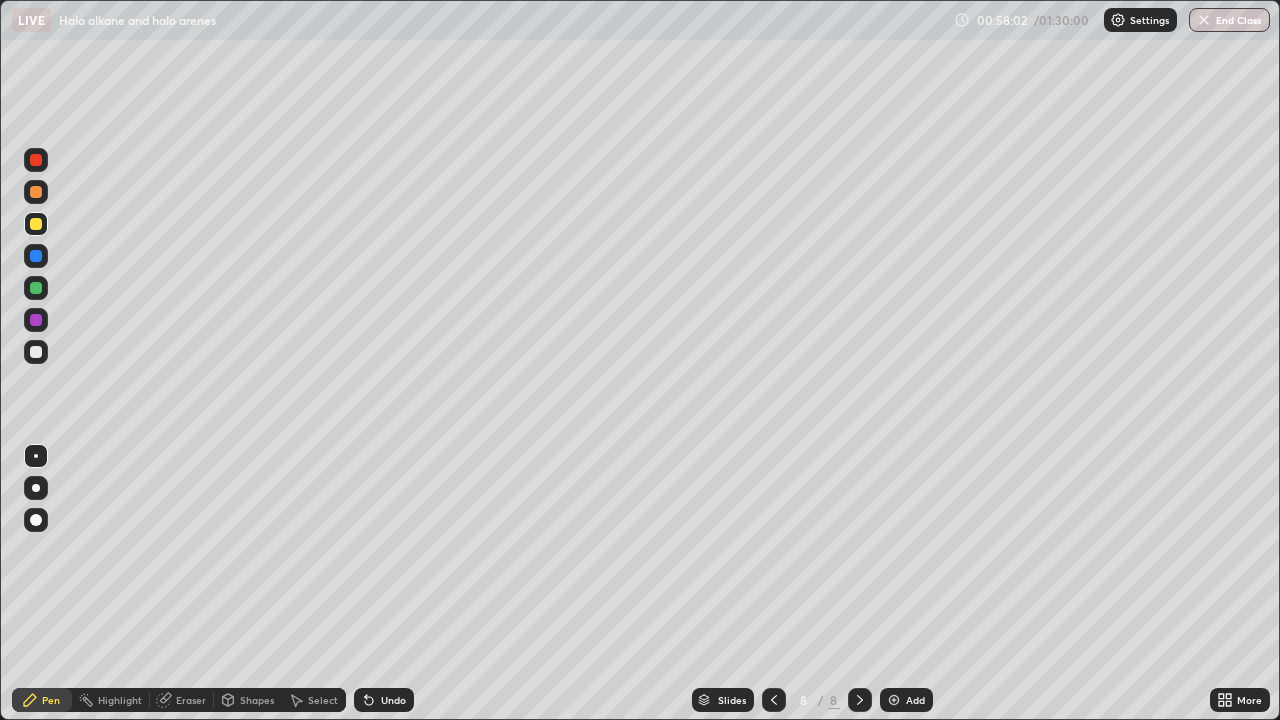 click at bounding box center (894, 700) 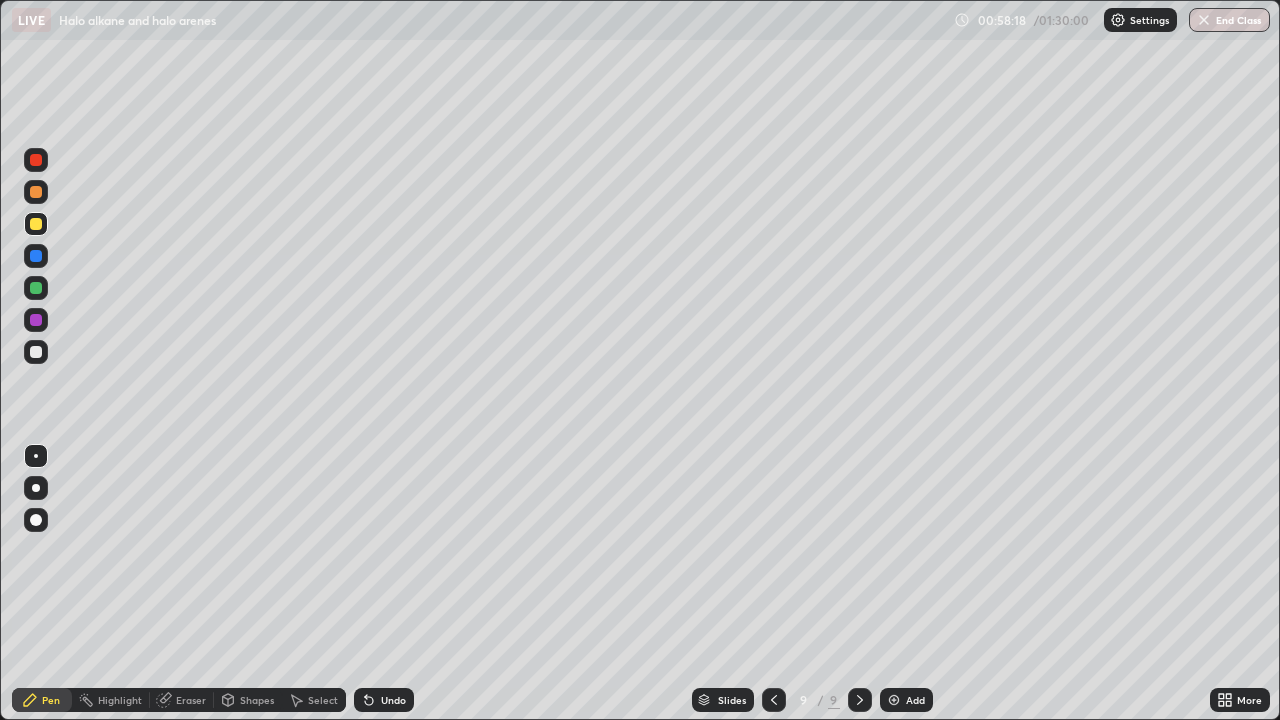 click at bounding box center (36, 352) 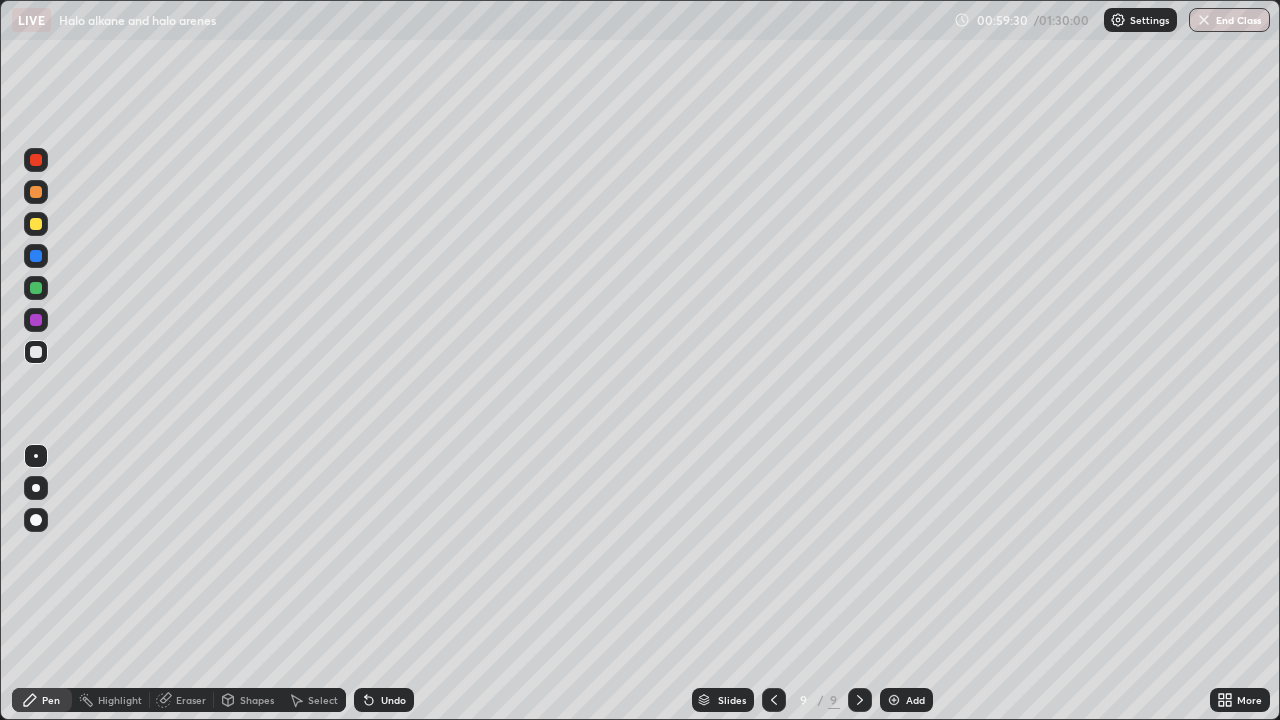 click at bounding box center [36, 224] 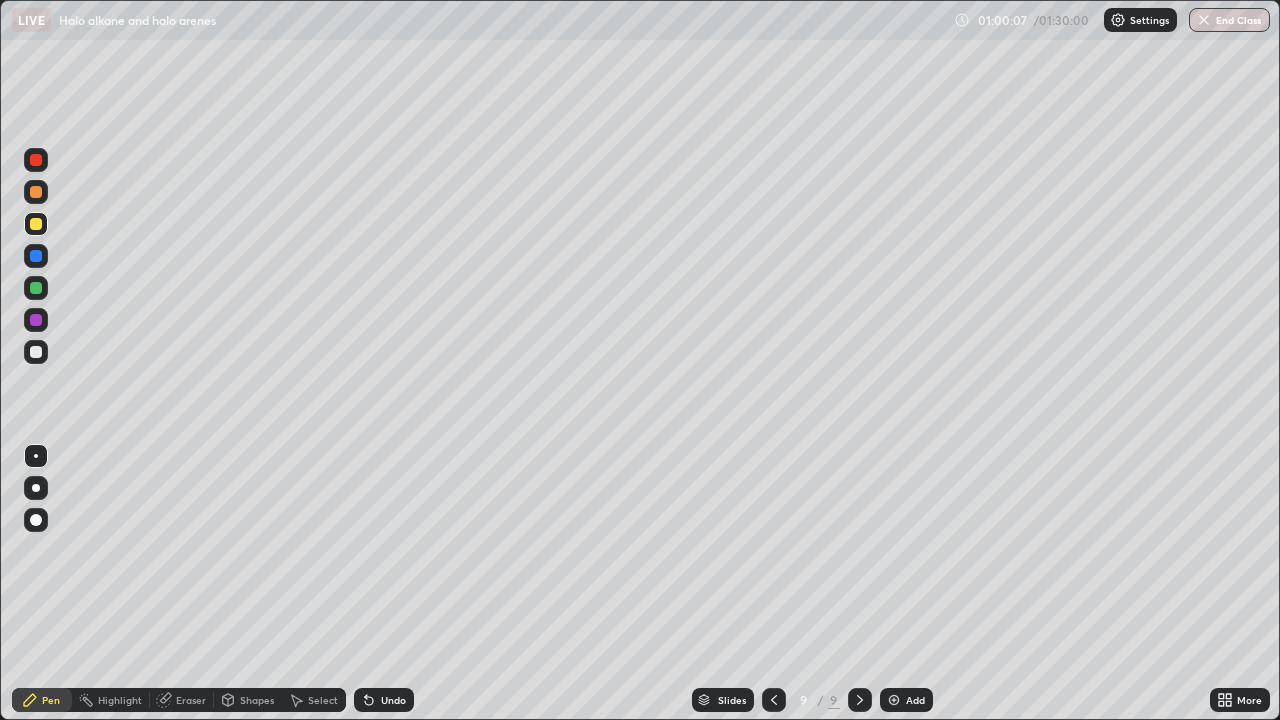 click at bounding box center (36, 352) 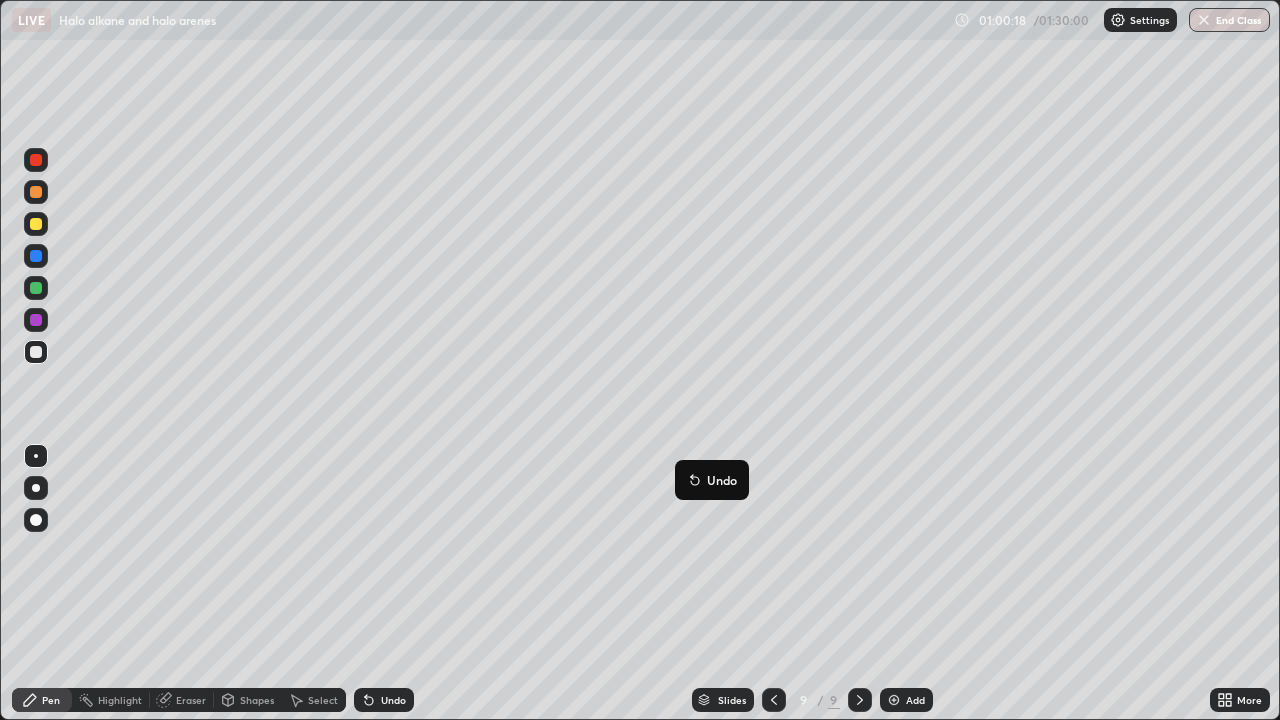 click 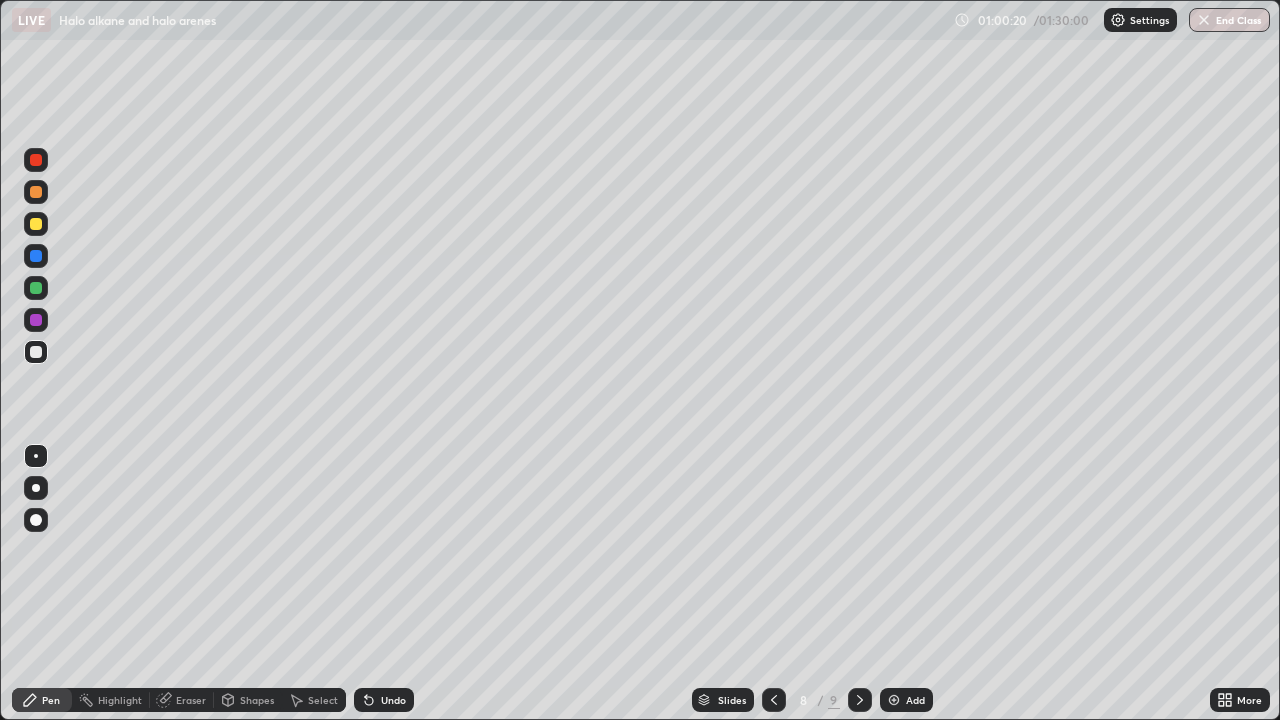 click 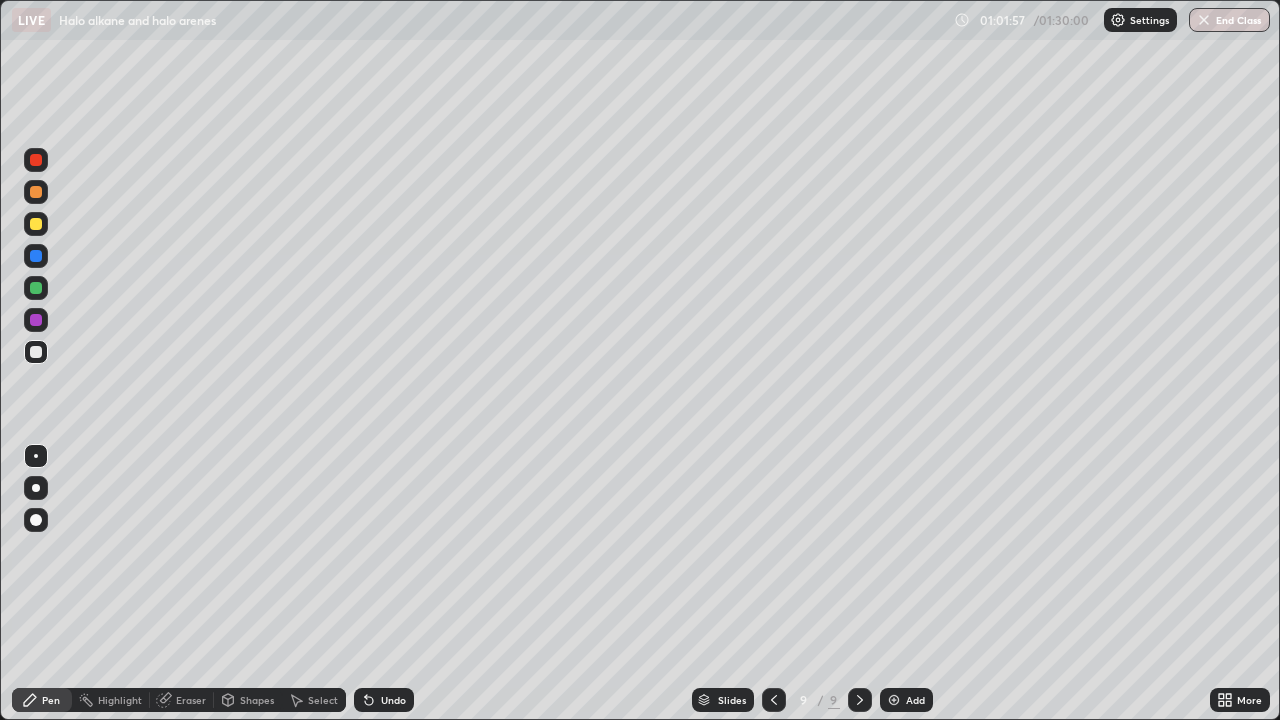 click at bounding box center [36, 224] 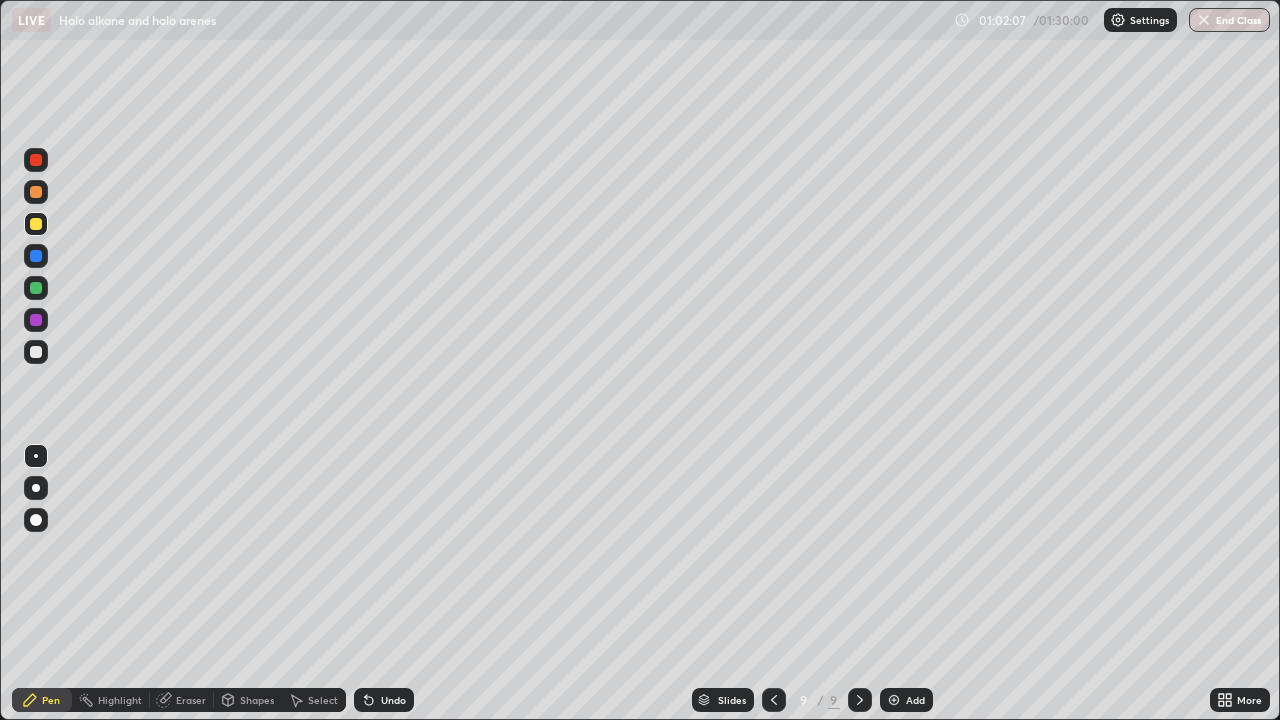 click at bounding box center (36, 352) 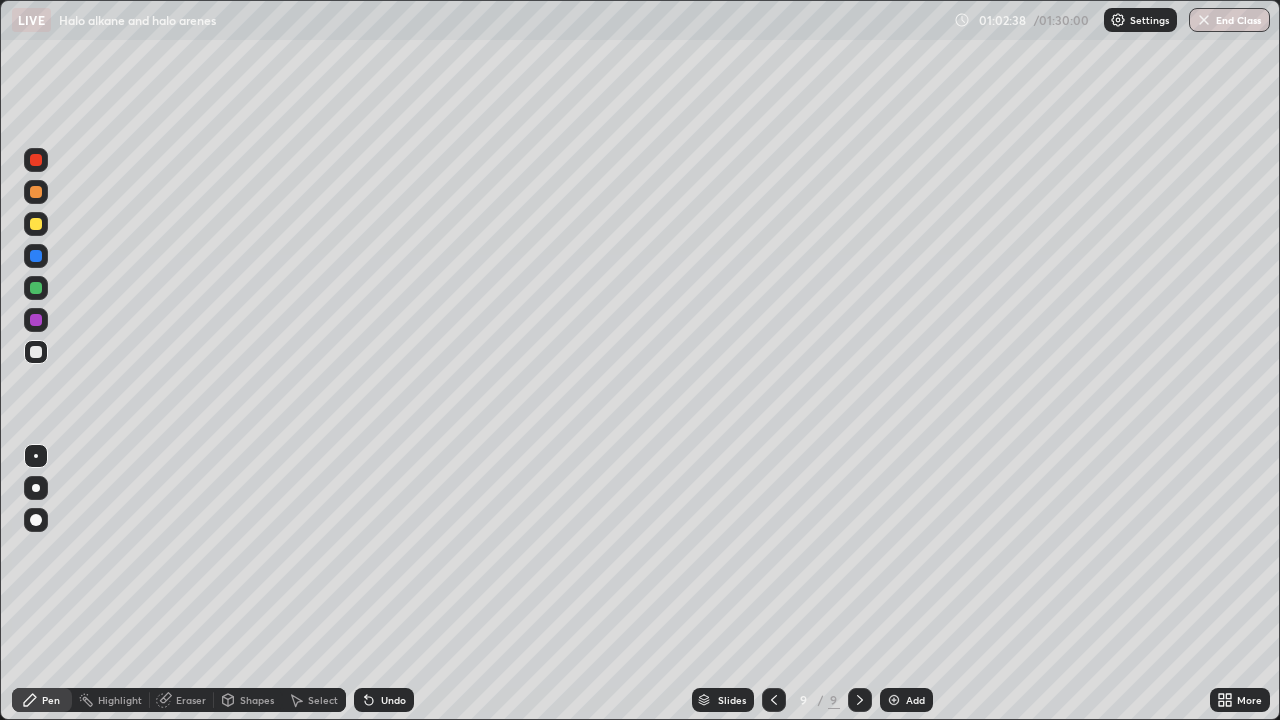 click at bounding box center (36, 224) 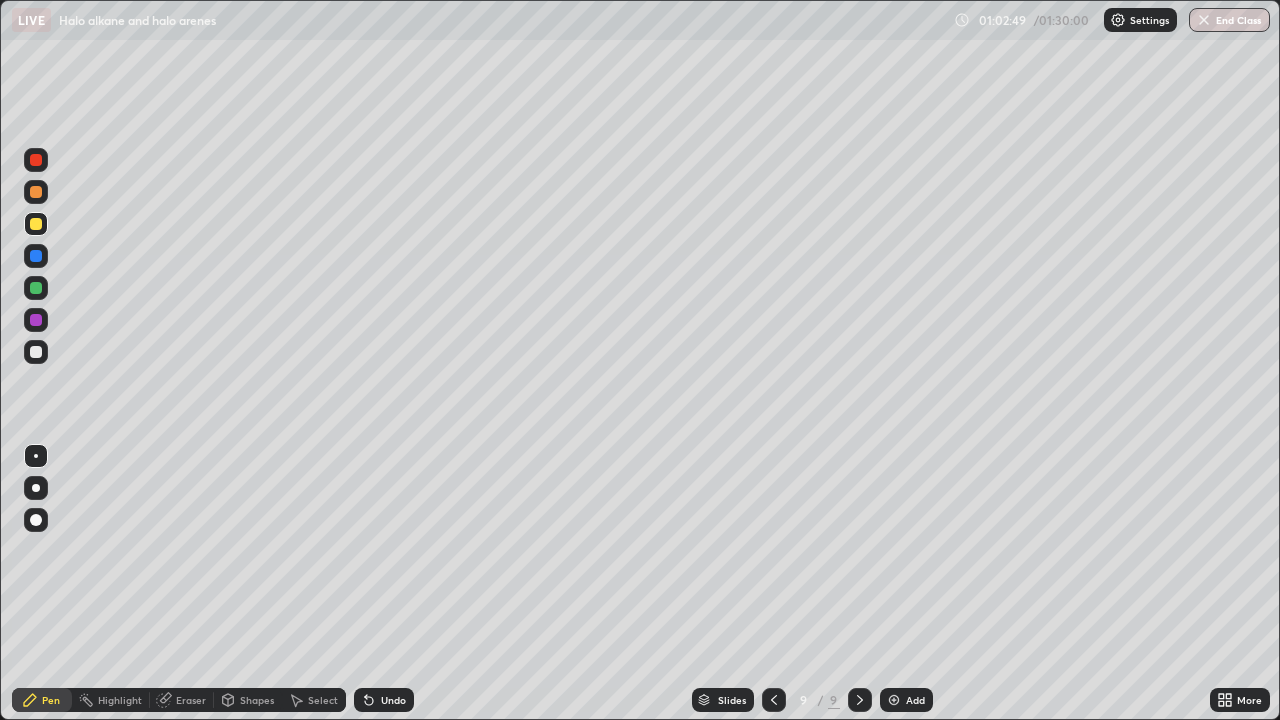 click at bounding box center [36, 352] 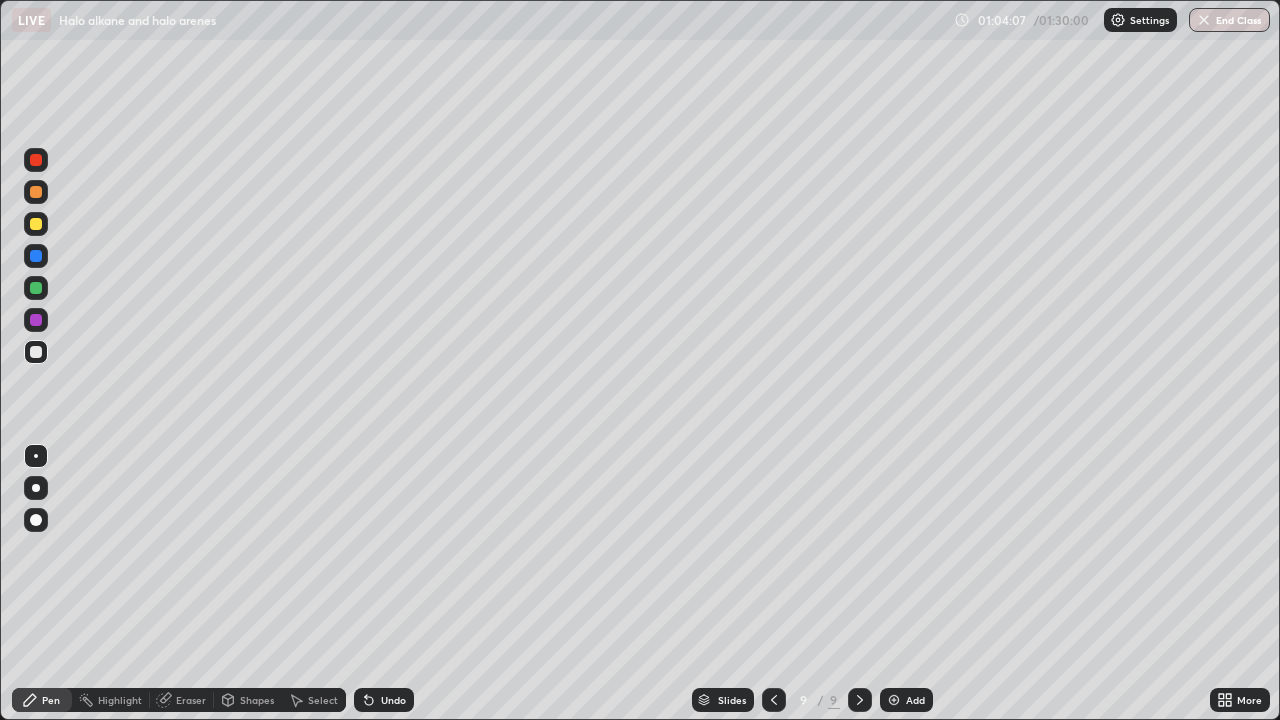 click on "Undo" at bounding box center (384, 700) 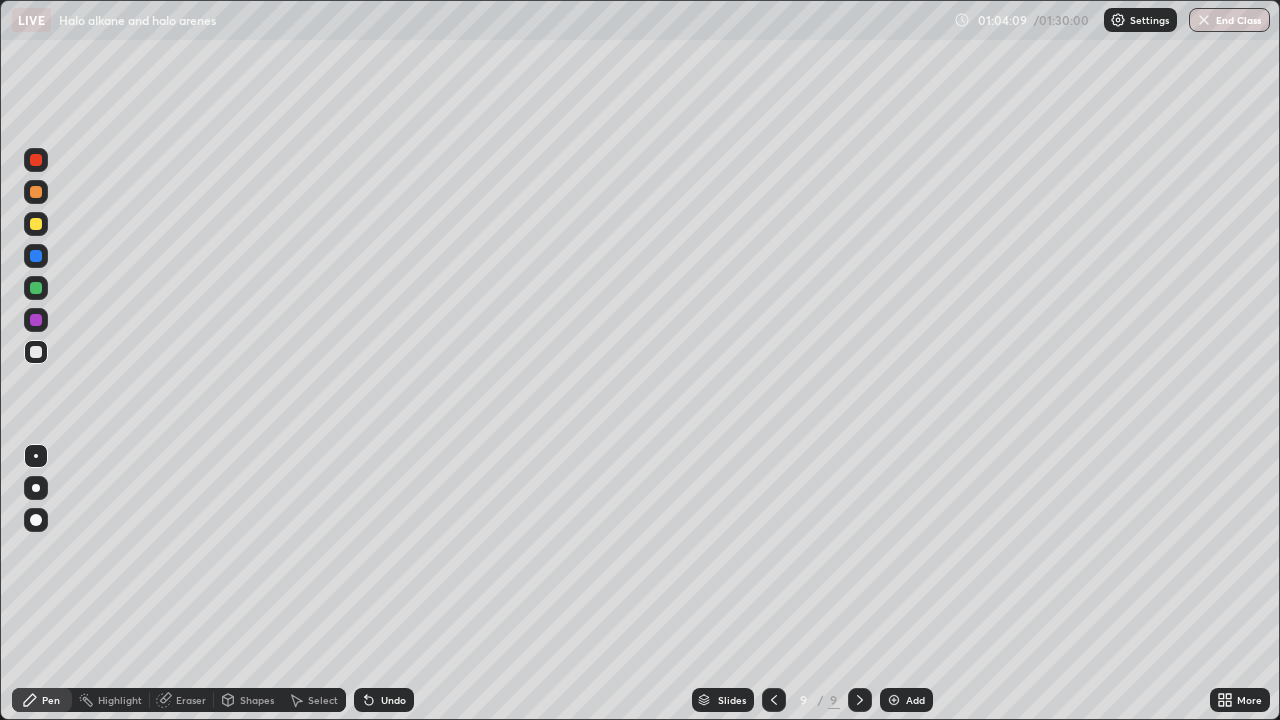 click on "Undo" at bounding box center (393, 700) 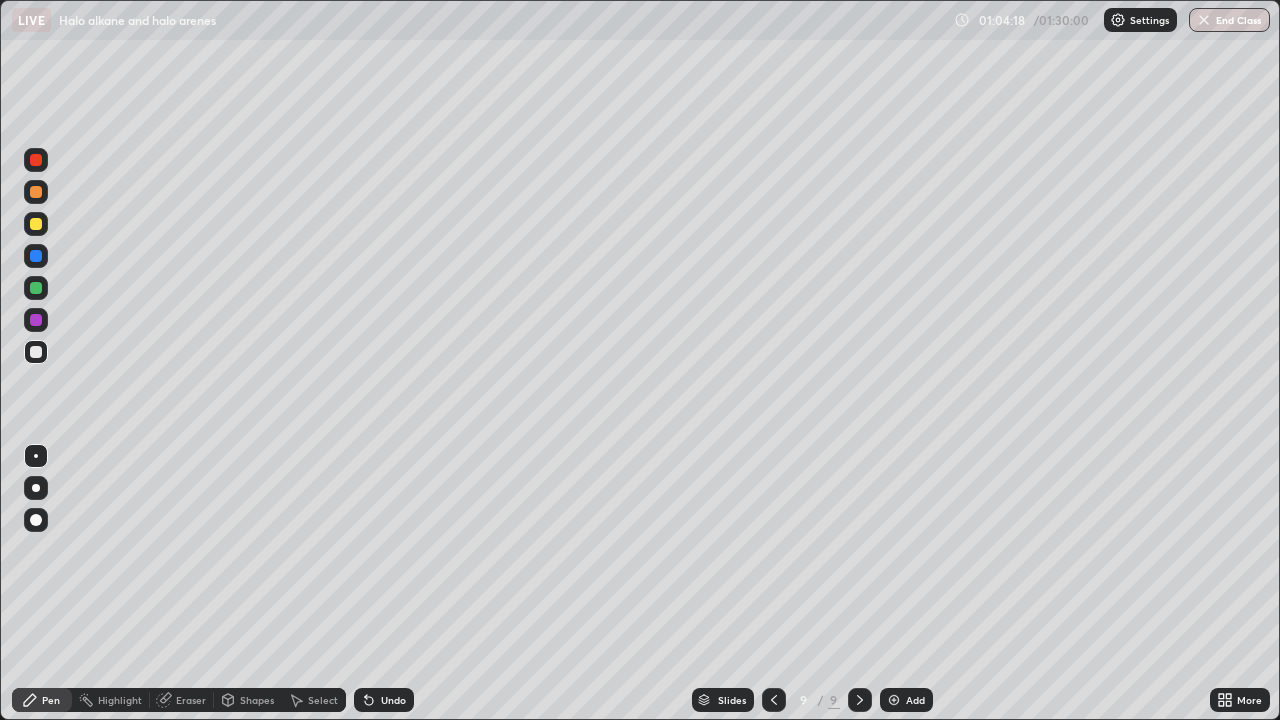 click at bounding box center [36, 224] 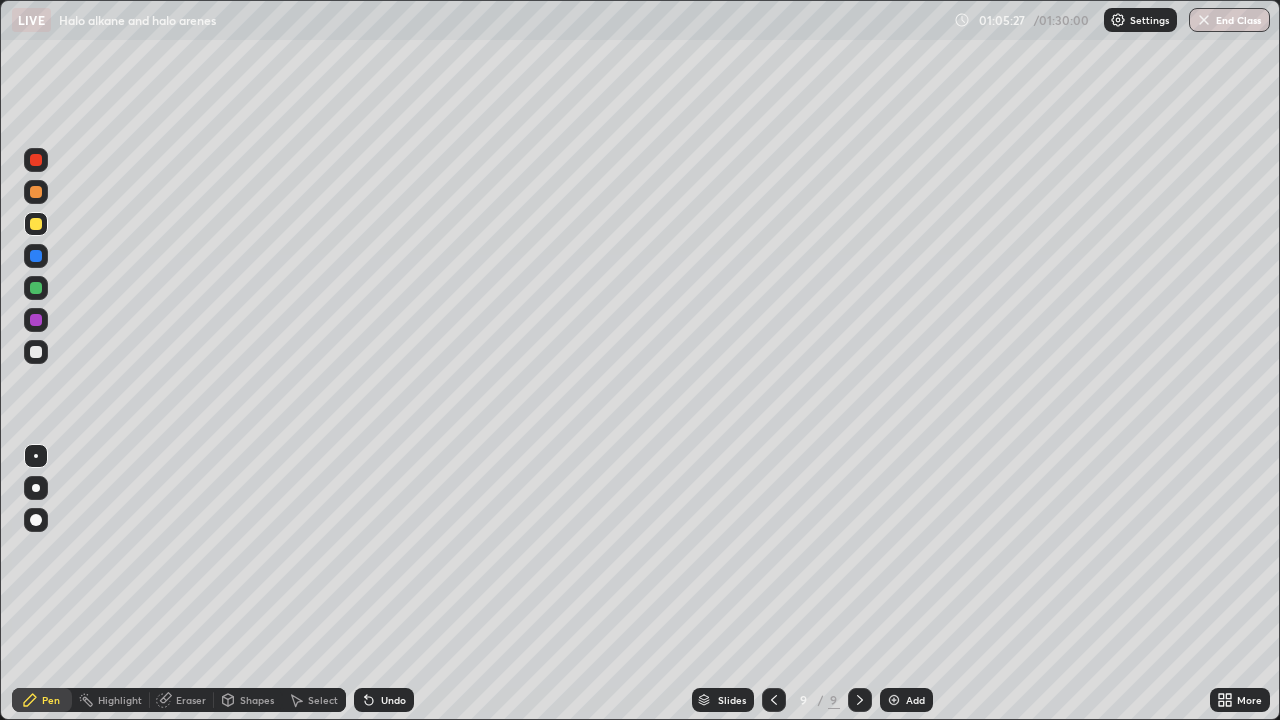 click at bounding box center [36, 352] 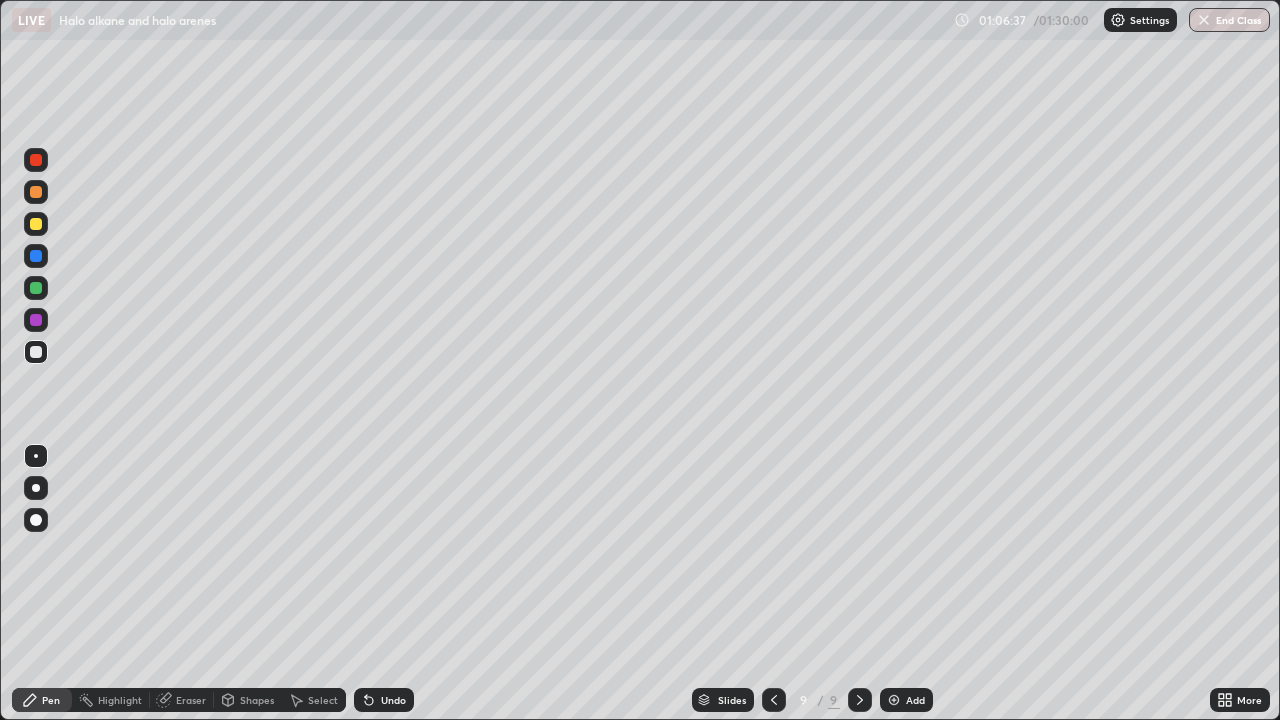 click at bounding box center [36, 224] 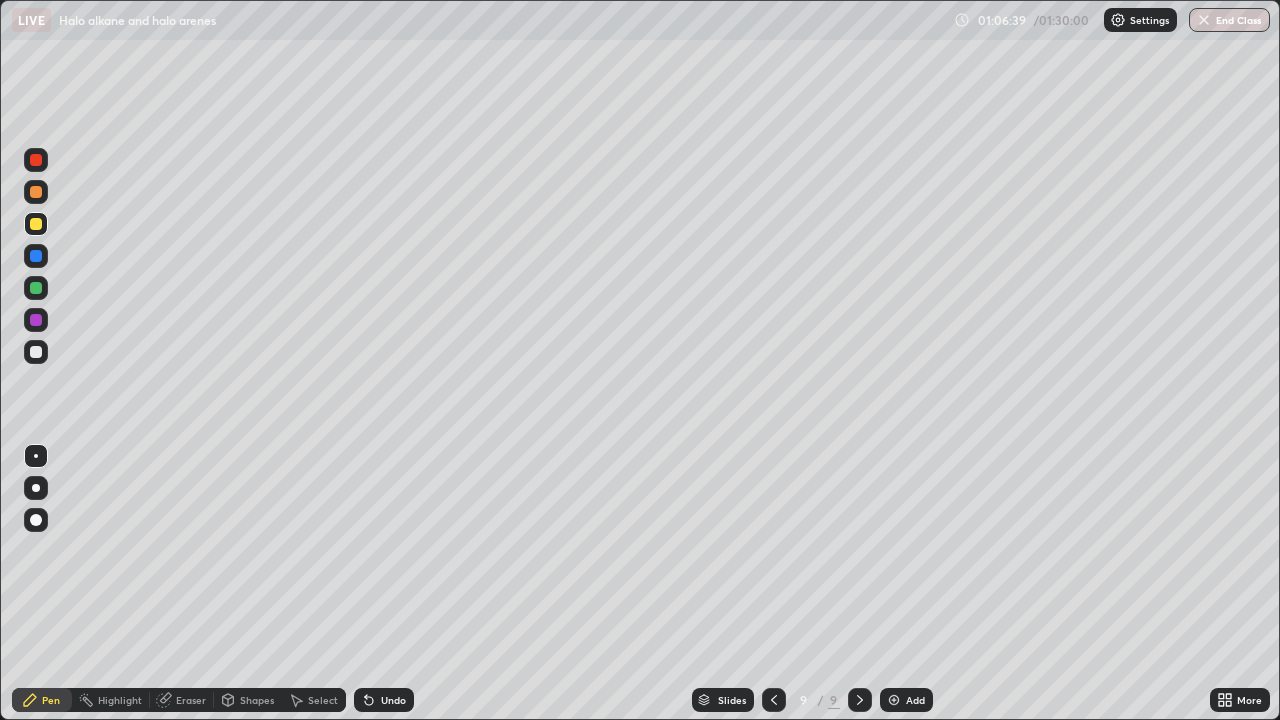 click at bounding box center (36, 352) 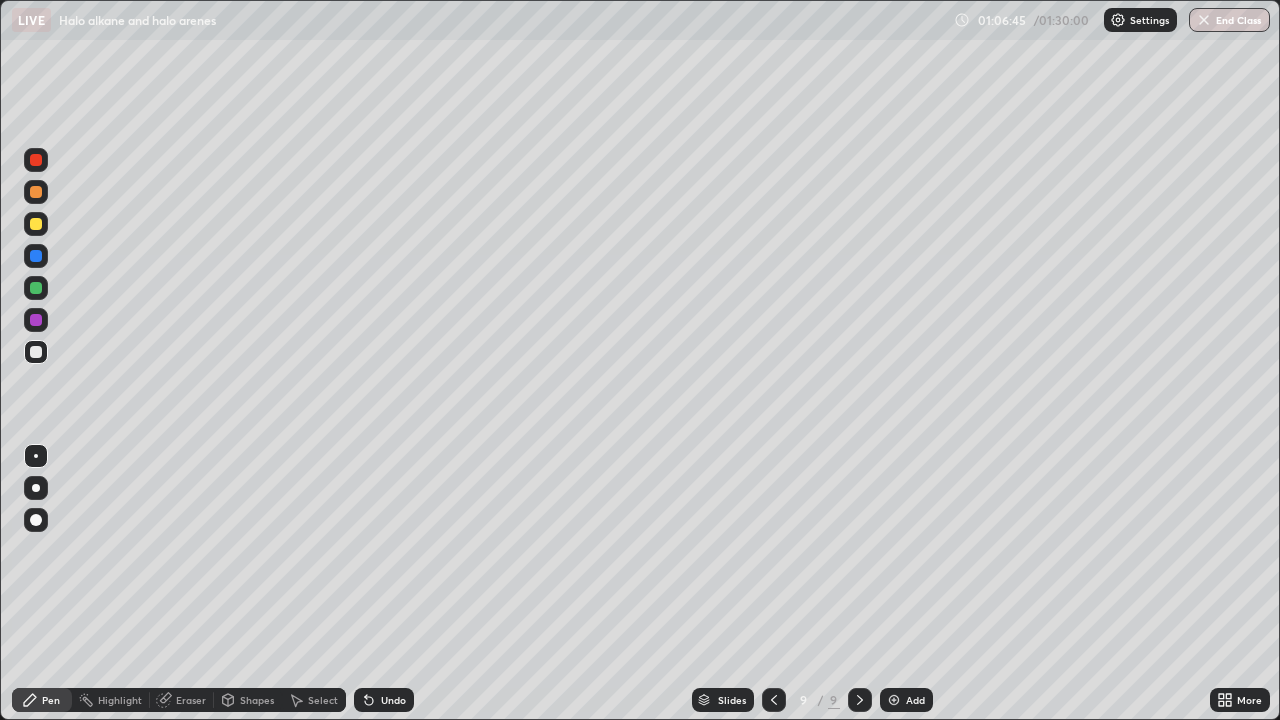 click at bounding box center (36, 352) 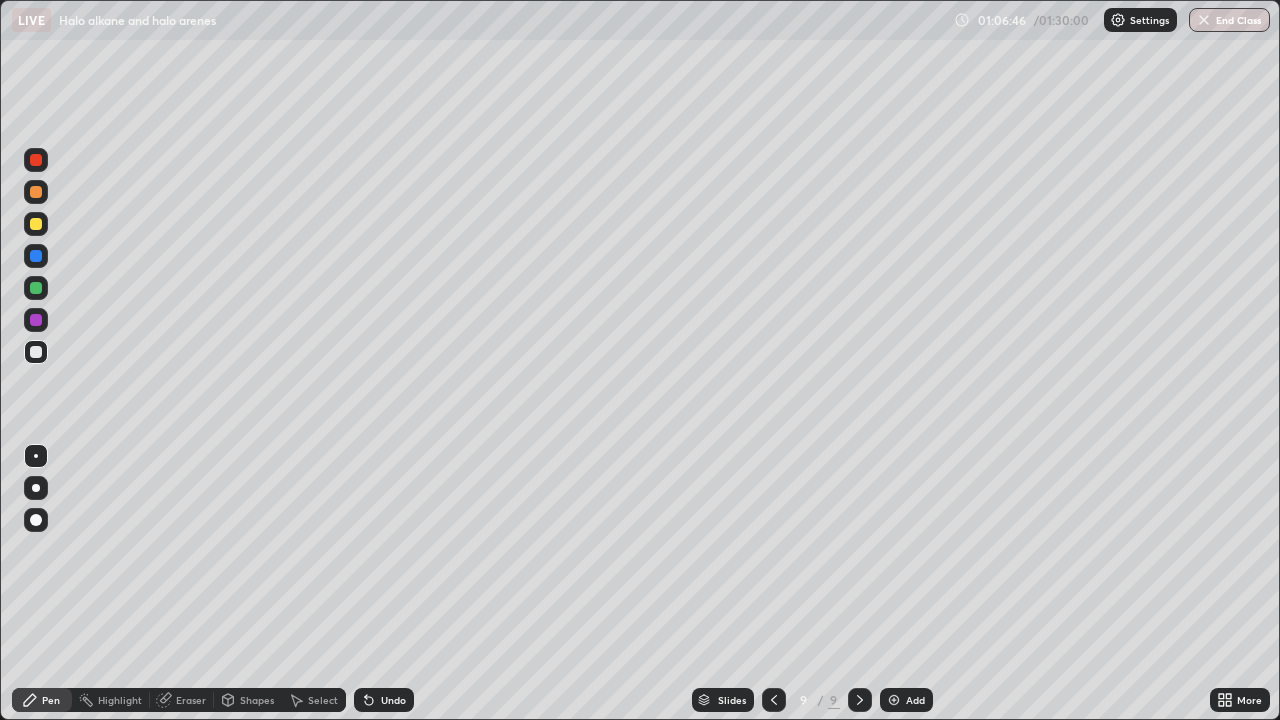 click at bounding box center [36, 224] 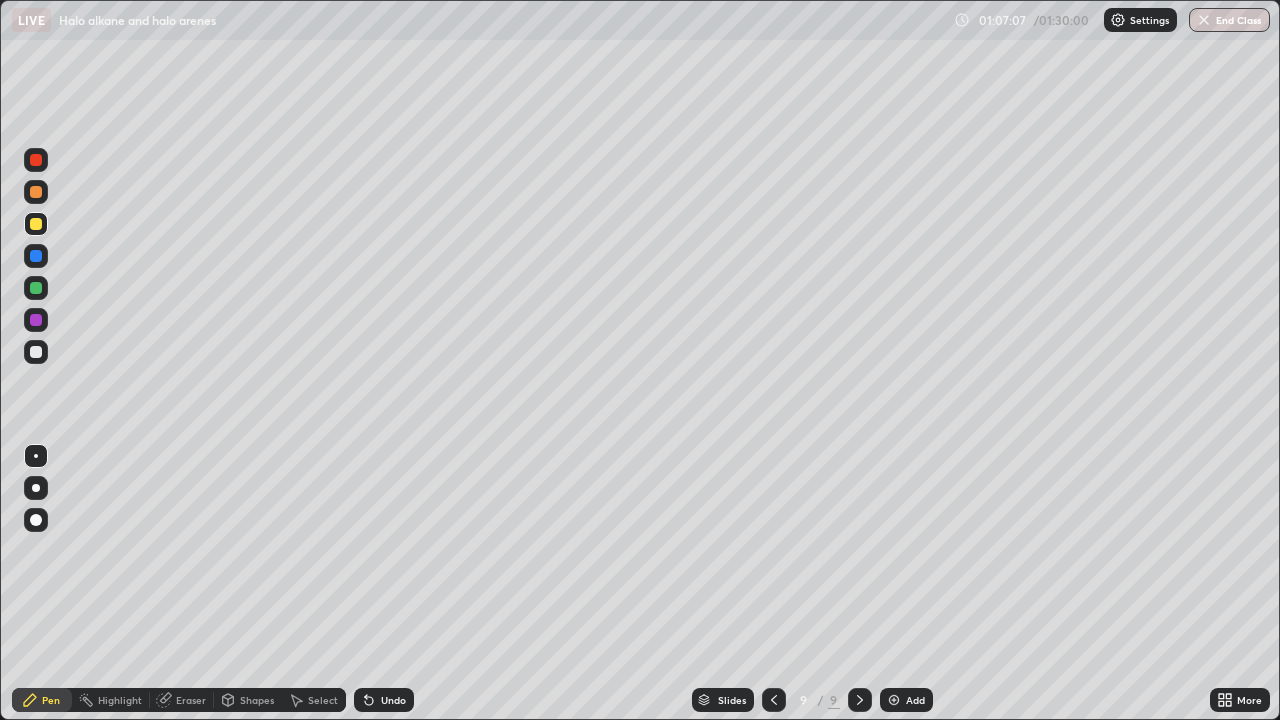 click on "Undo" at bounding box center [393, 700] 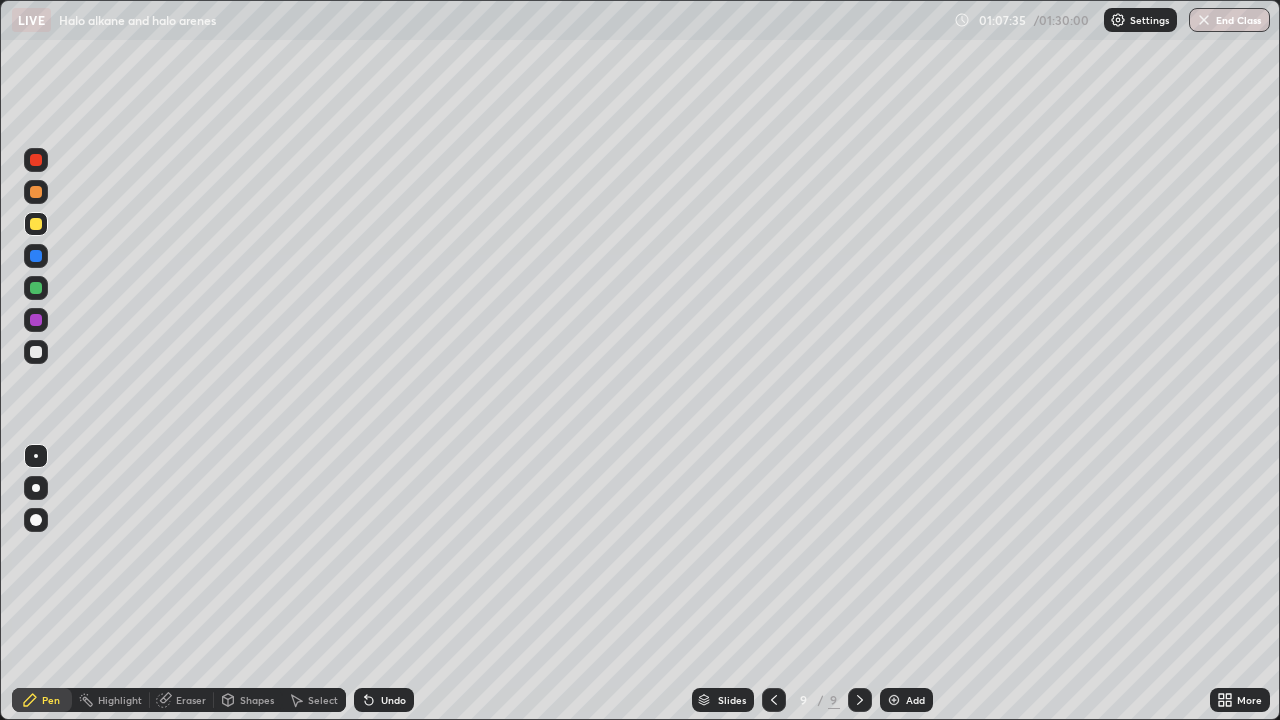 click at bounding box center [36, 352] 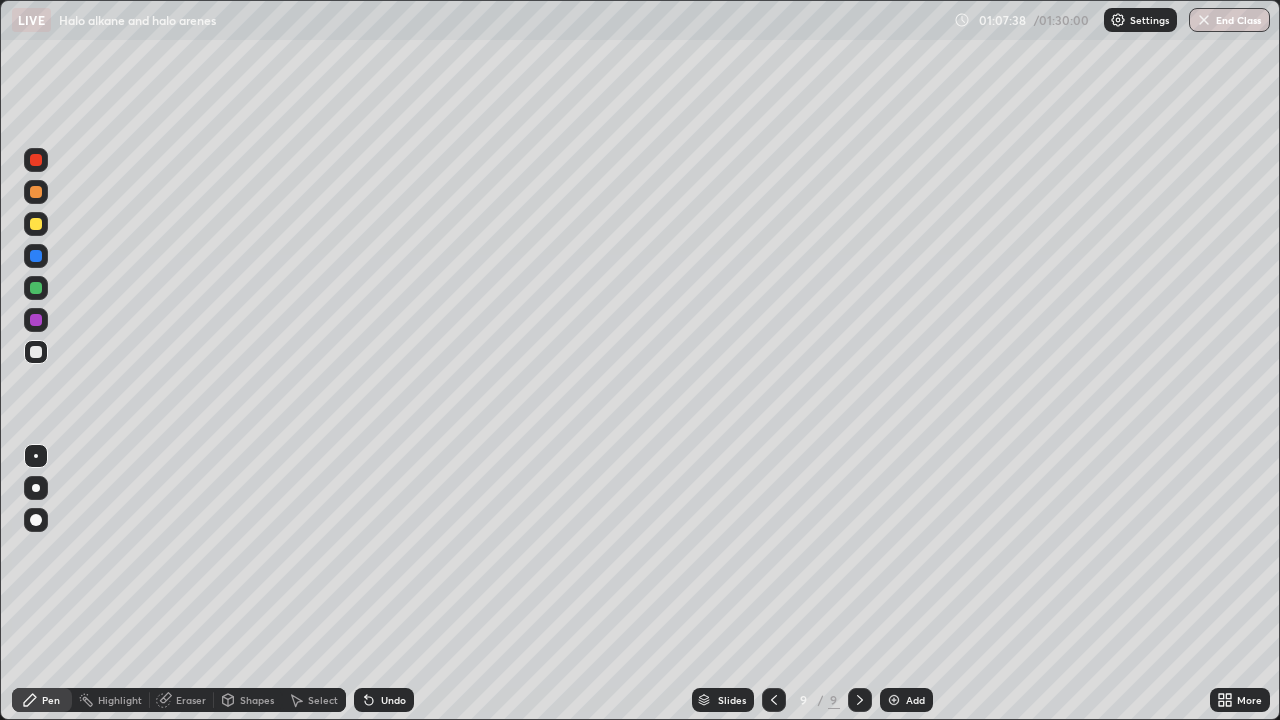 click on "Undo" at bounding box center (384, 700) 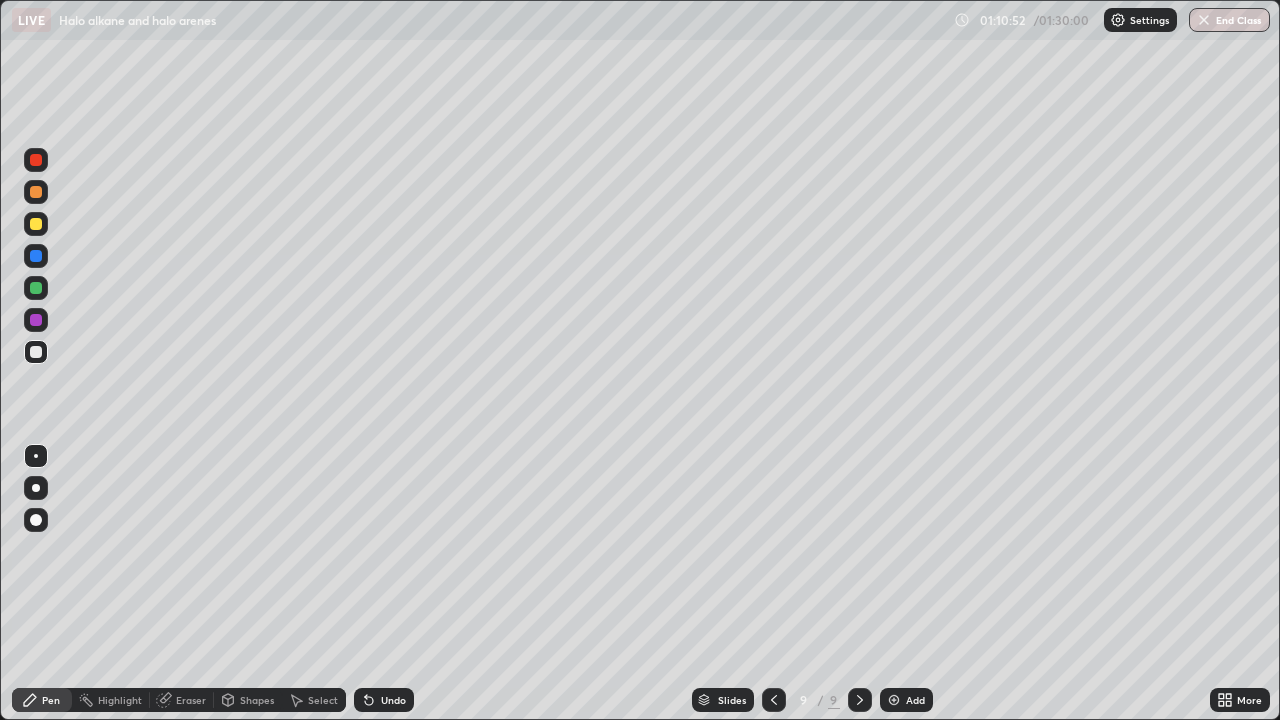 click on "Add" at bounding box center [915, 700] 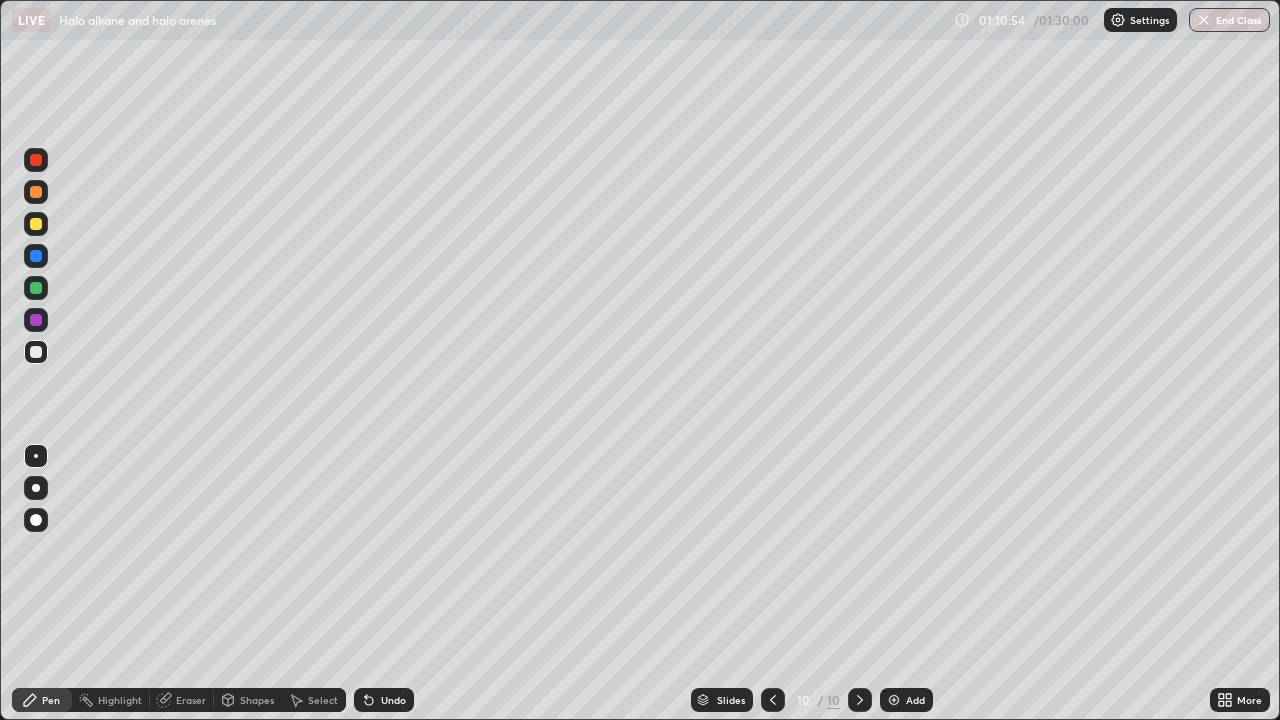 click at bounding box center [36, 224] 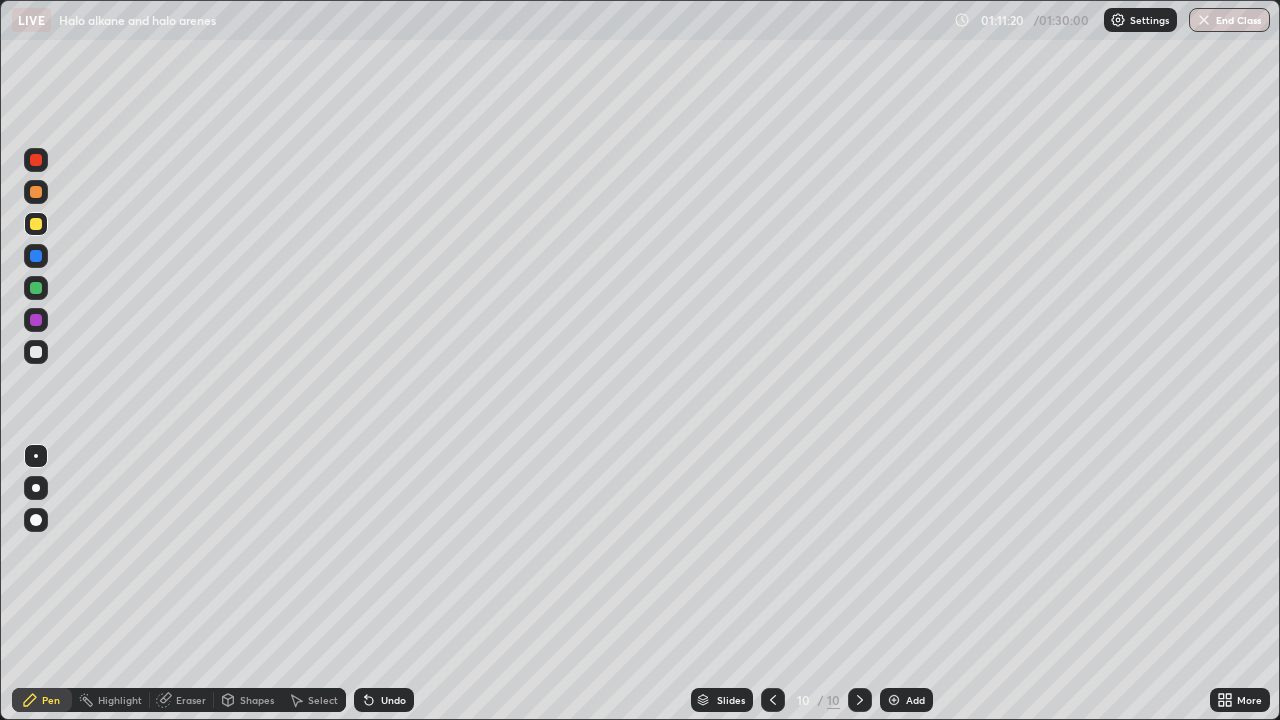 click at bounding box center [36, 352] 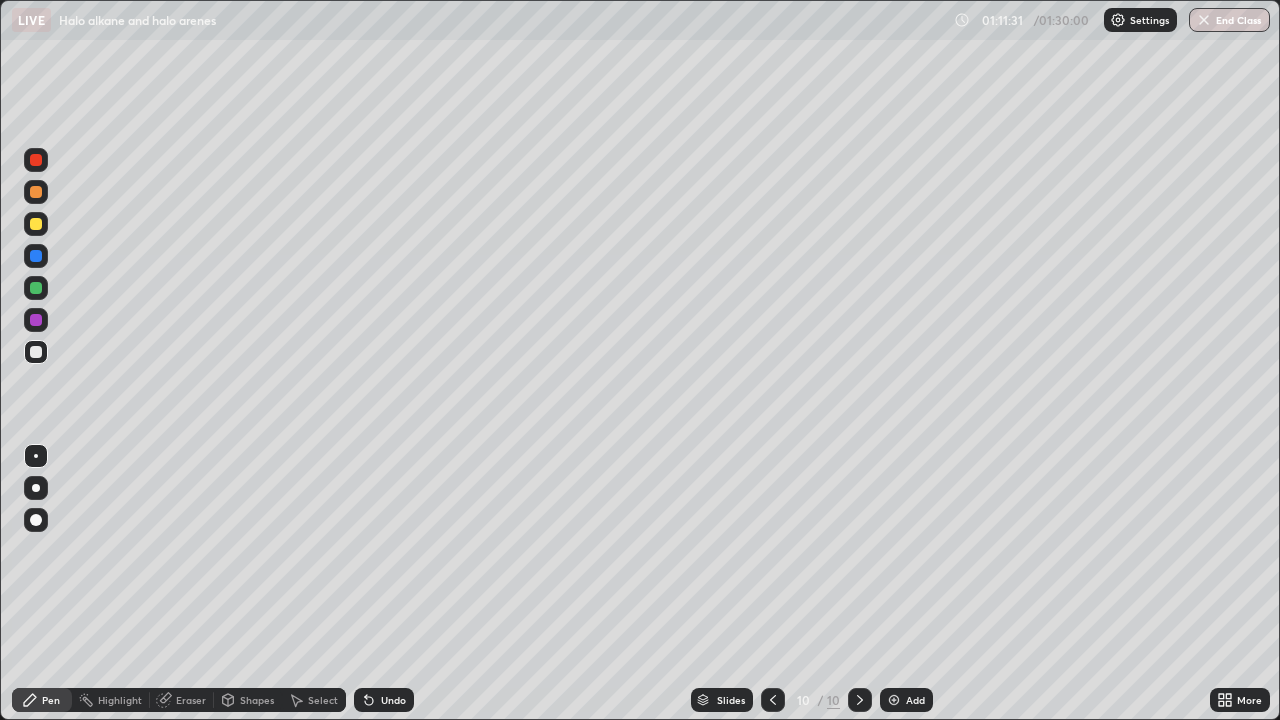 click at bounding box center [36, 224] 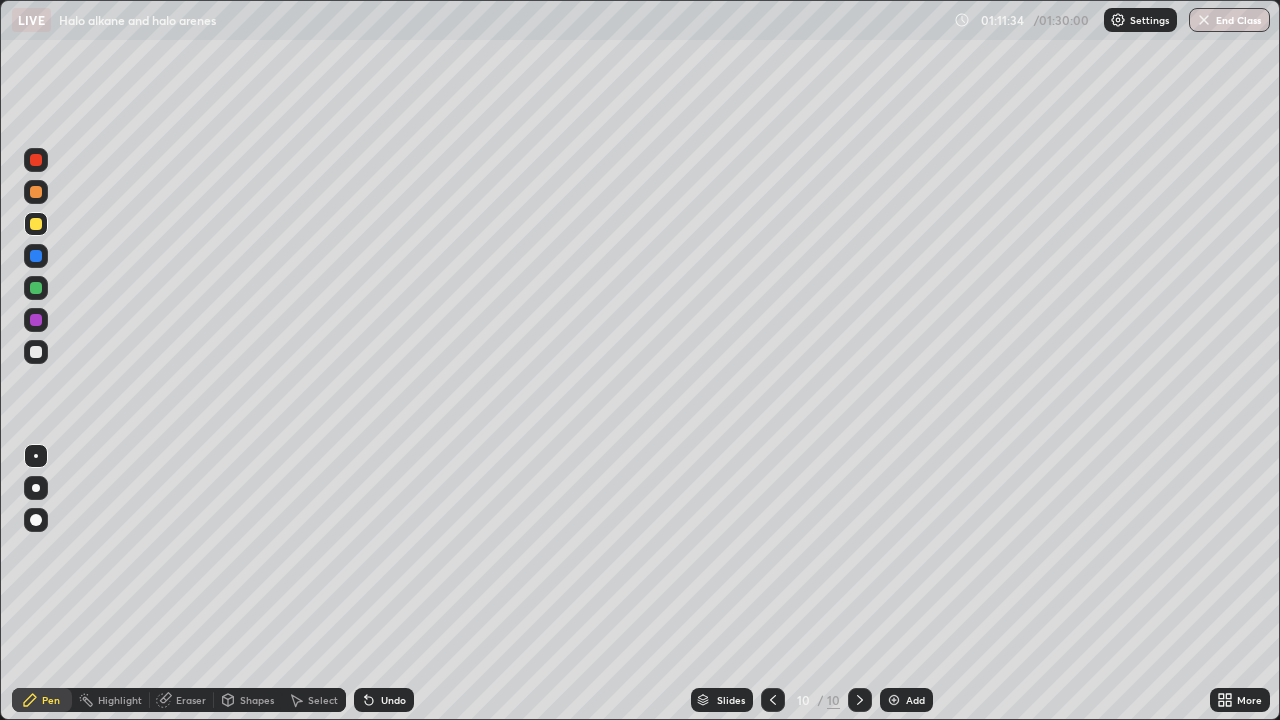 click at bounding box center [36, 352] 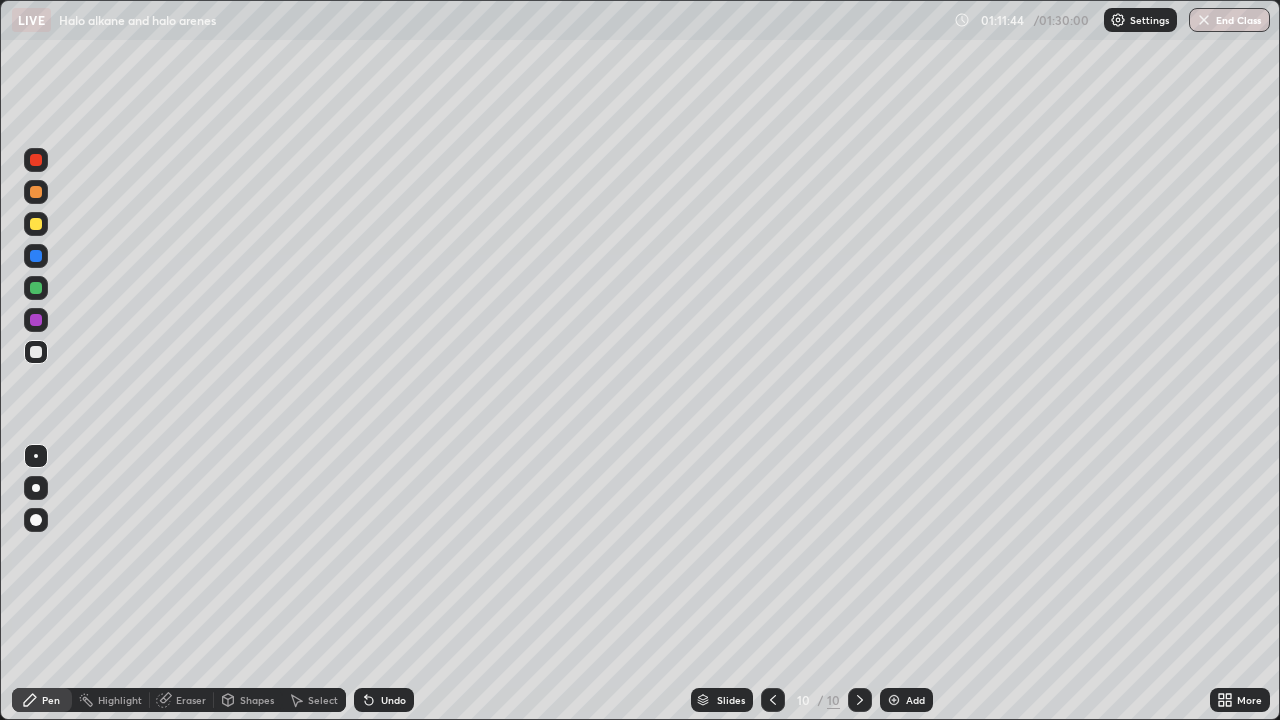click at bounding box center (36, 224) 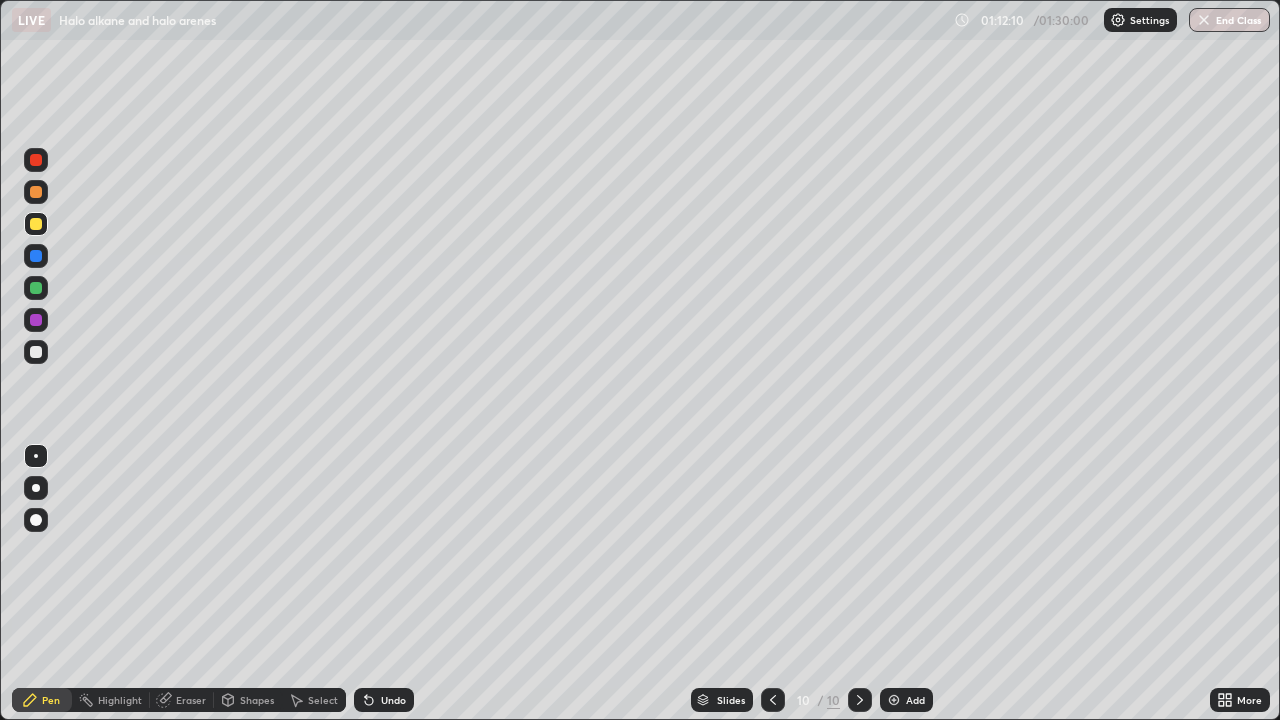 click at bounding box center [36, 352] 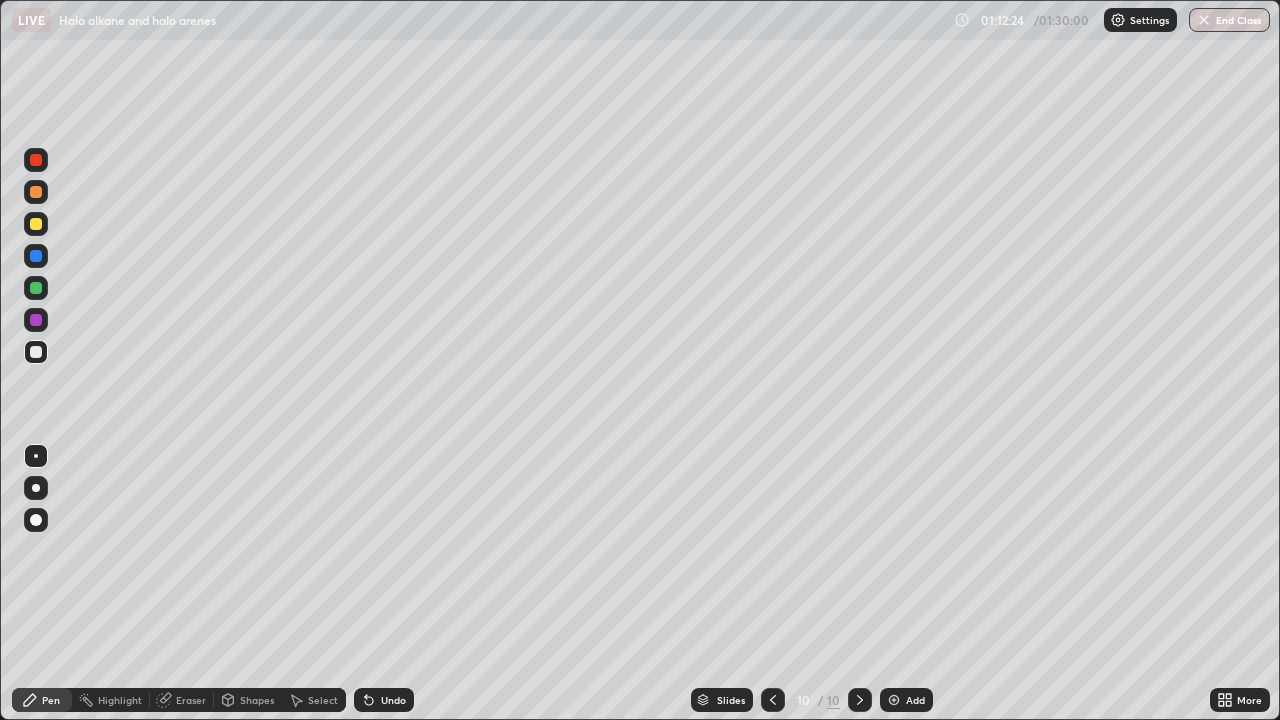 click at bounding box center [36, 288] 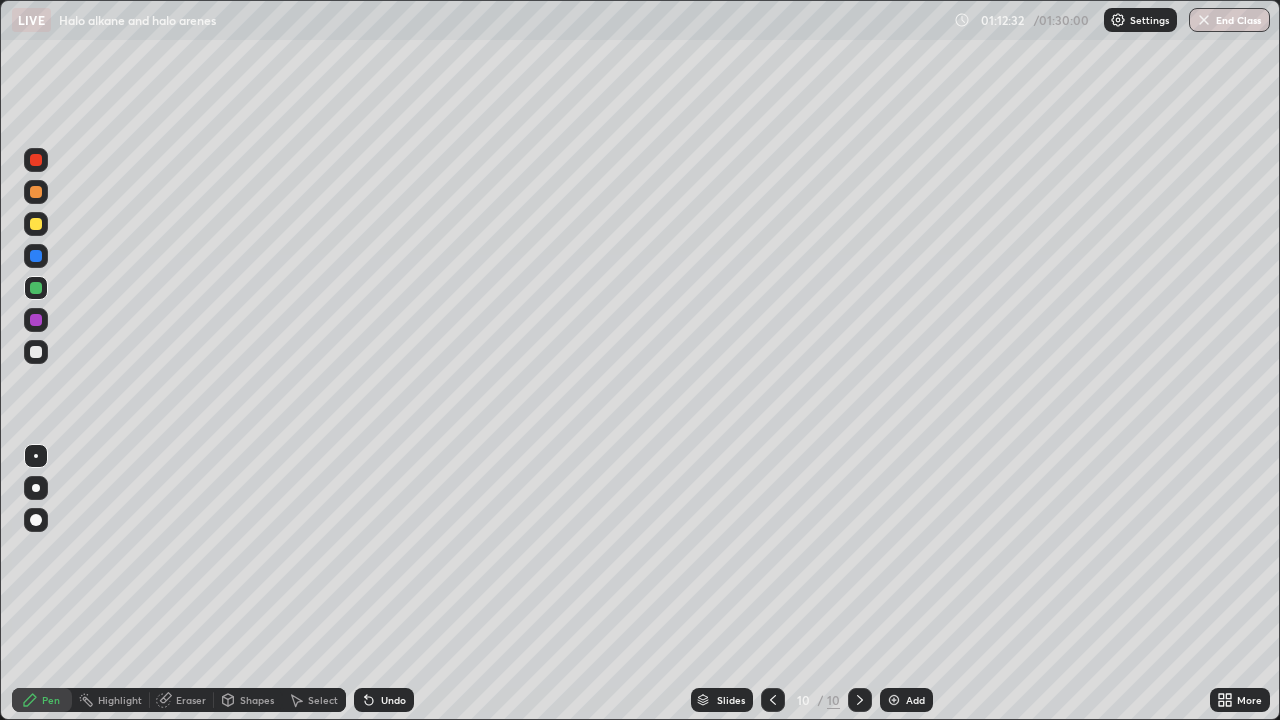 click on "Eraser" at bounding box center [191, 700] 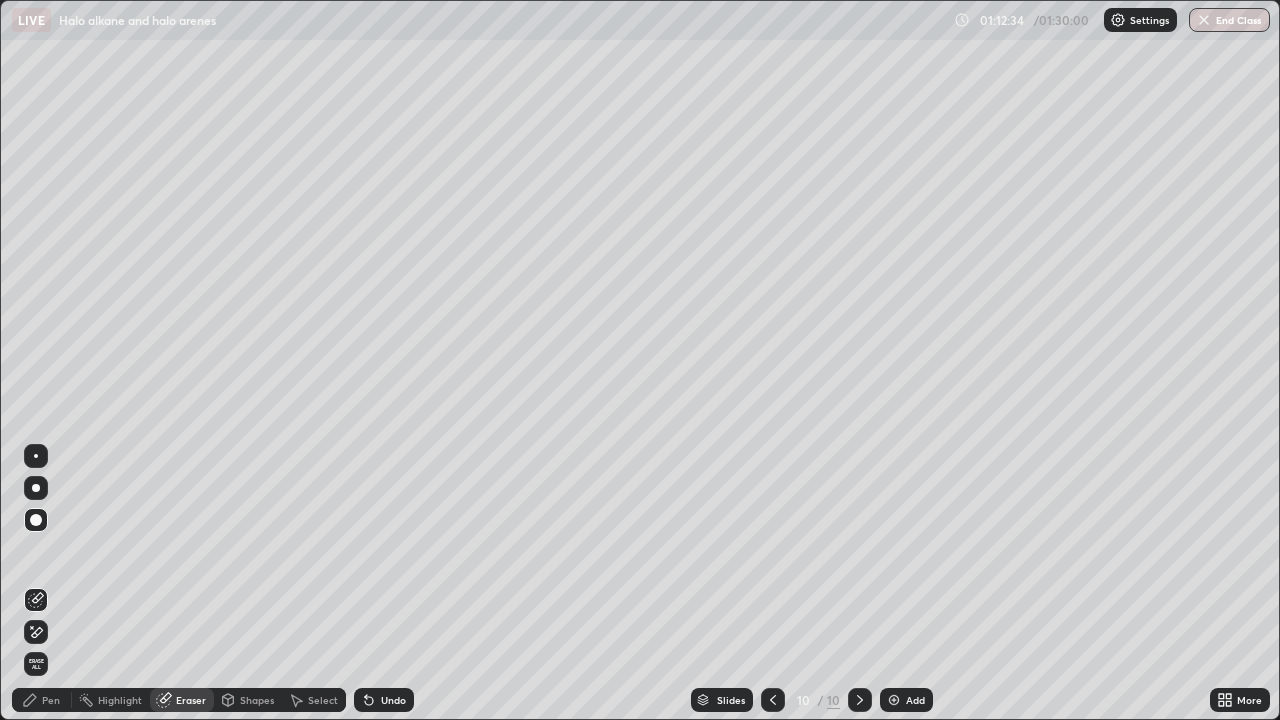 click on "Pen" at bounding box center [42, 700] 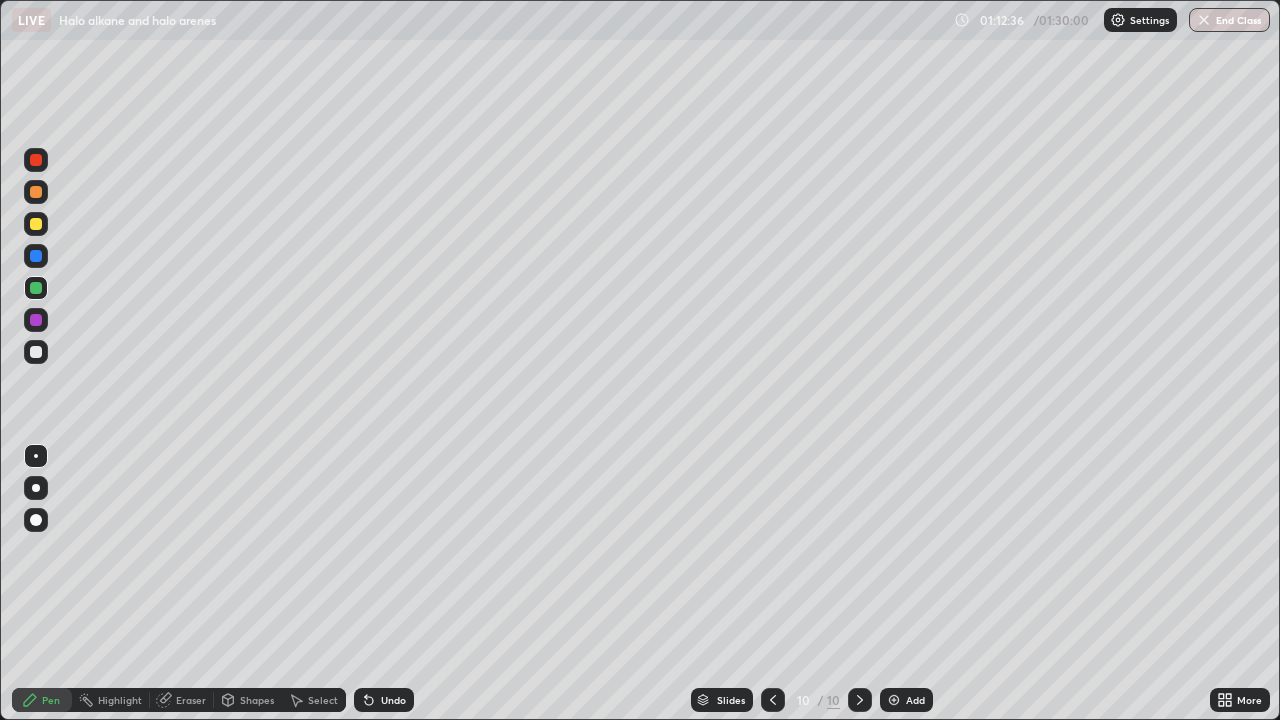 click at bounding box center (36, 352) 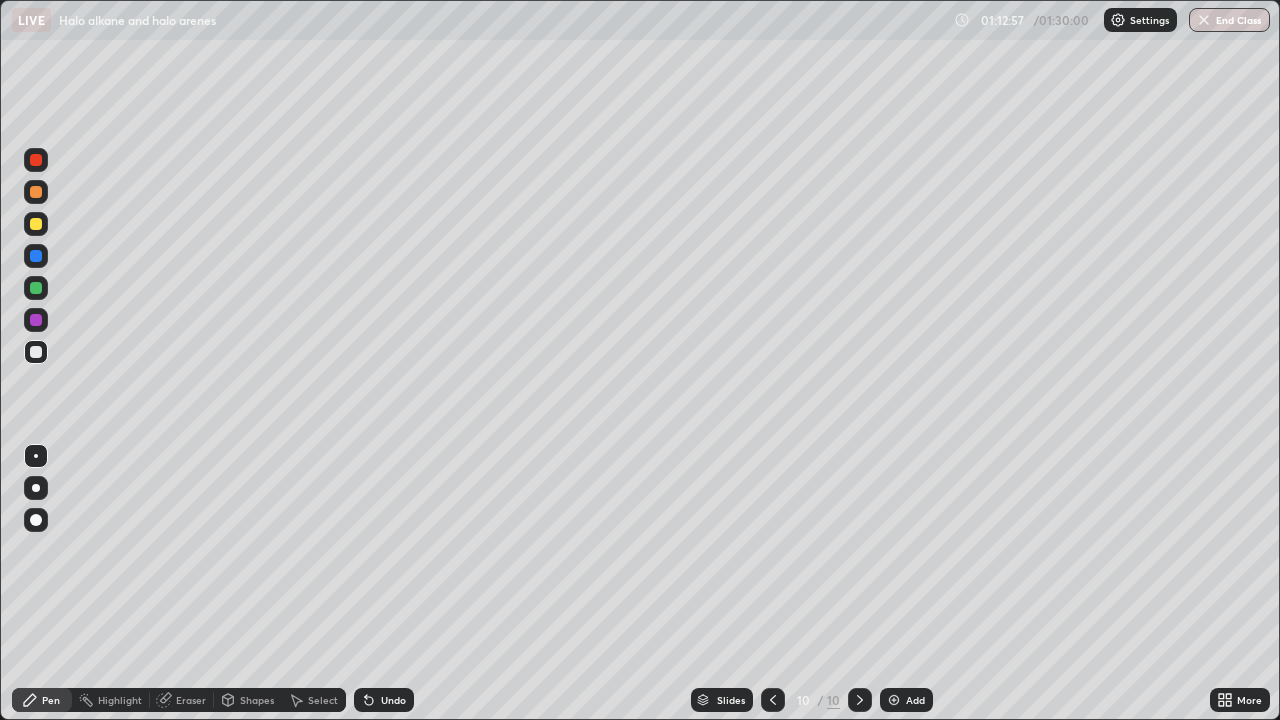 click on "Eraser" at bounding box center [191, 700] 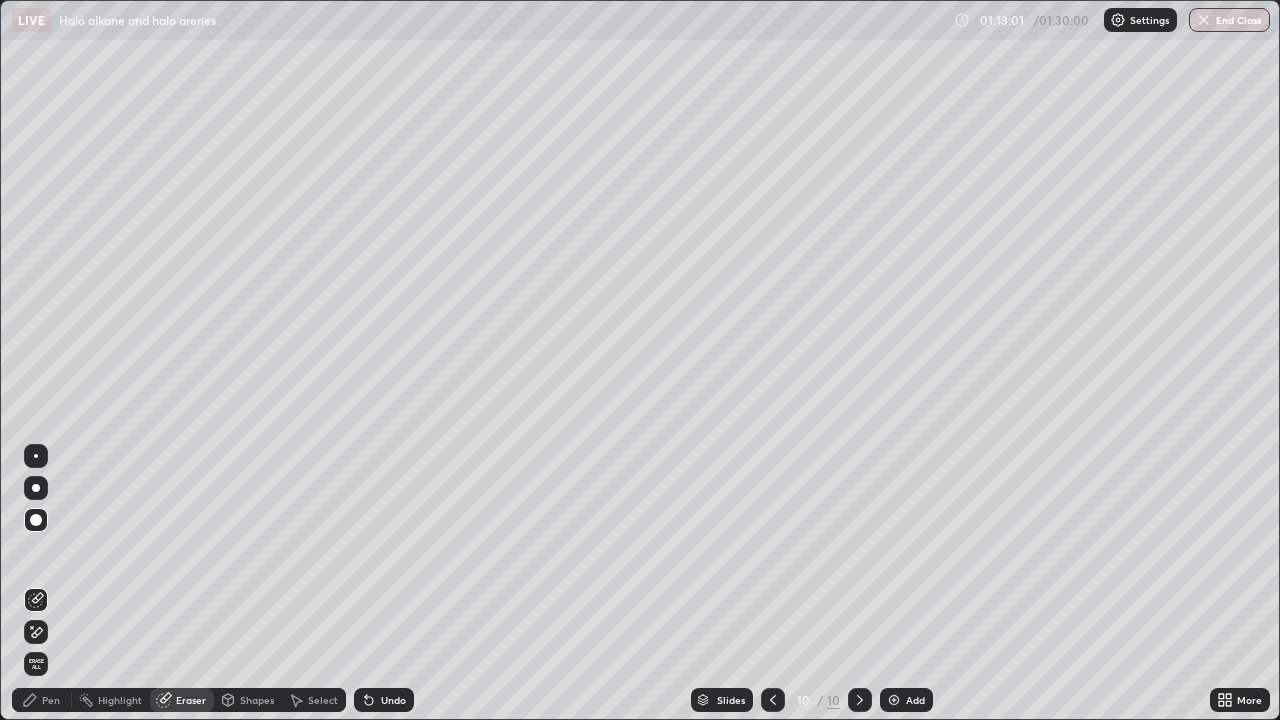 click on "Pen" at bounding box center [42, 700] 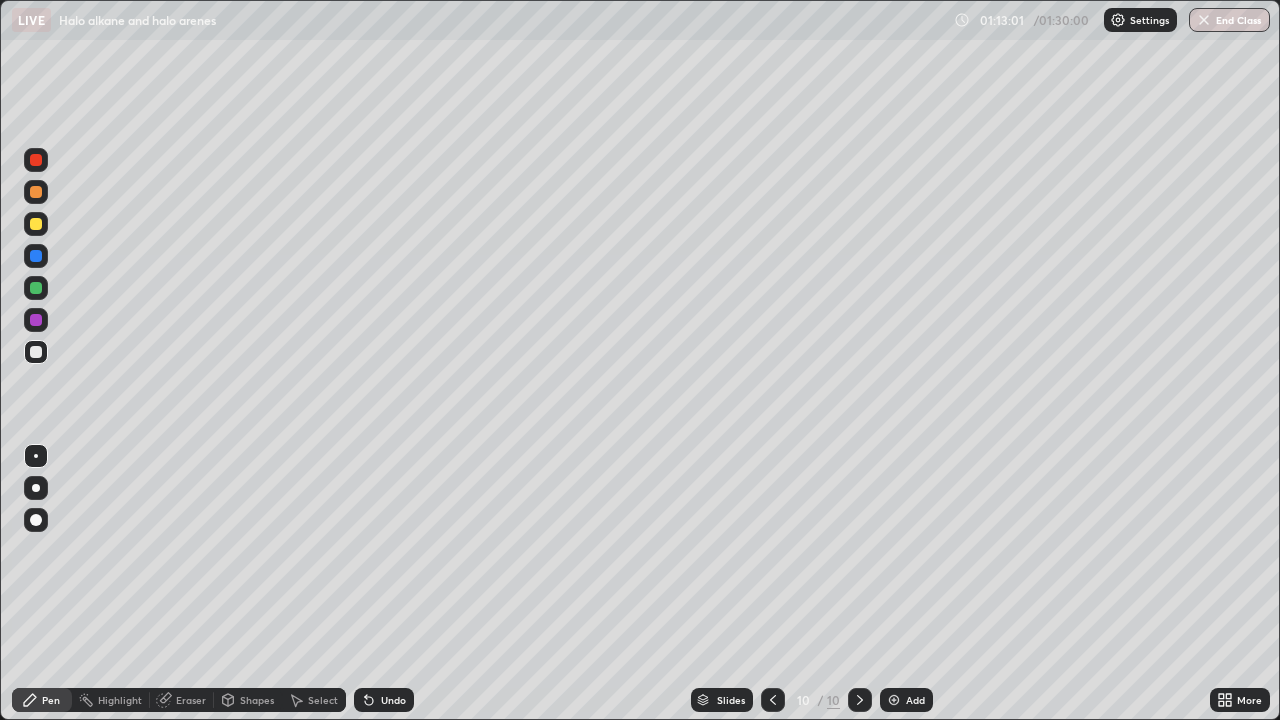 click at bounding box center (36, 224) 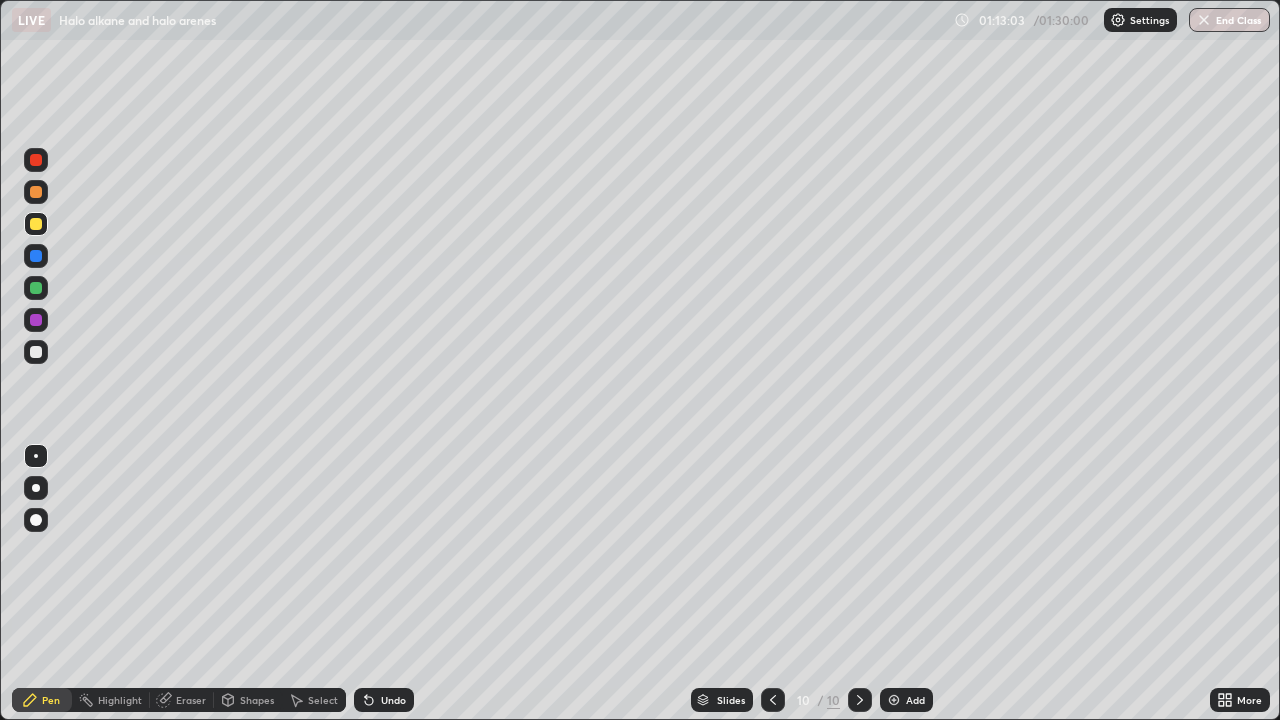 click at bounding box center (36, 352) 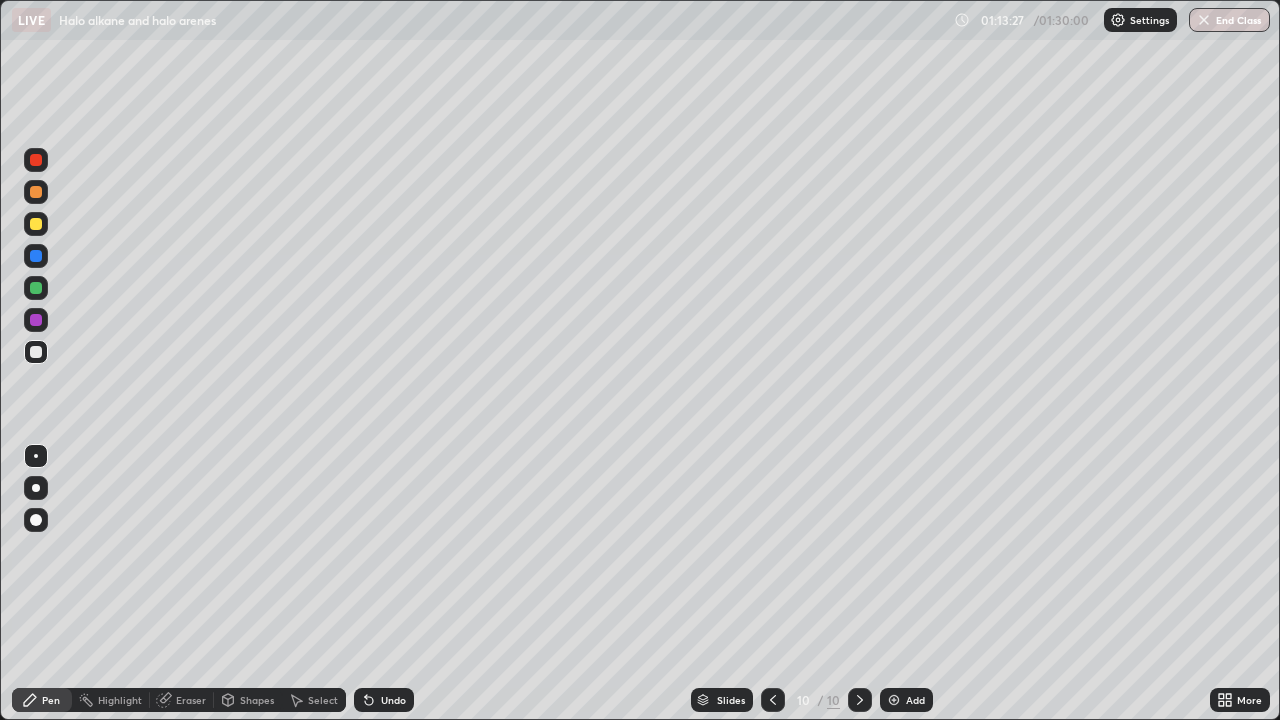 click at bounding box center [36, 224] 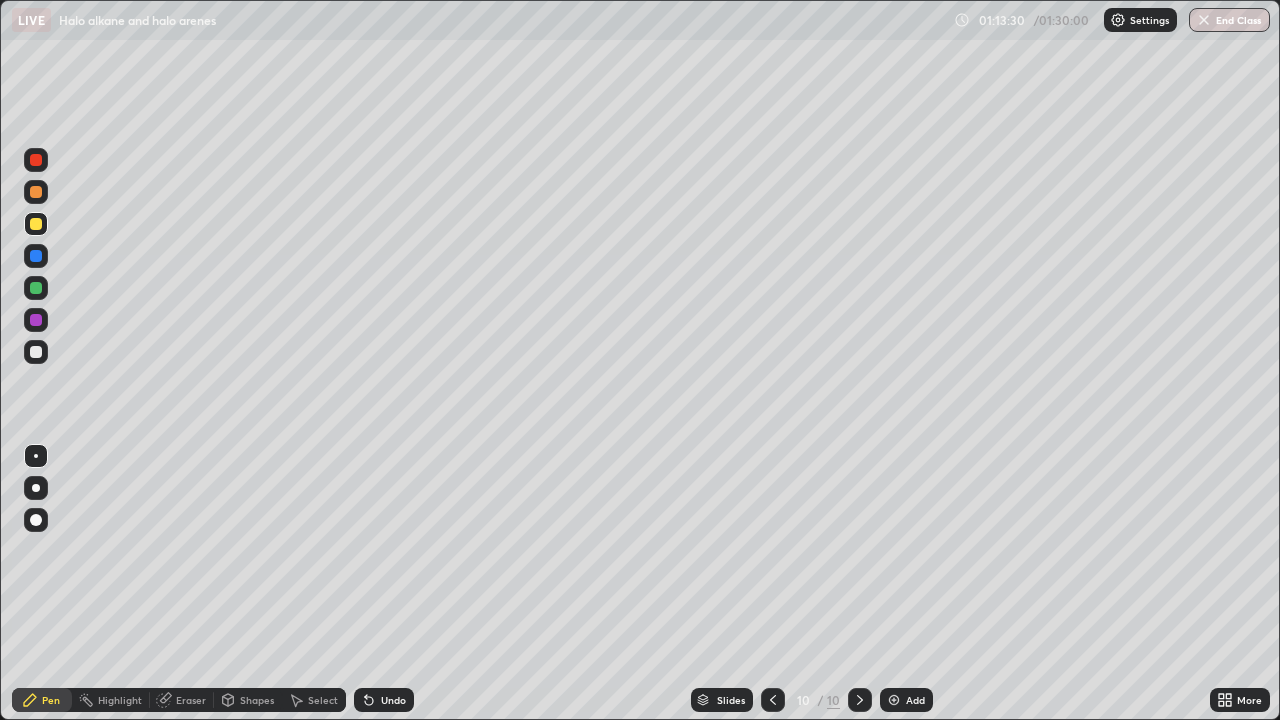 click at bounding box center [36, 352] 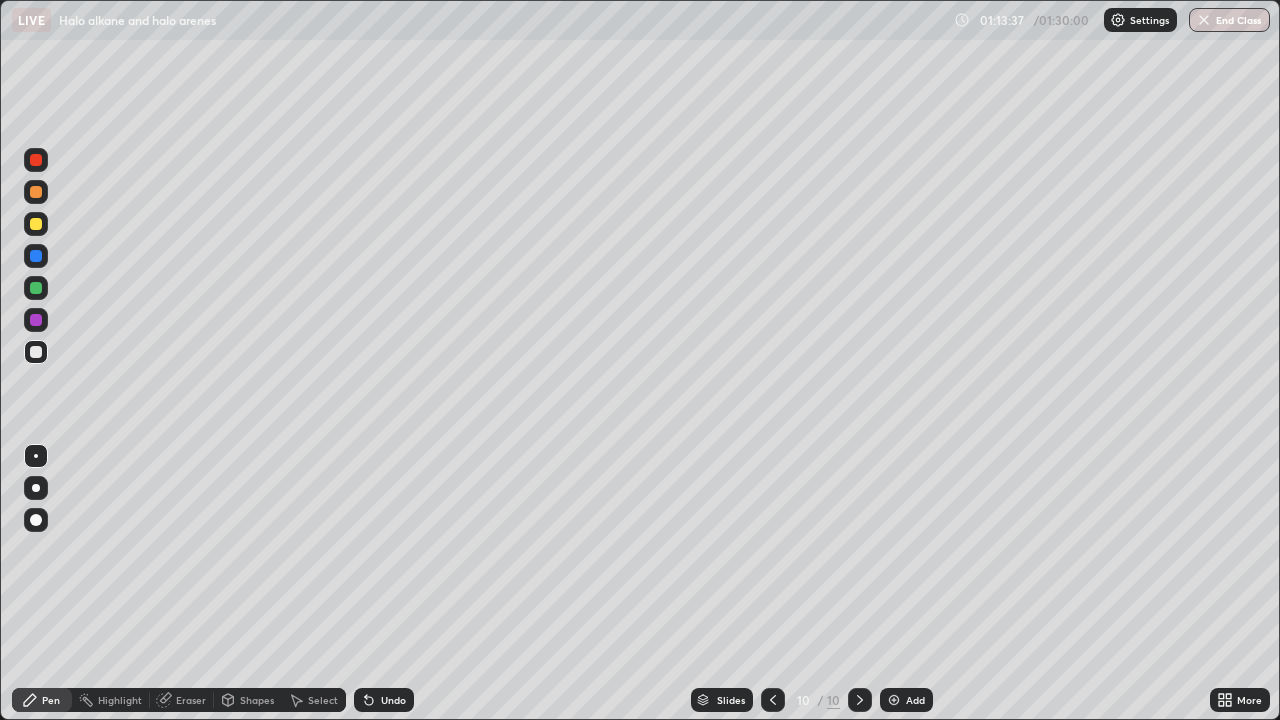 click on "Undo" at bounding box center (384, 700) 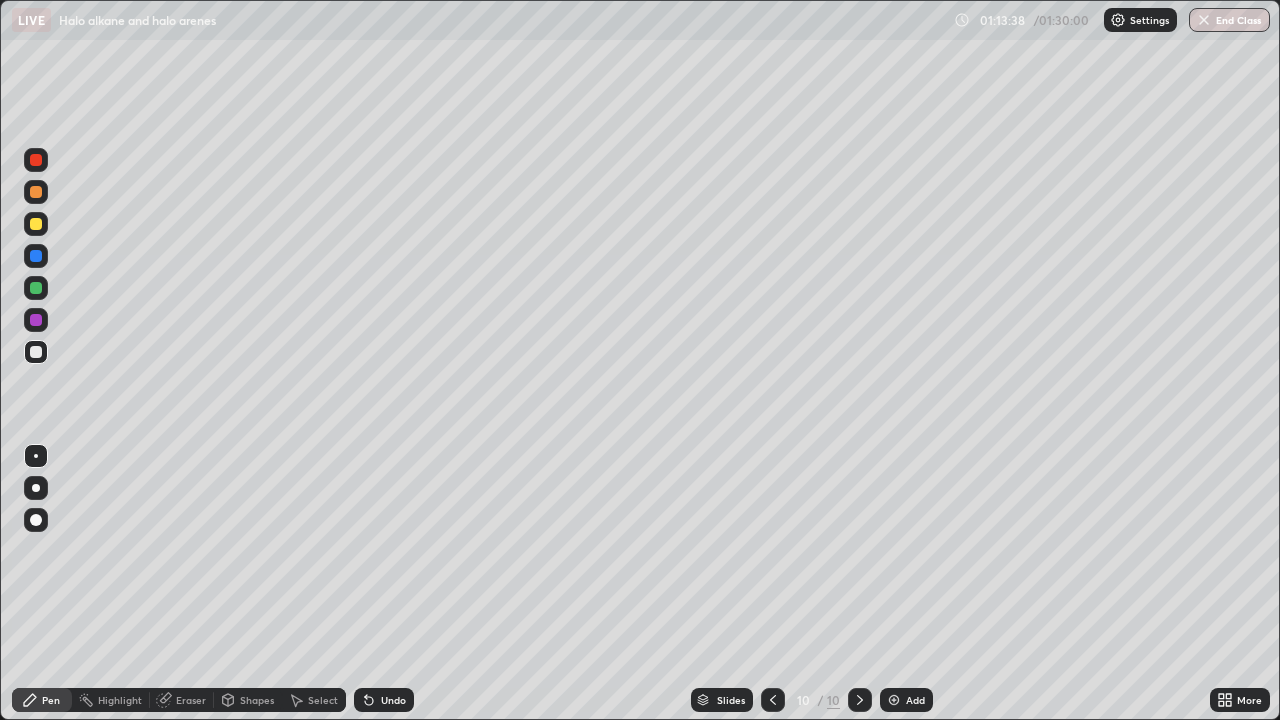 click 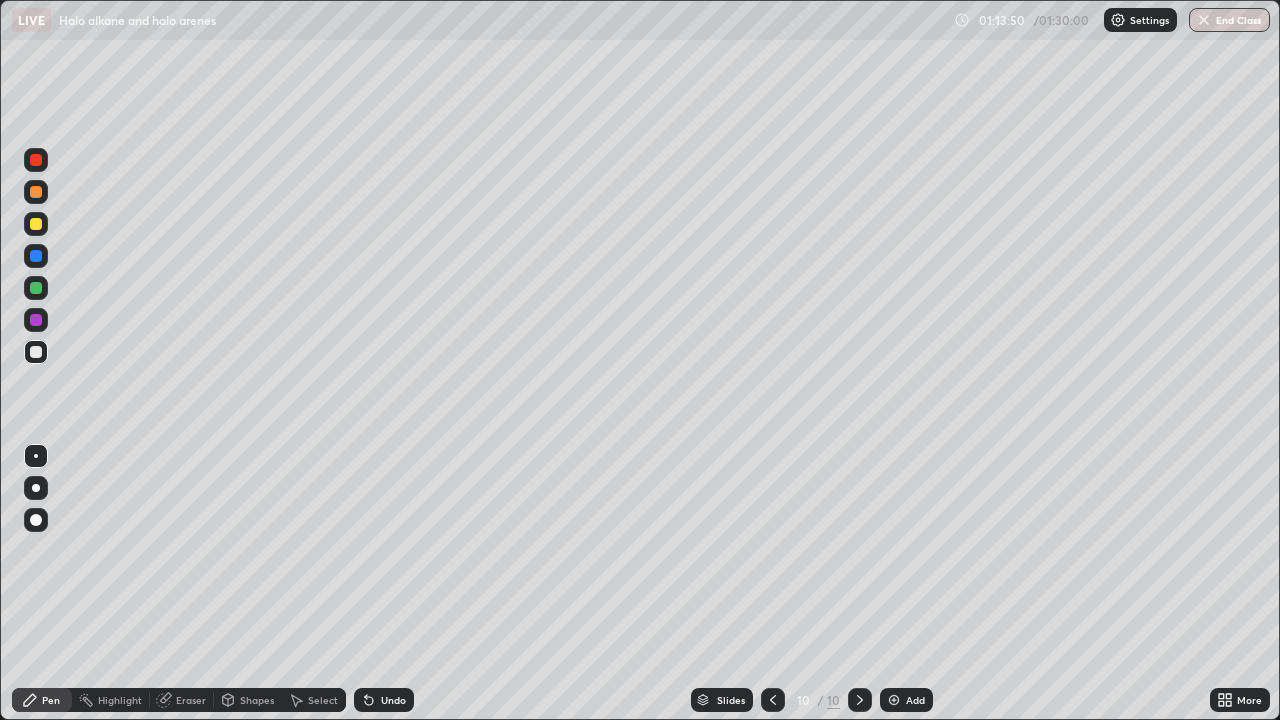 click at bounding box center (36, 224) 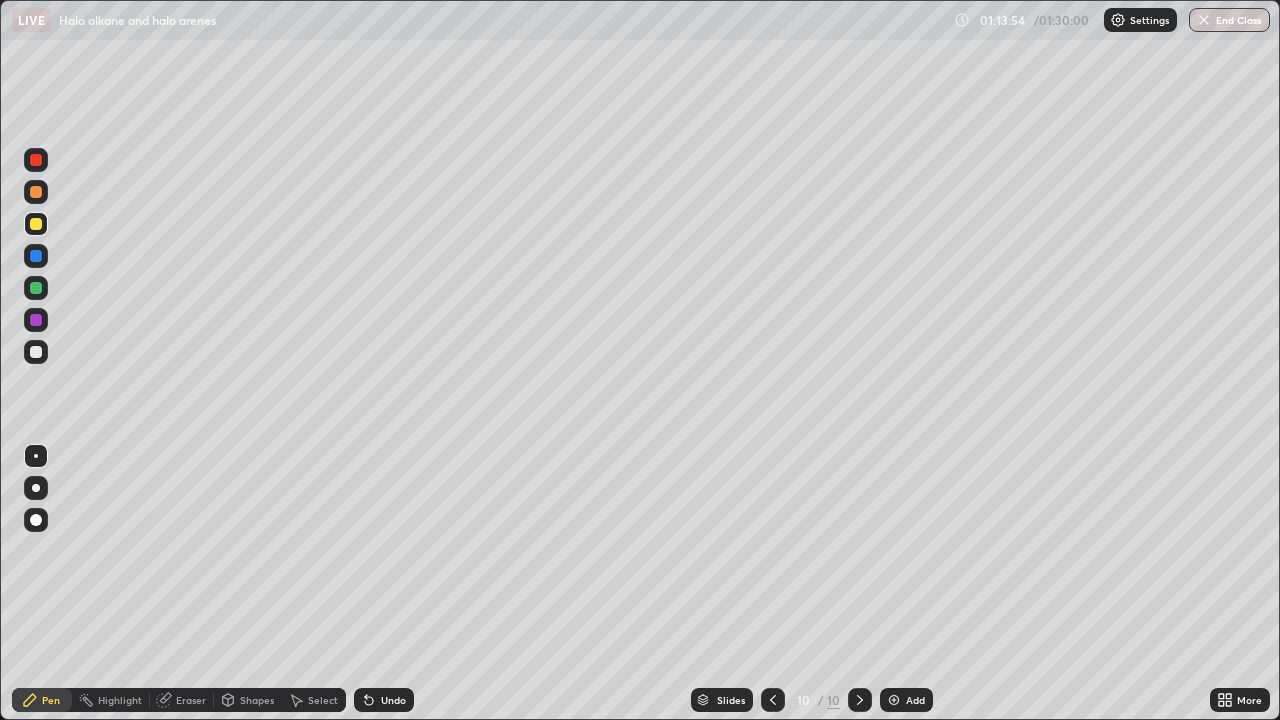 click at bounding box center (36, 352) 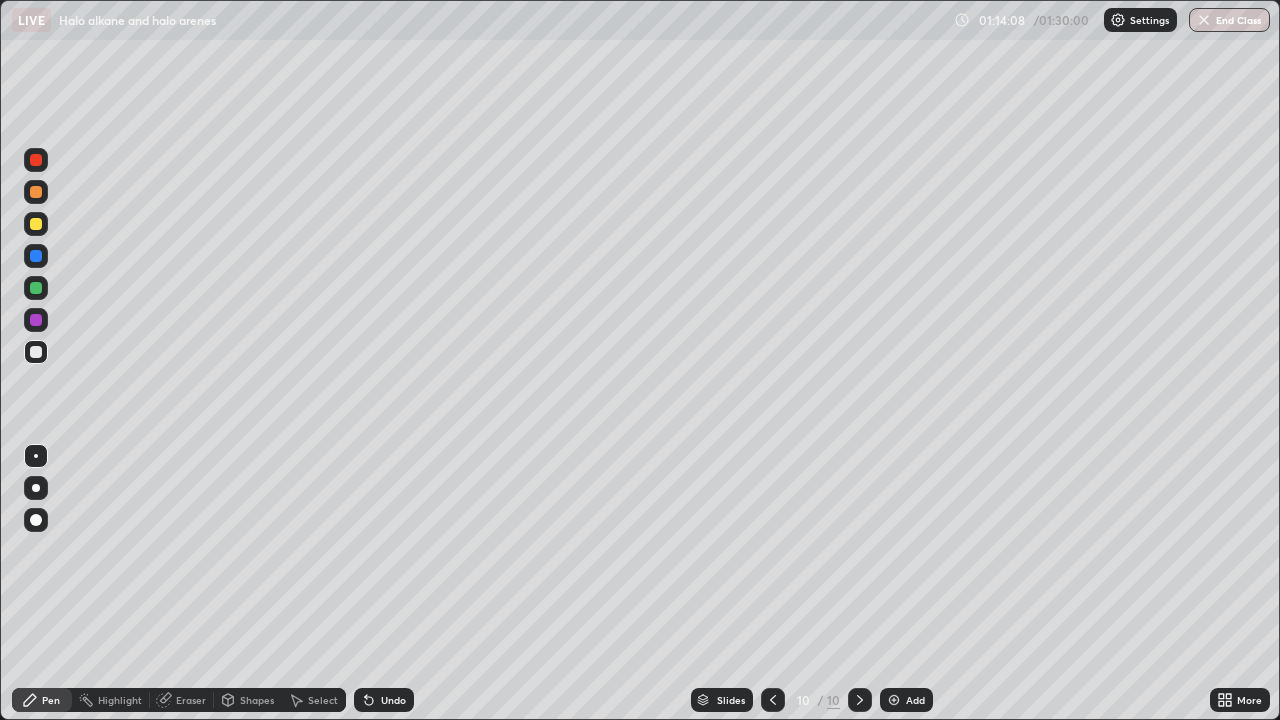 click at bounding box center [36, 352] 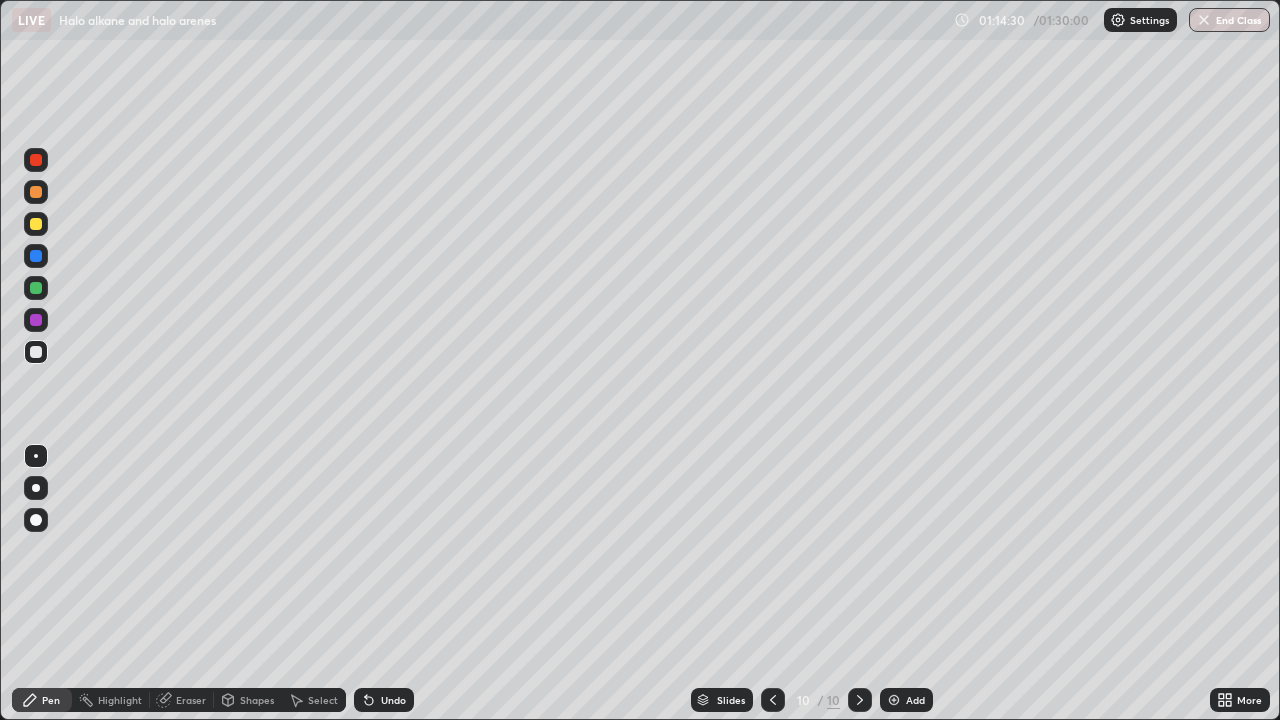 click on "Undo" at bounding box center (393, 700) 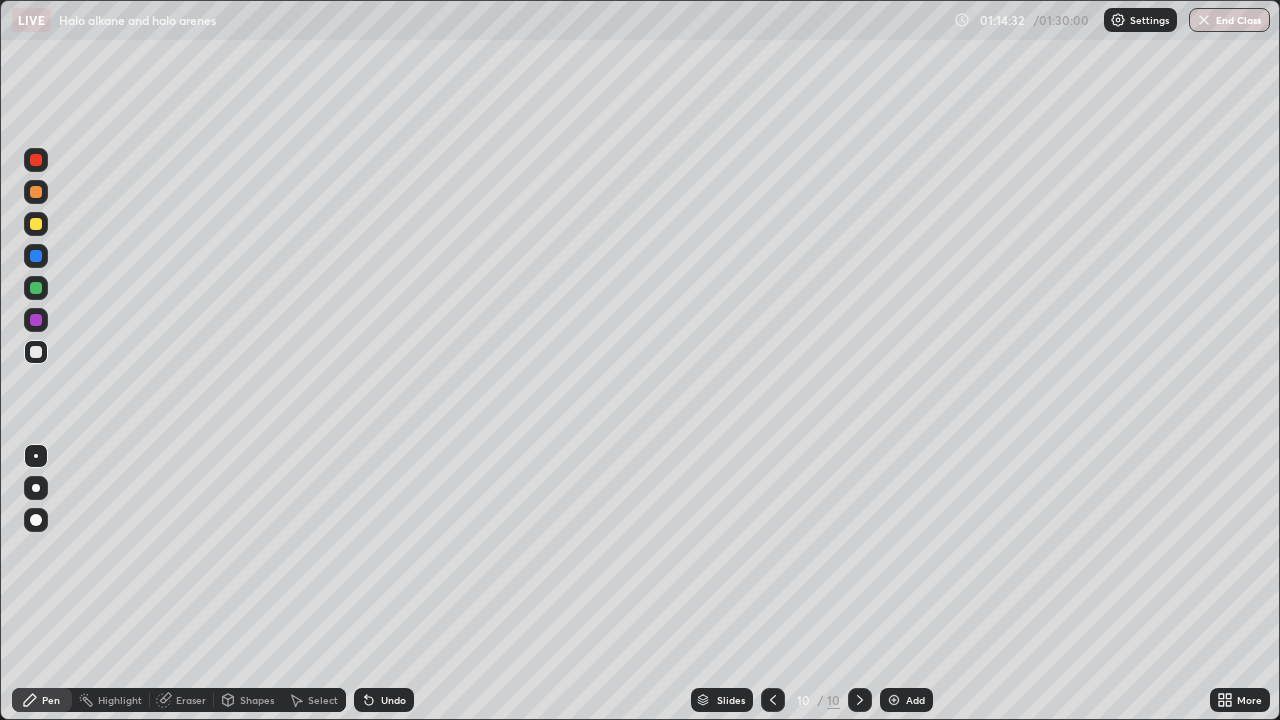 click on "Undo" at bounding box center (384, 700) 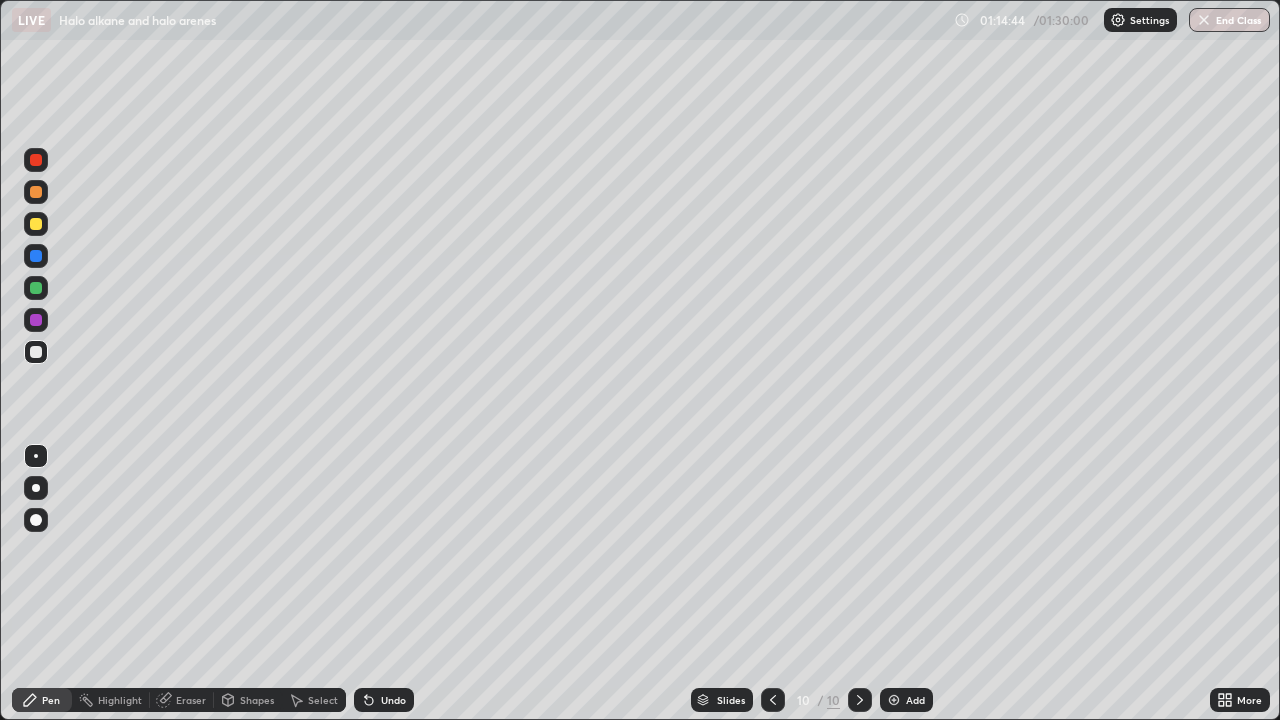 click on "Eraser" at bounding box center [191, 700] 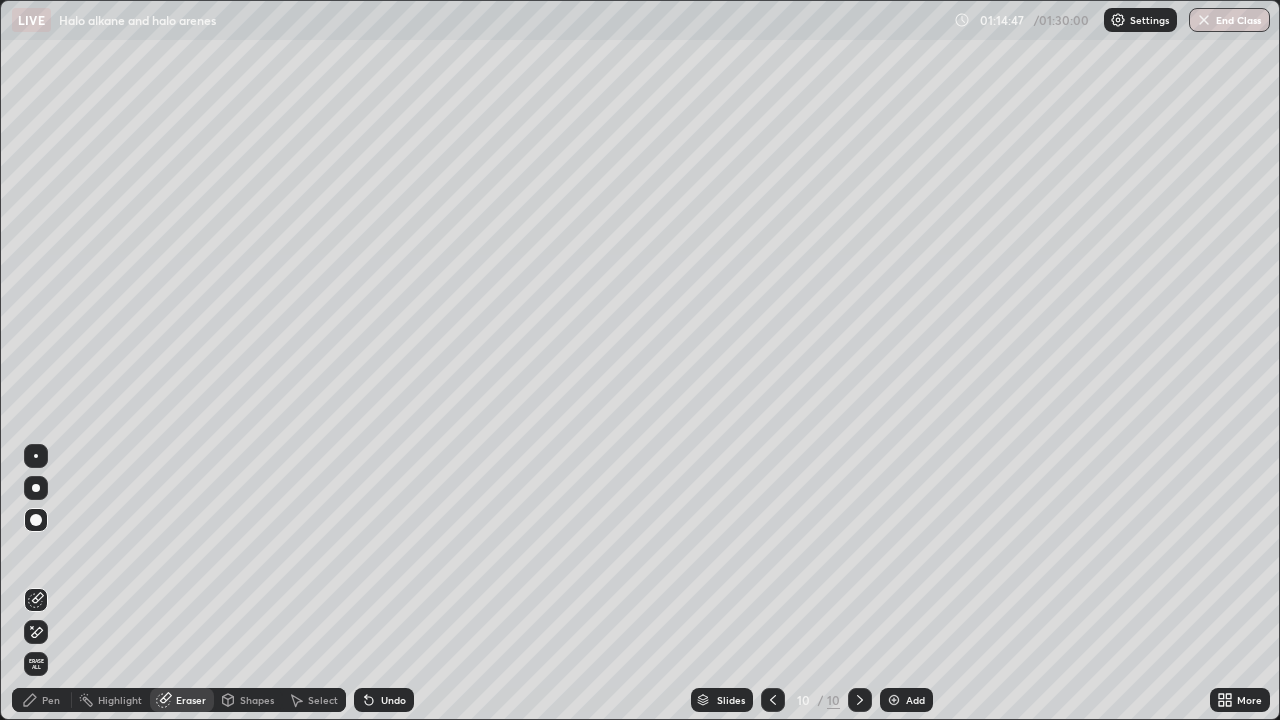 click on "Pen" at bounding box center (51, 700) 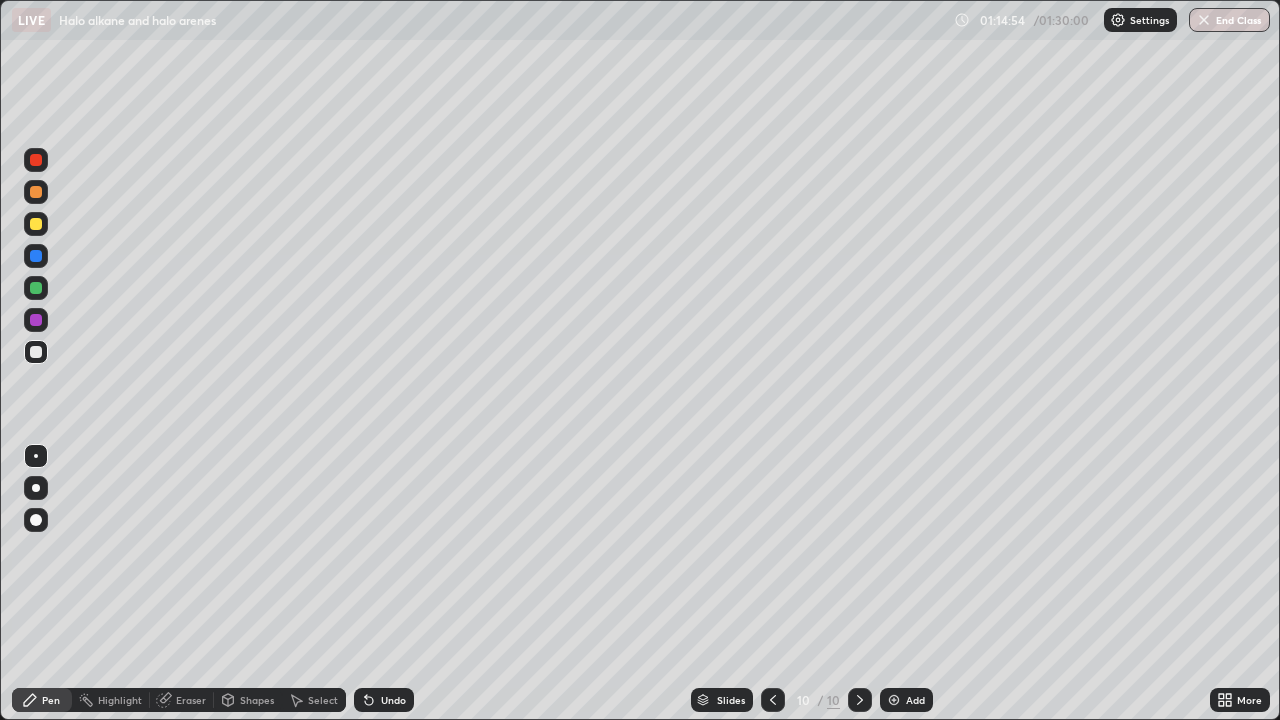 click on "Undo" at bounding box center (384, 700) 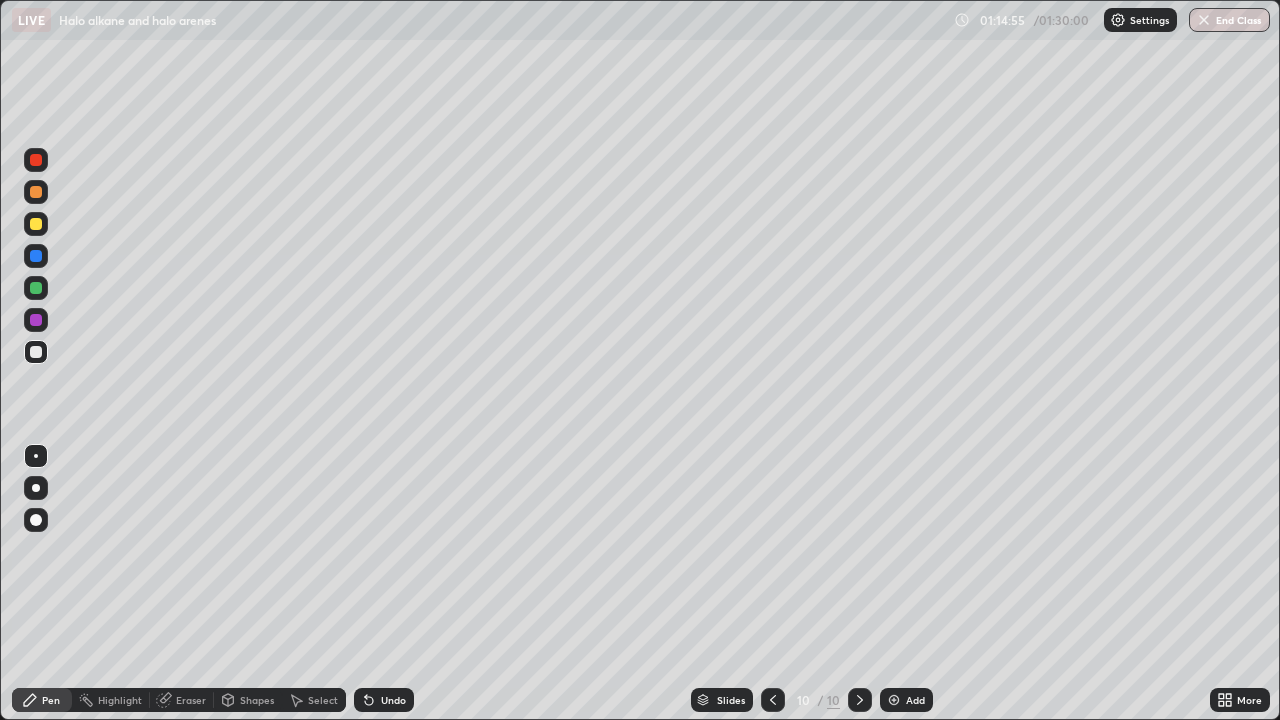 click on "Undo" at bounding box center (393, 700) 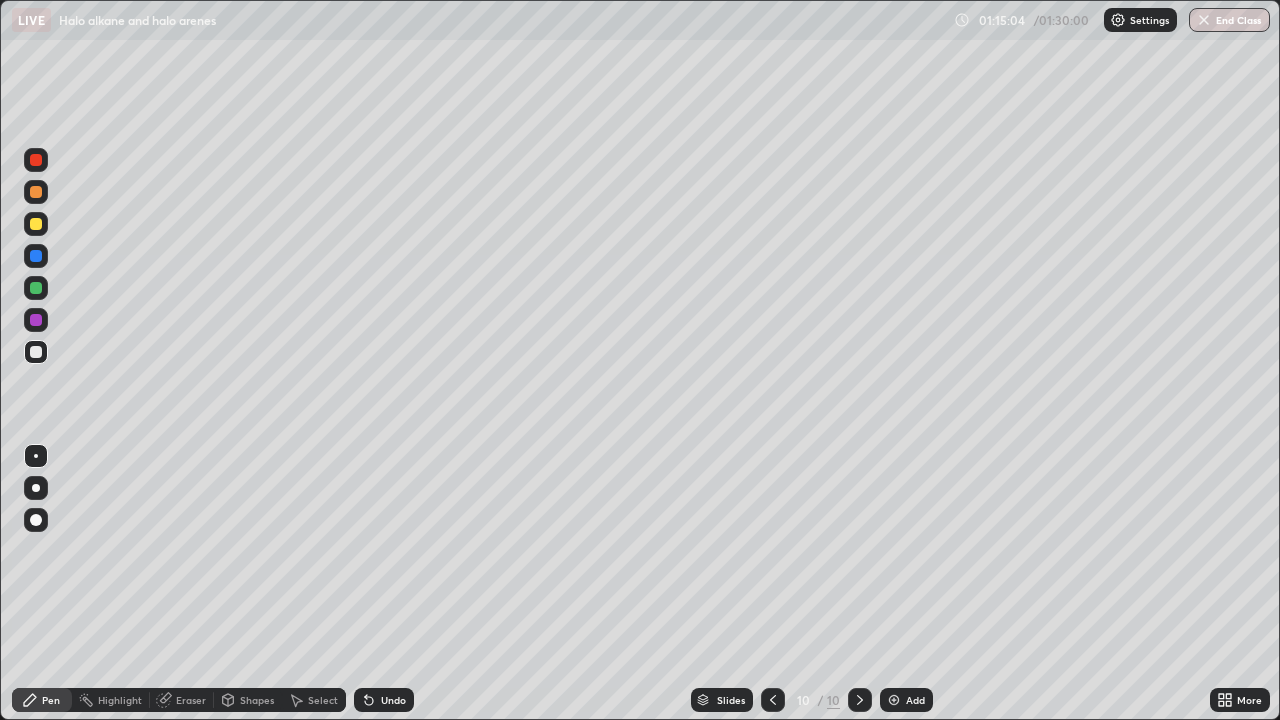 click at bounding box center [36, 224] 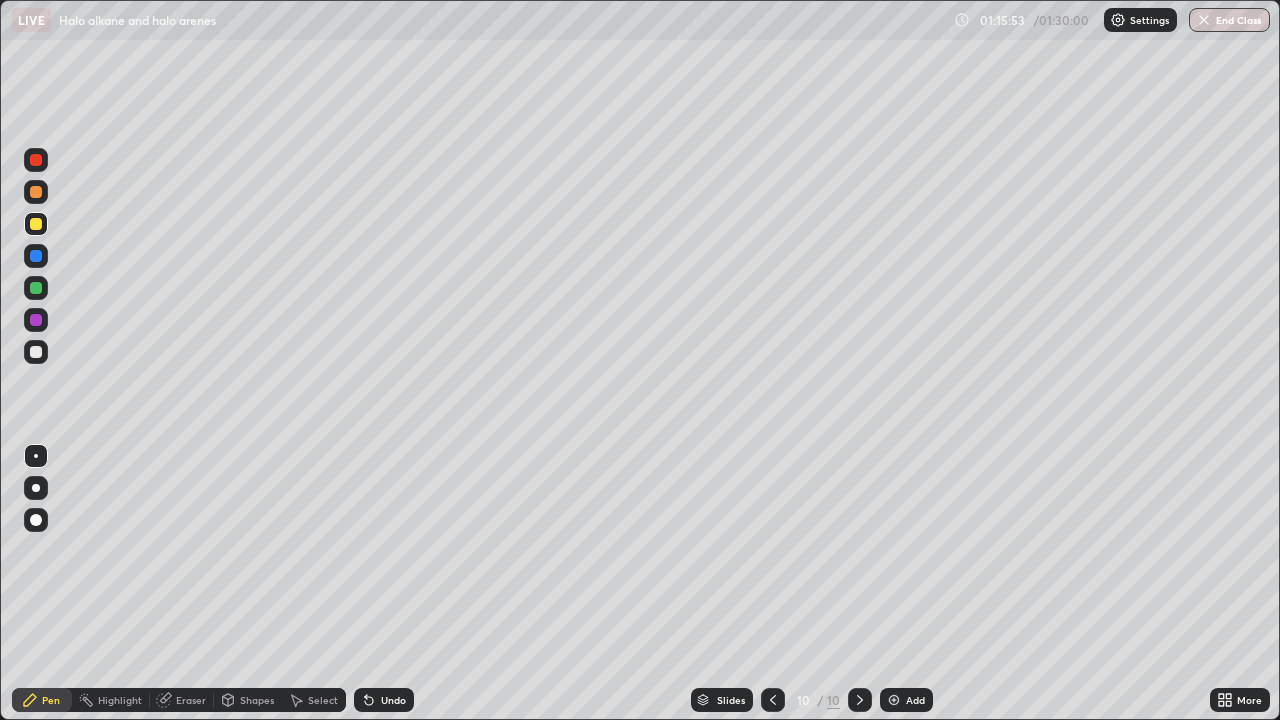 click at bounding box center (36, 352) 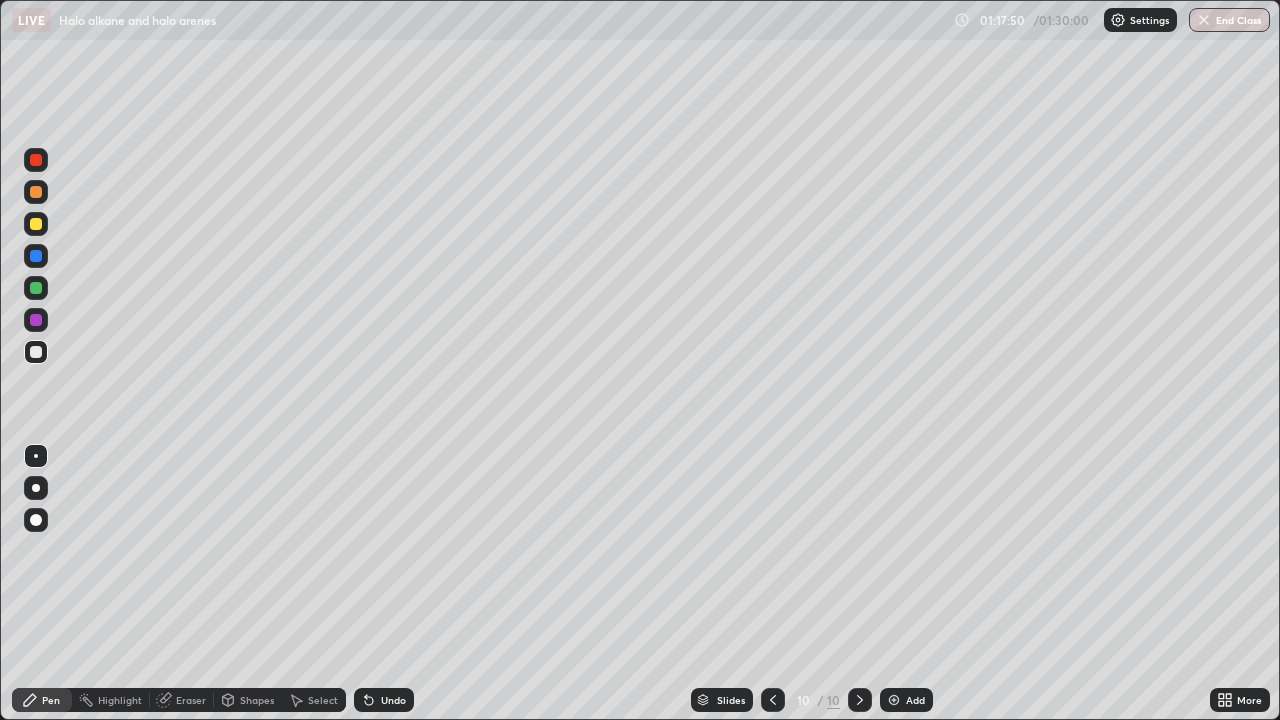 click at bounding box center [36, 224] 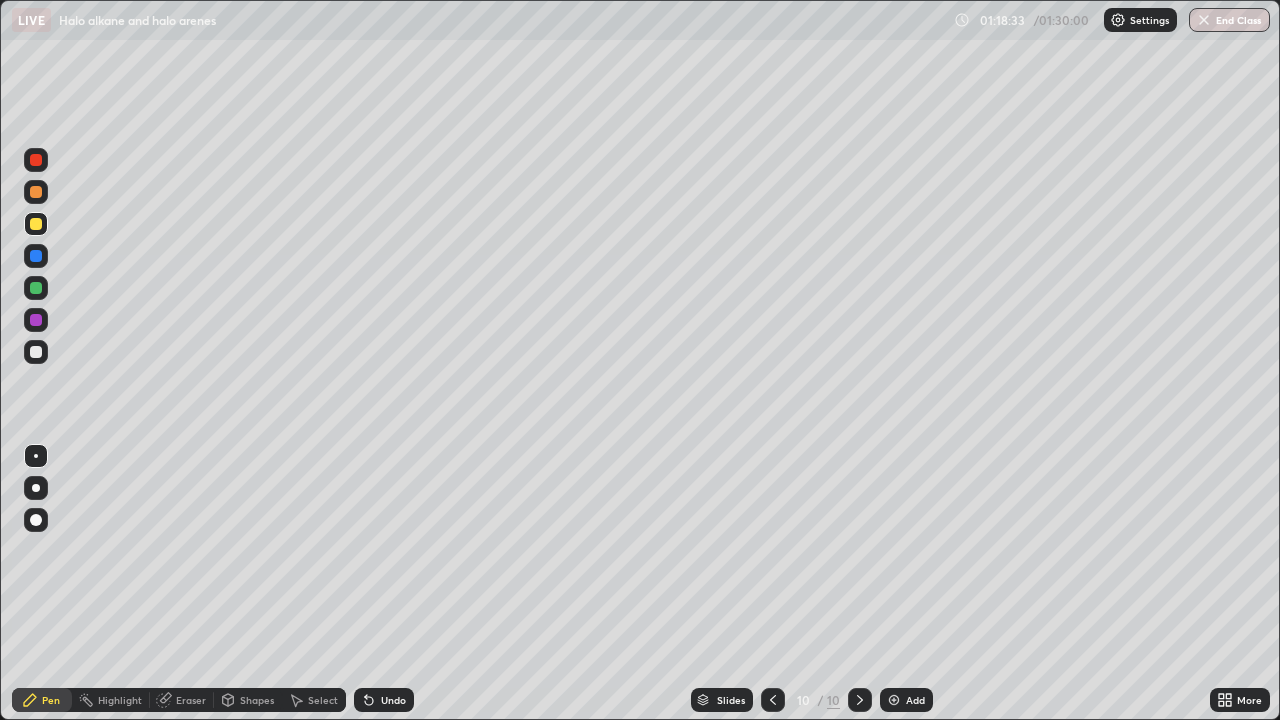 click at bounding box center [36, 352] 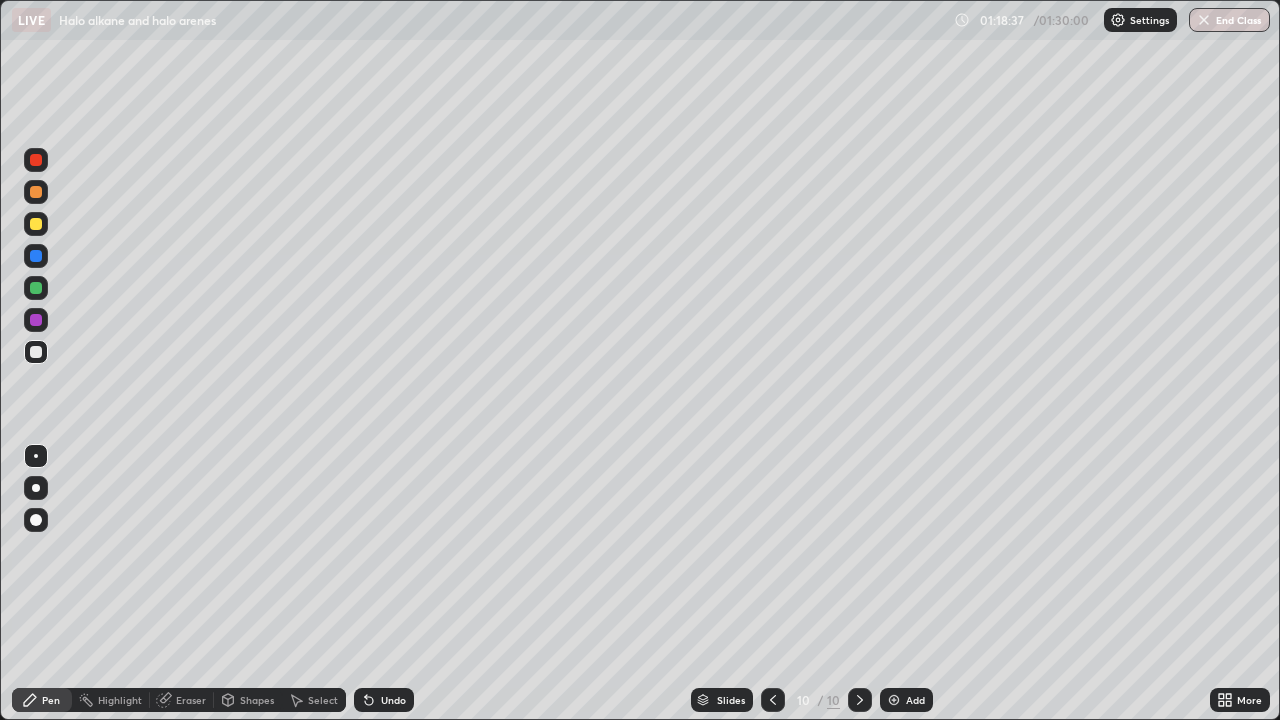 click on "Undo" at bounding box center [393, 700] 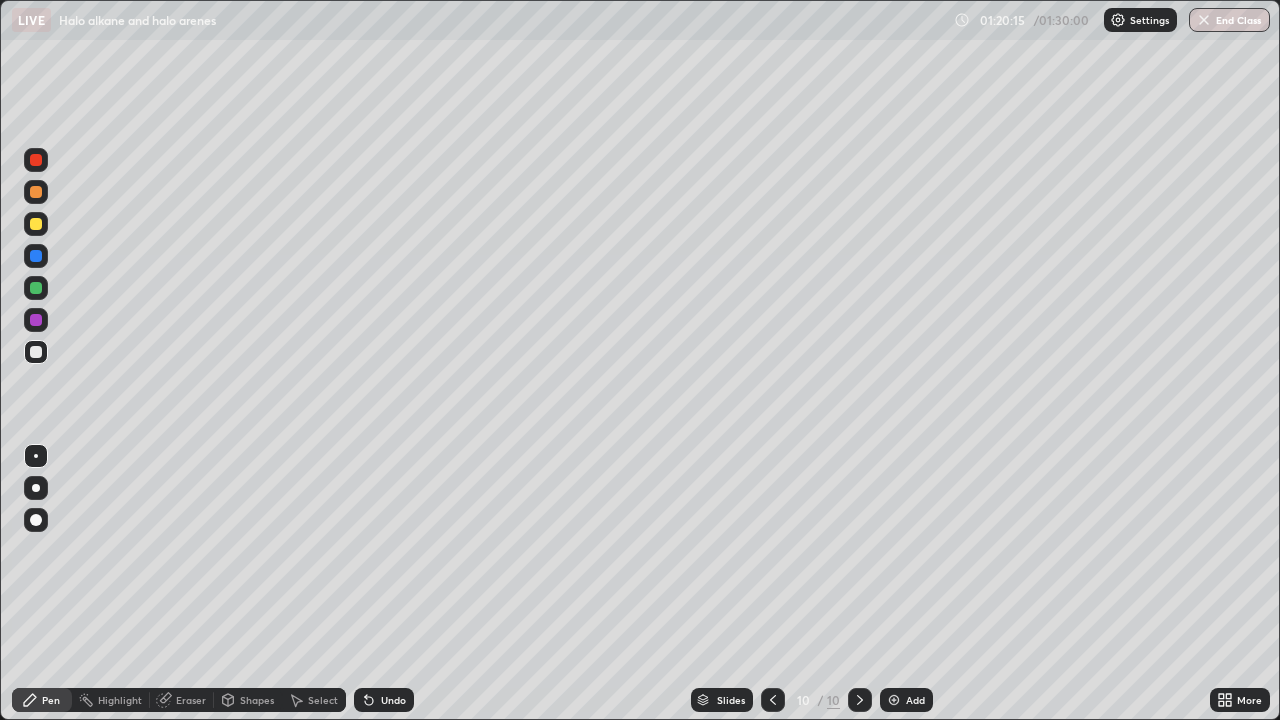 click at bounding box center (894, 700) 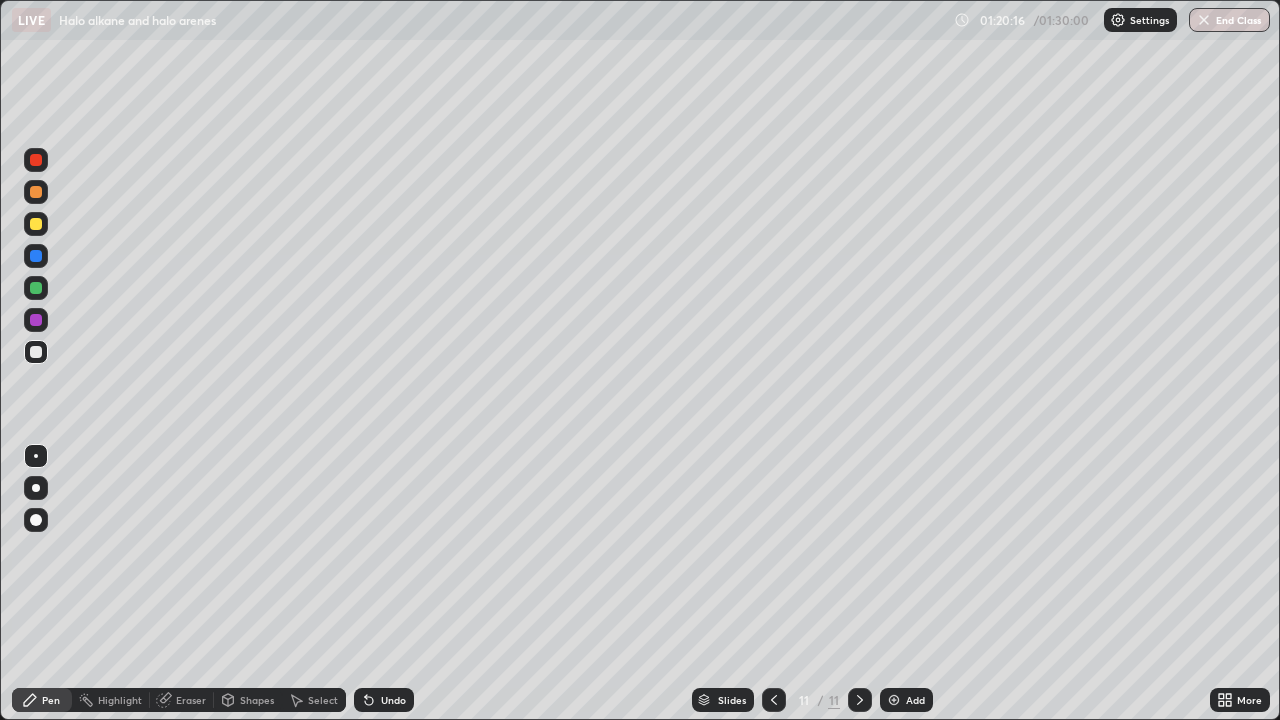 click at bounding box center (36, 224) 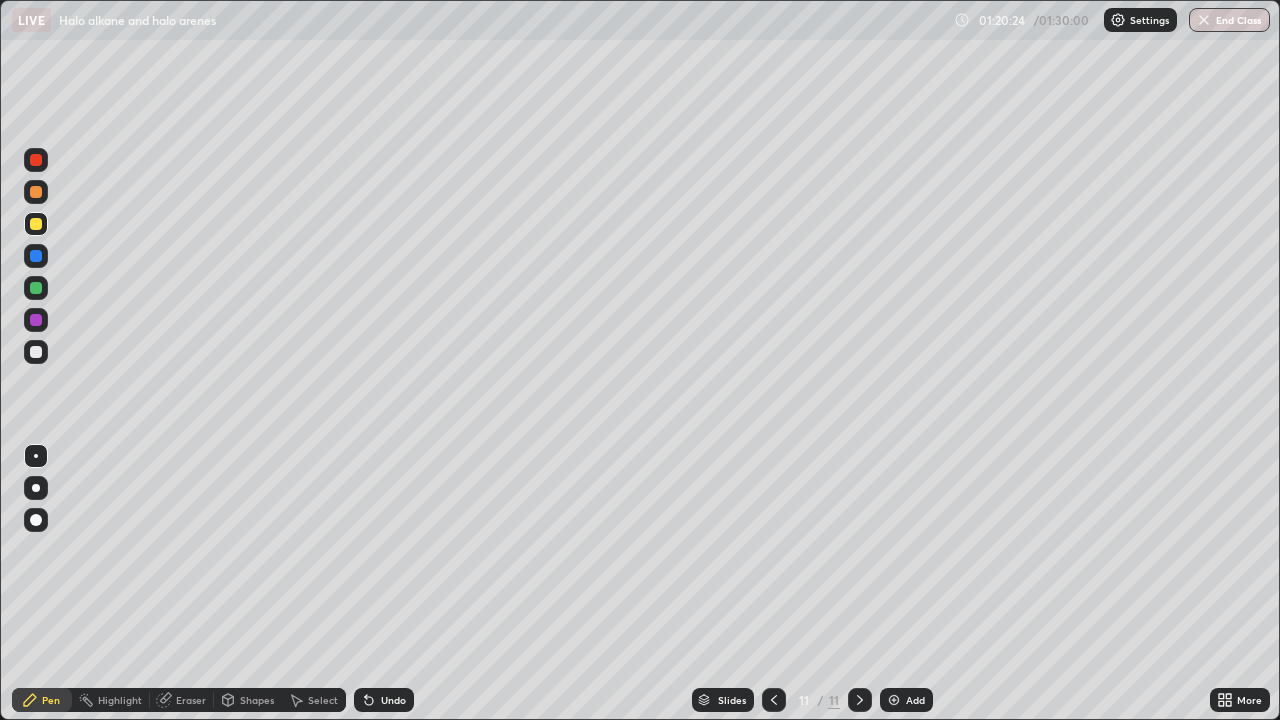 click on "Undo" at bounding box center [384, 700] 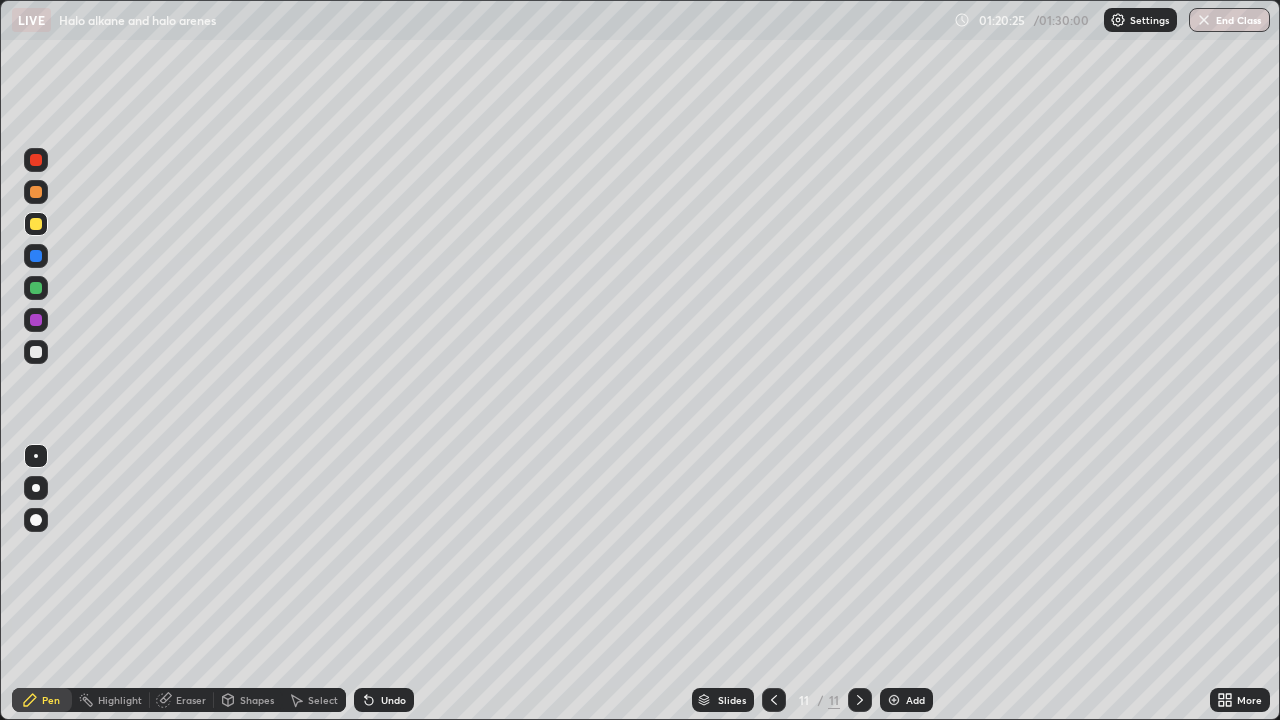 click on "Undo" at bounding box center (393, 700) 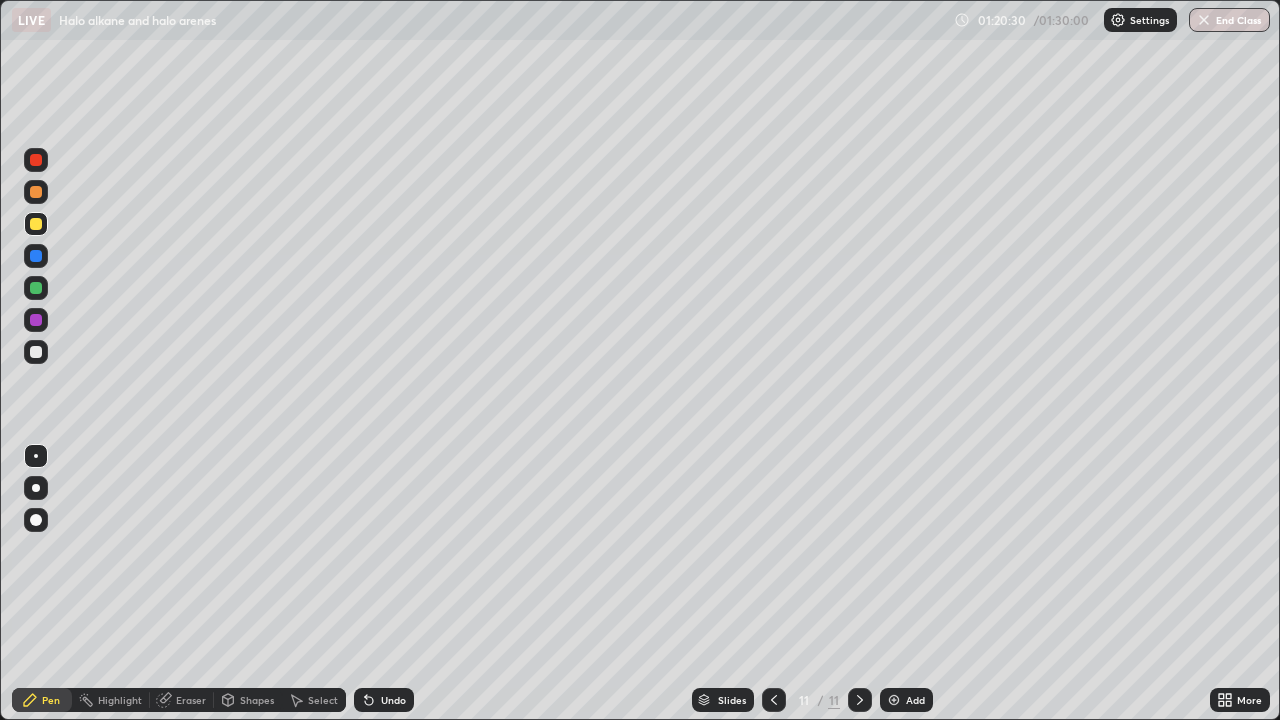 click at bounding box center (36, 352) 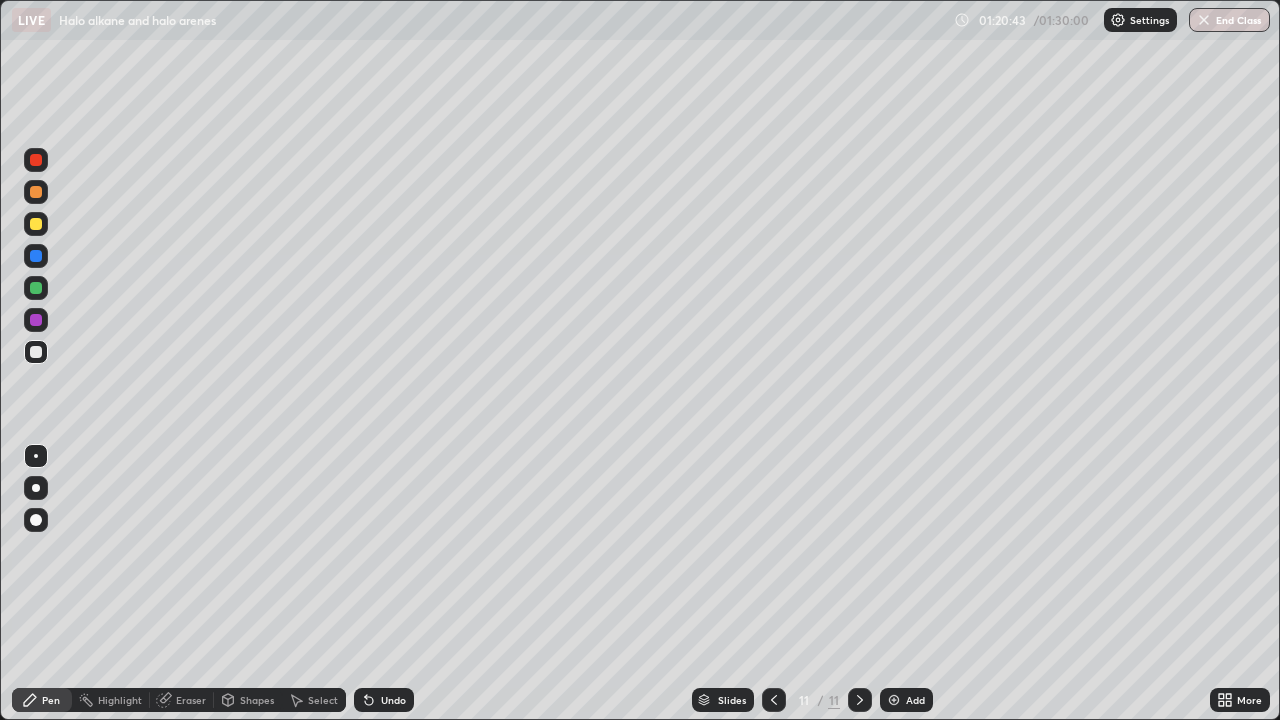 click at bounding box center (36, 192) 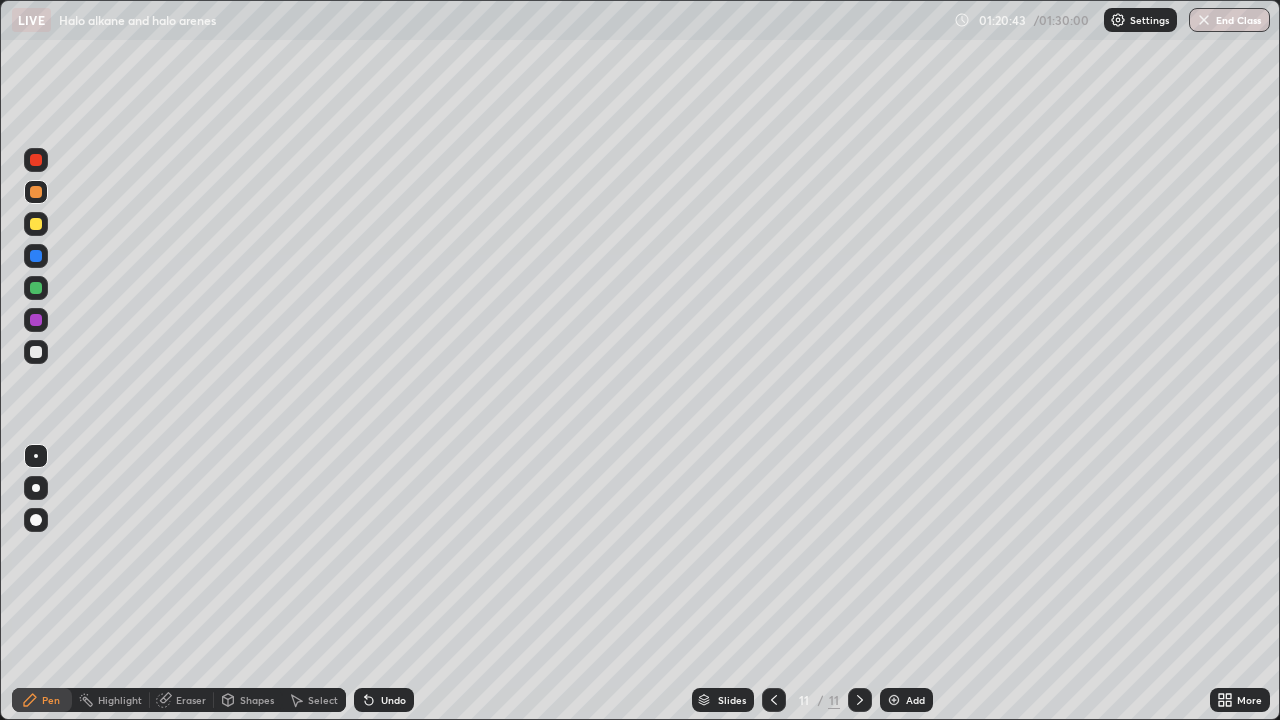 click at bounding box center [36, 224] 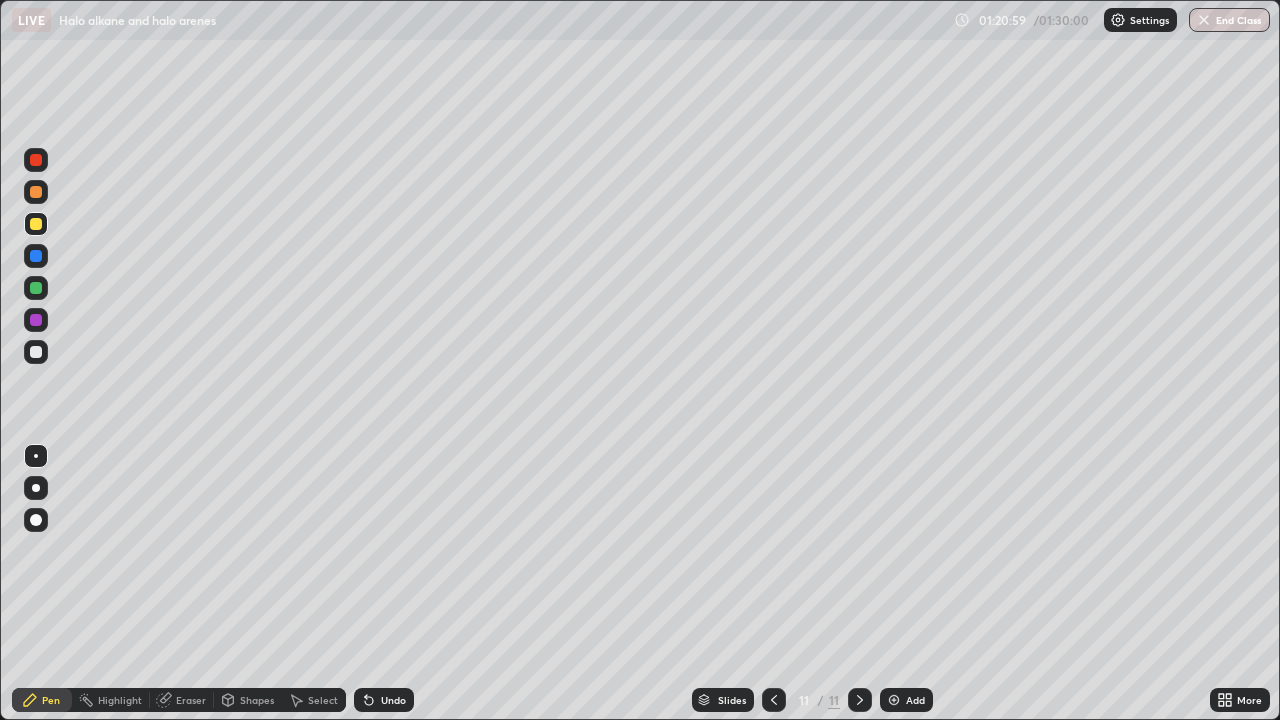 click at bounding box center [36, 352] 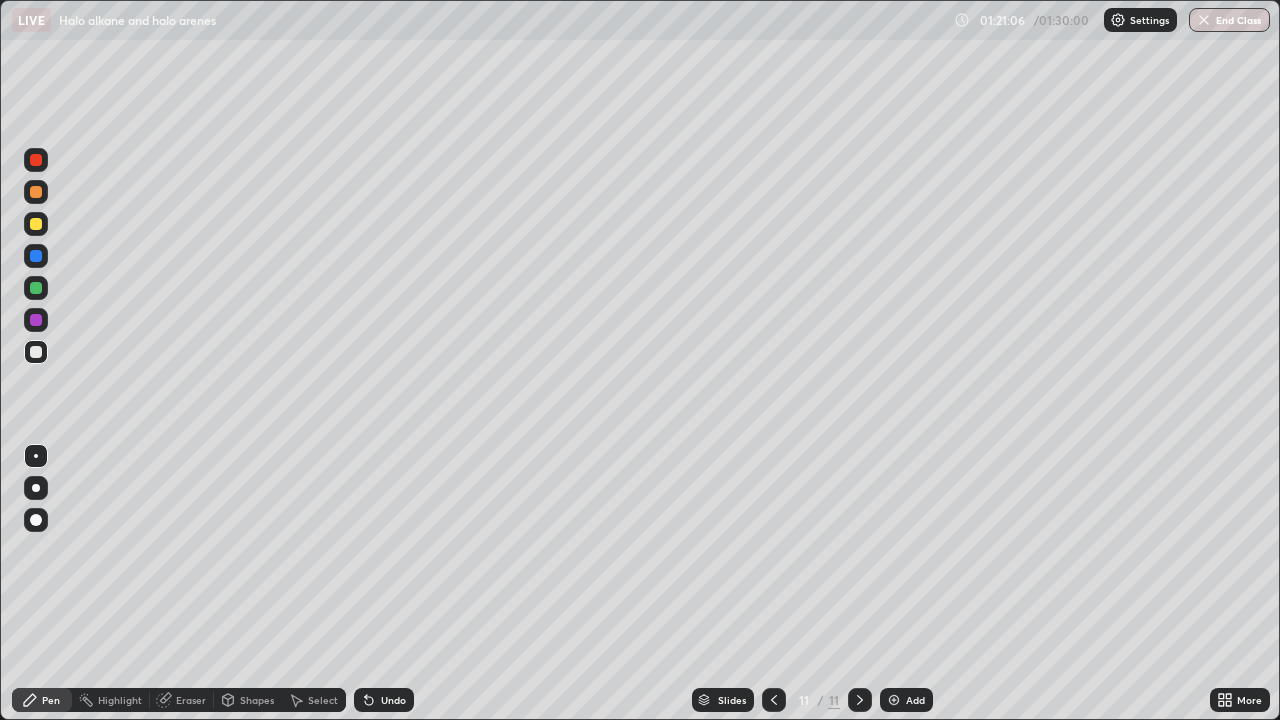 click at bounding box center (36, 352) 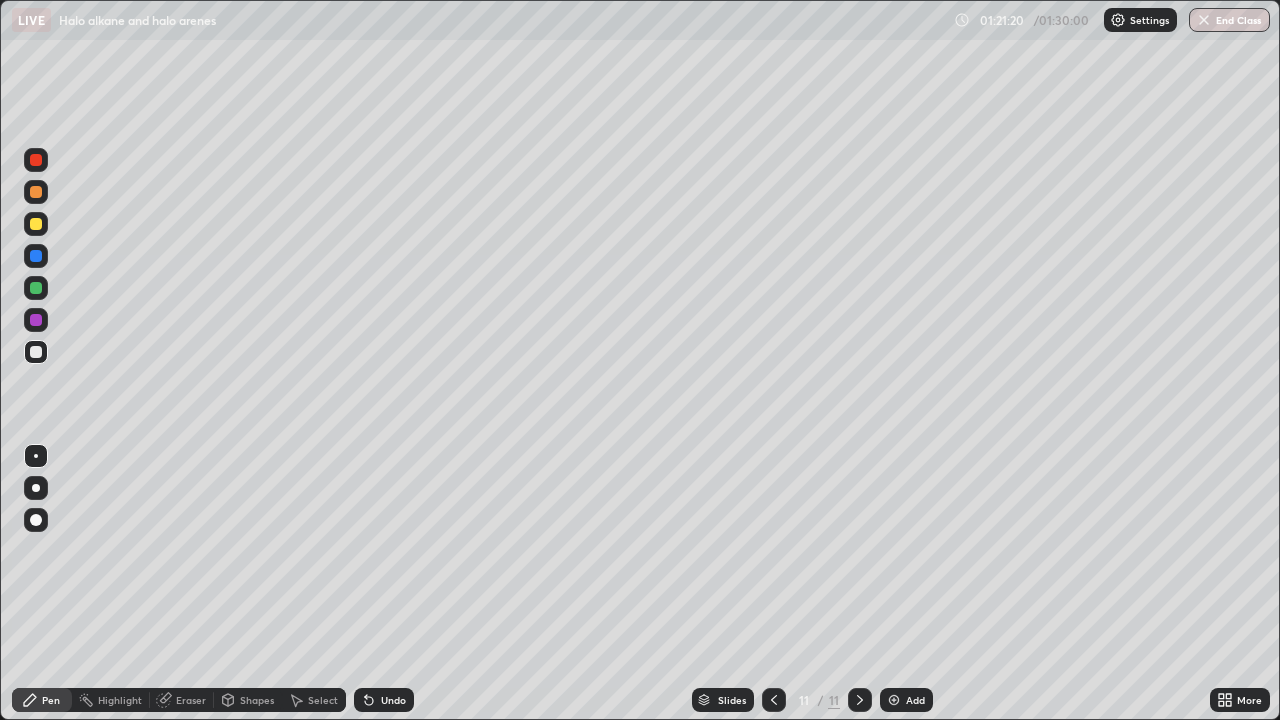 click at bounding box center (36, 224) 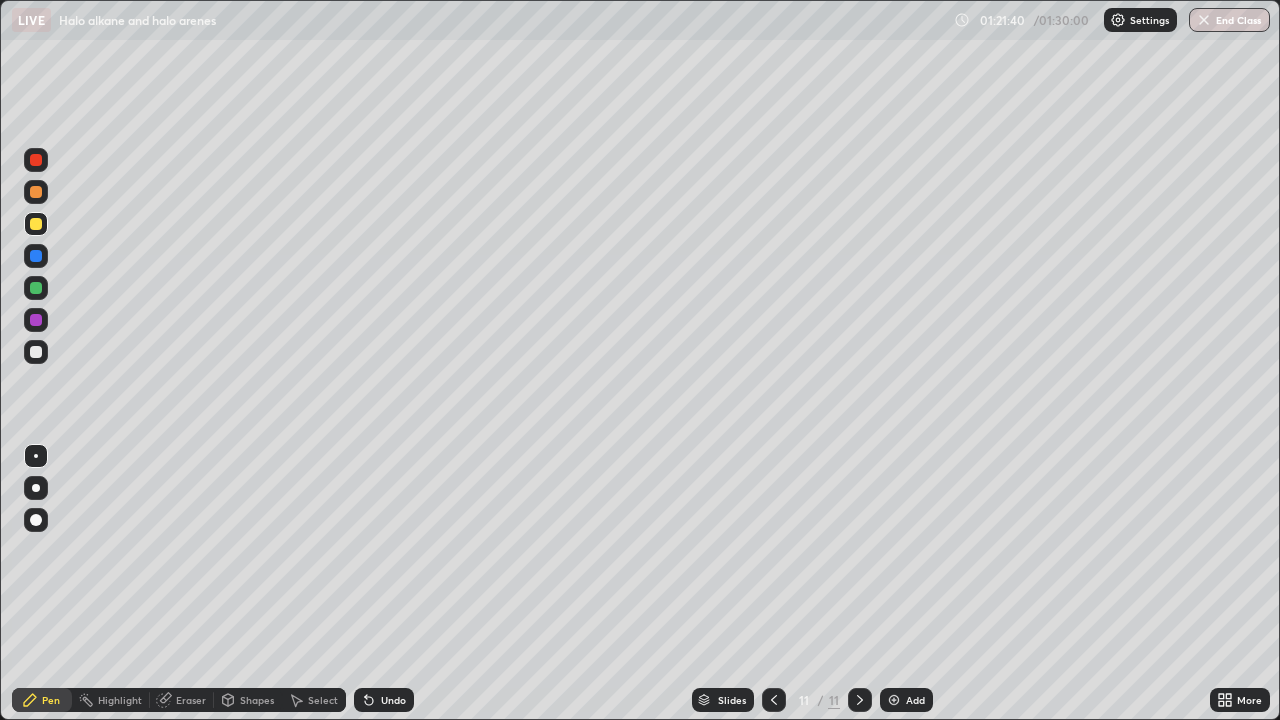 click at bounding box center [36, 352] 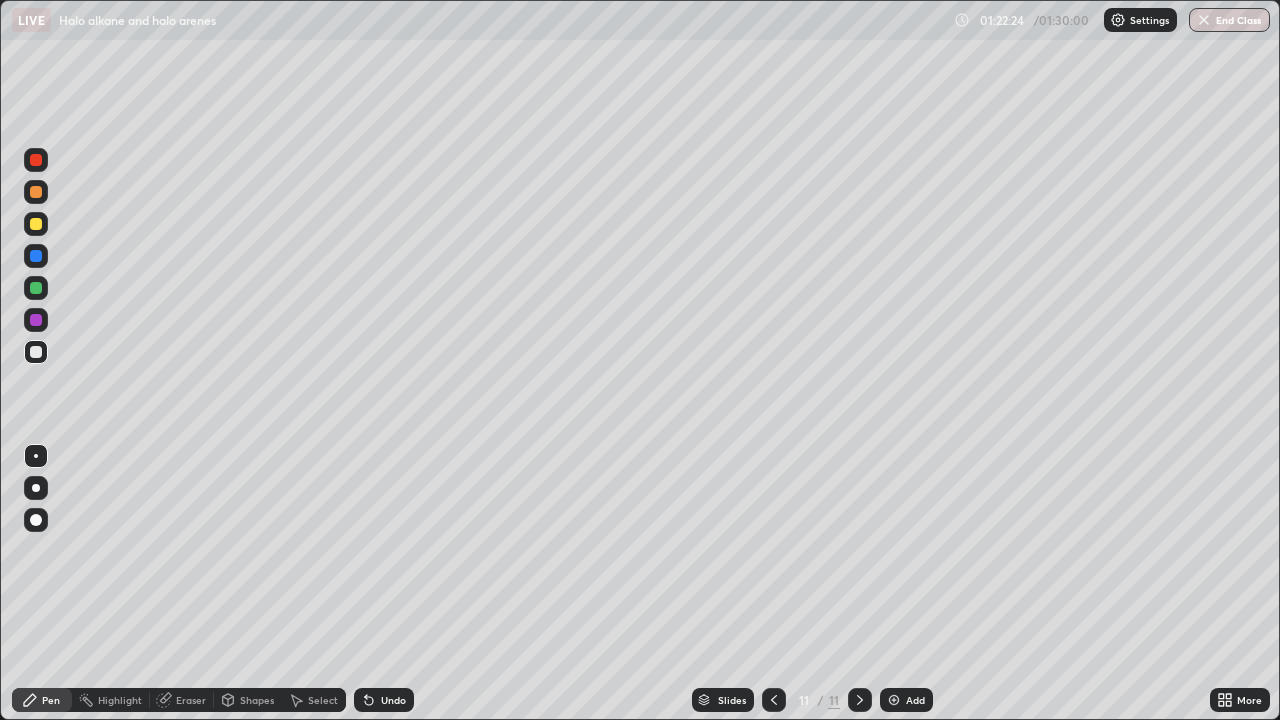 click at bounding box center [36, 224] 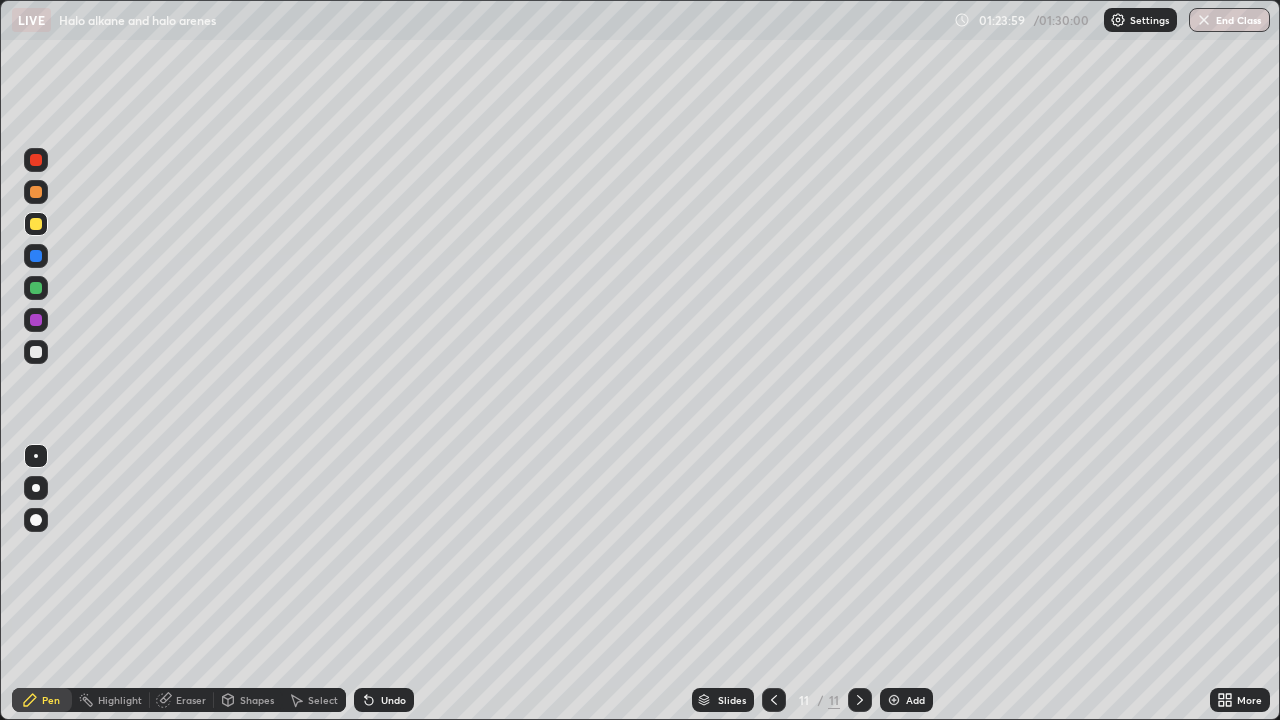 click on "Eraser" at bounding box center [191, 700] 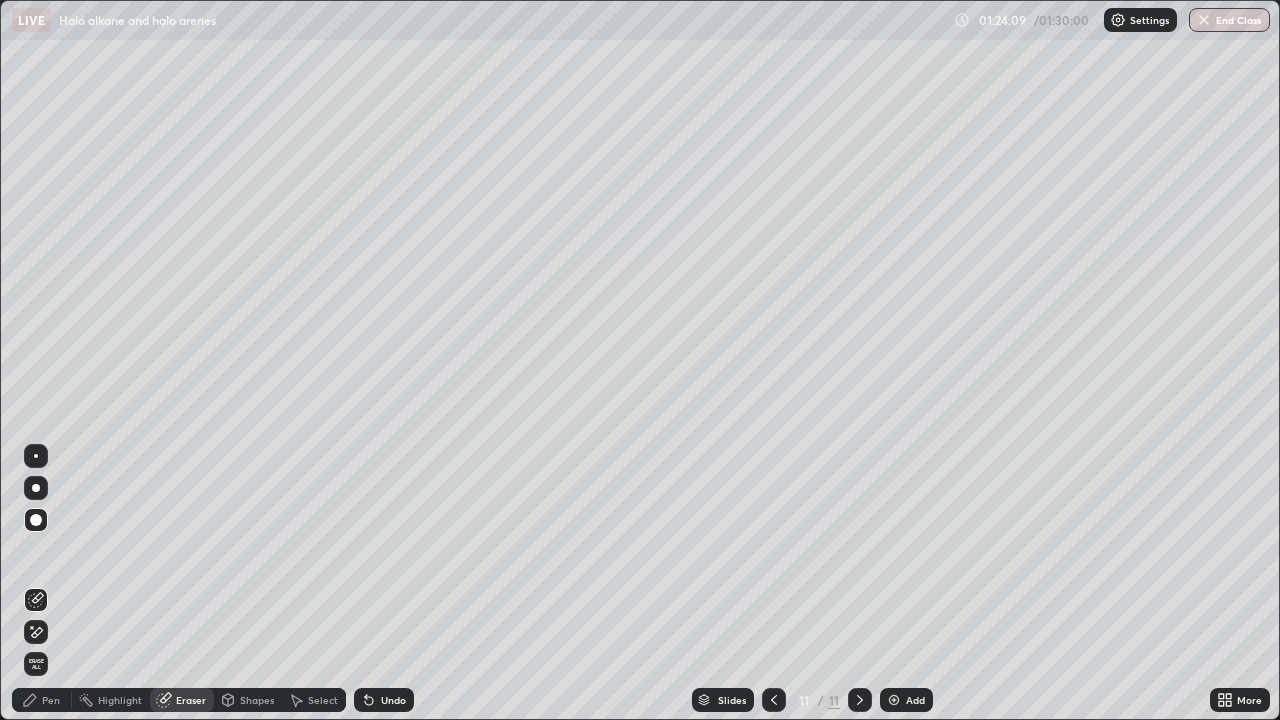 click on "Pen" at bounding box center [51, 700] 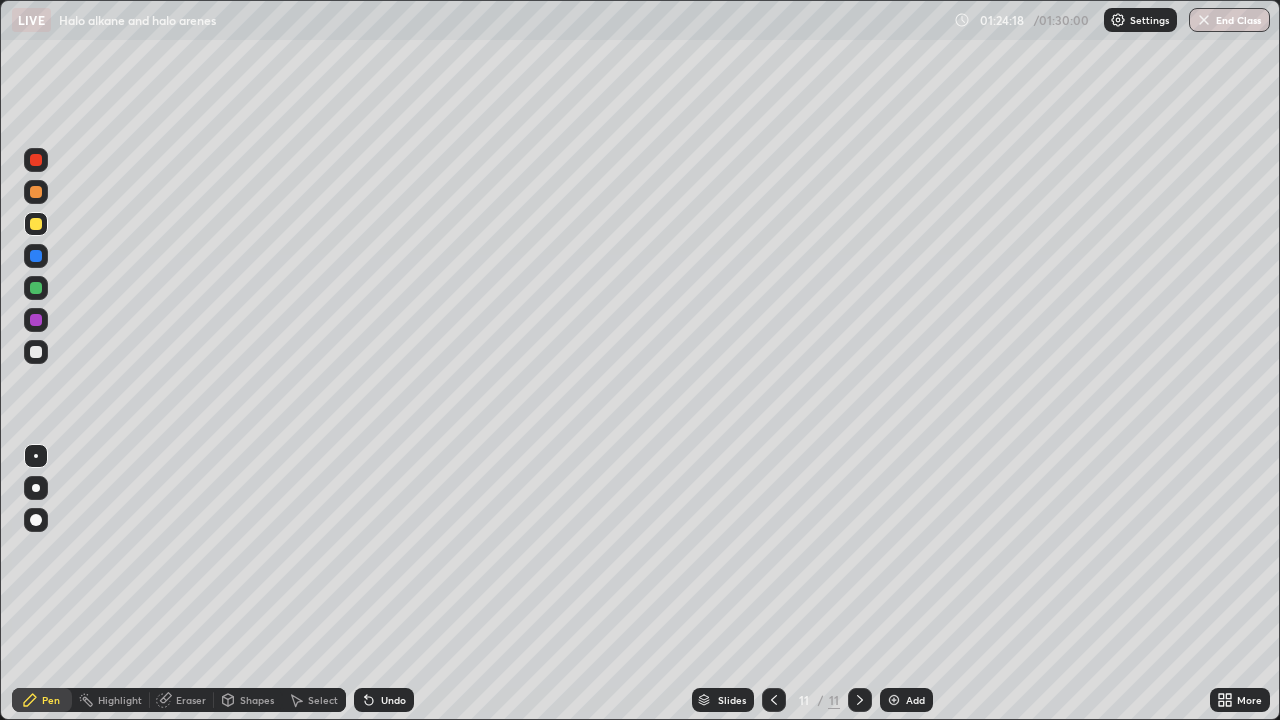 click at bounding box center [36, 352] 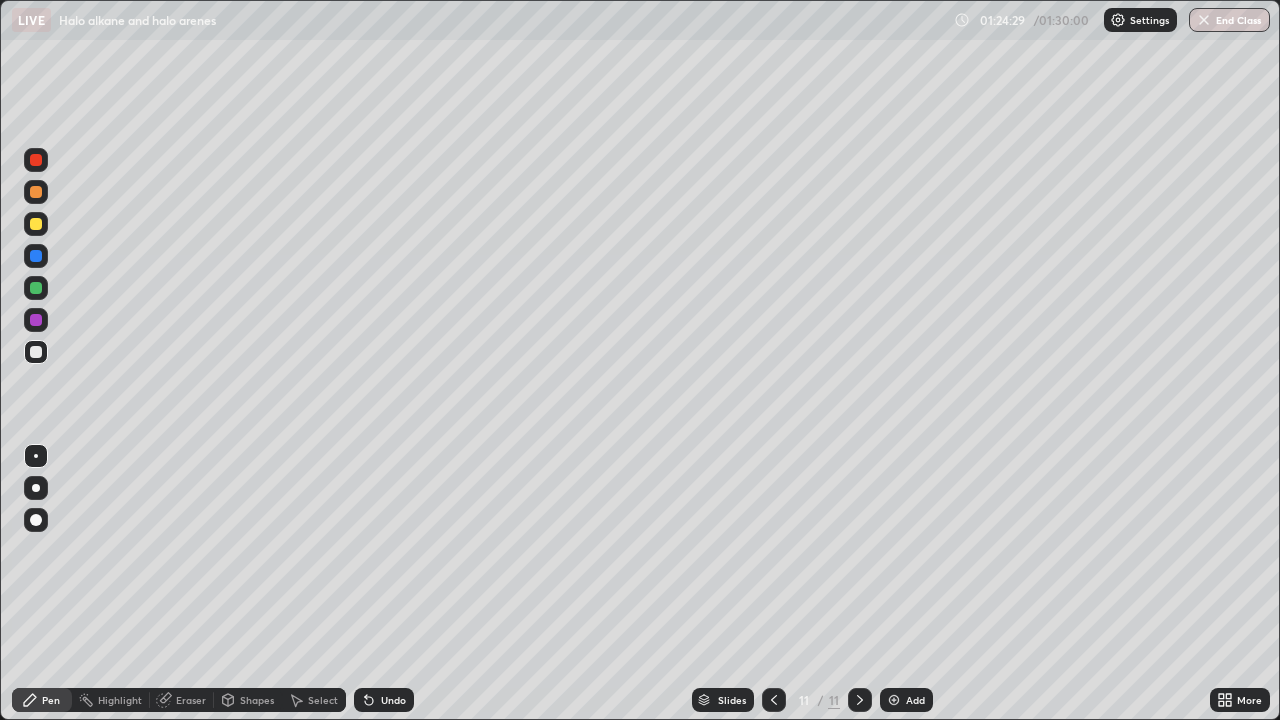 click at bounding box center (36, 224) 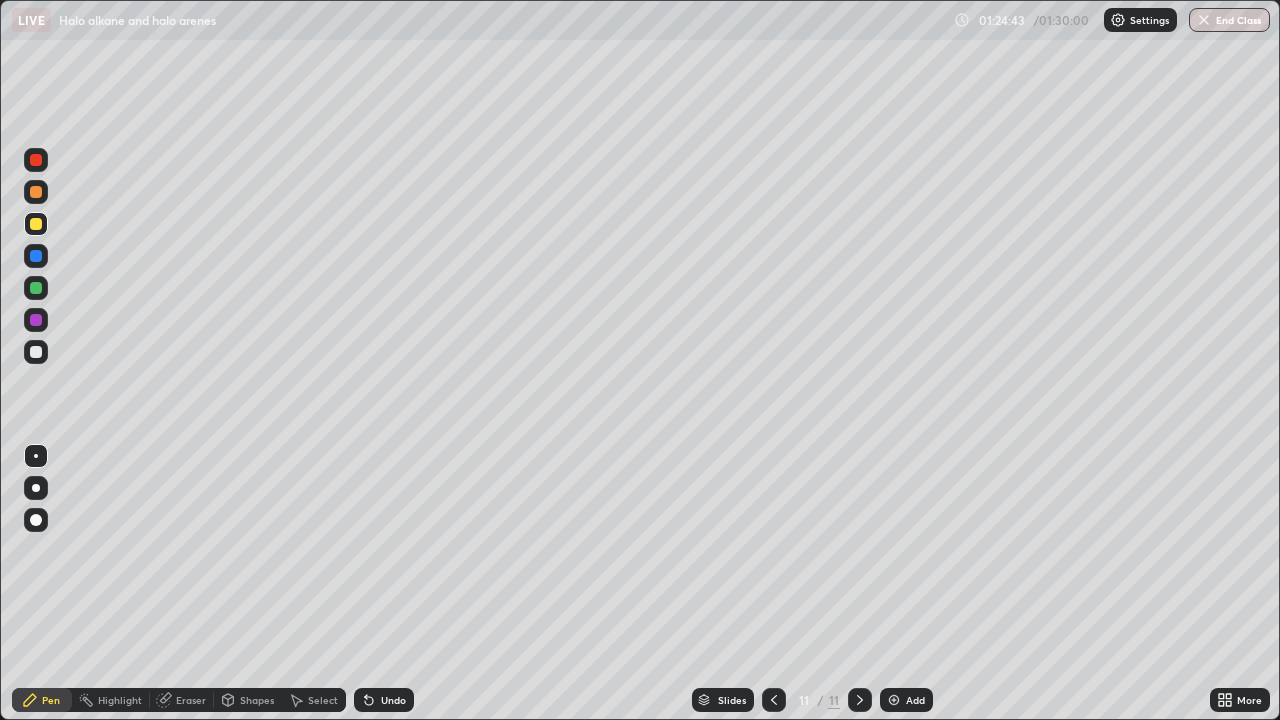 click at bounding box center [36, 352] 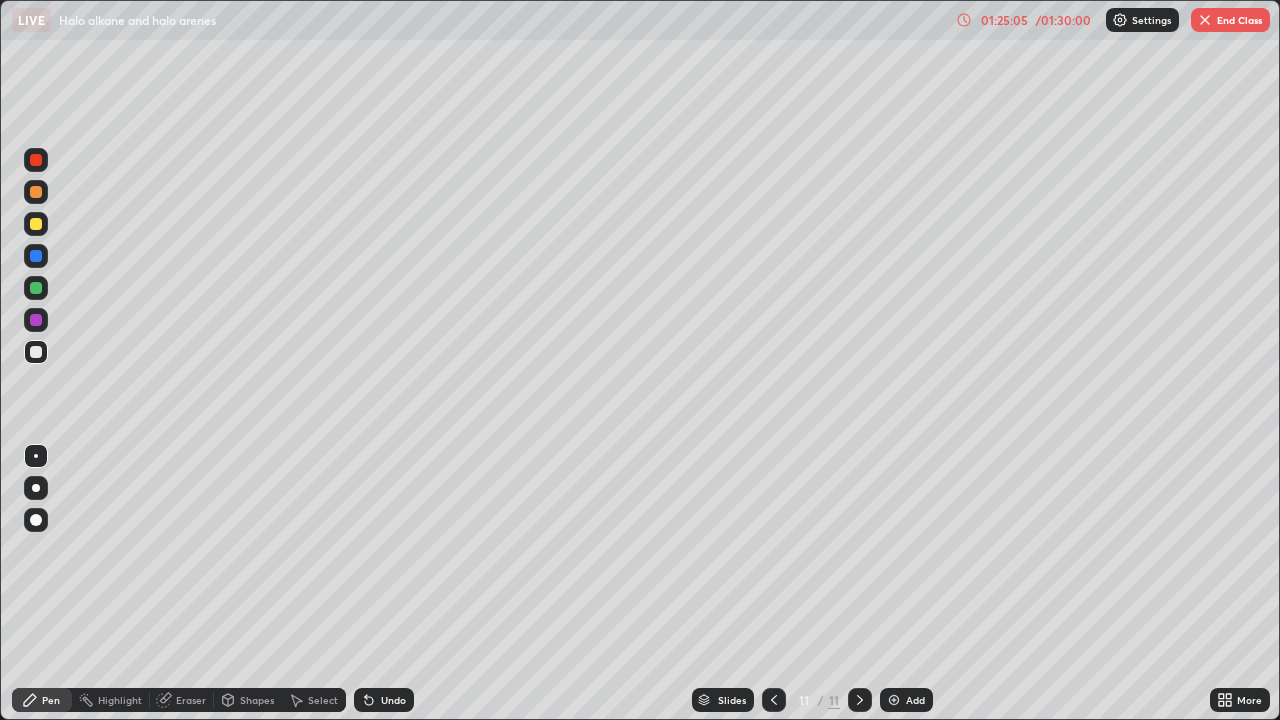 click at bounding box center [36, 224] 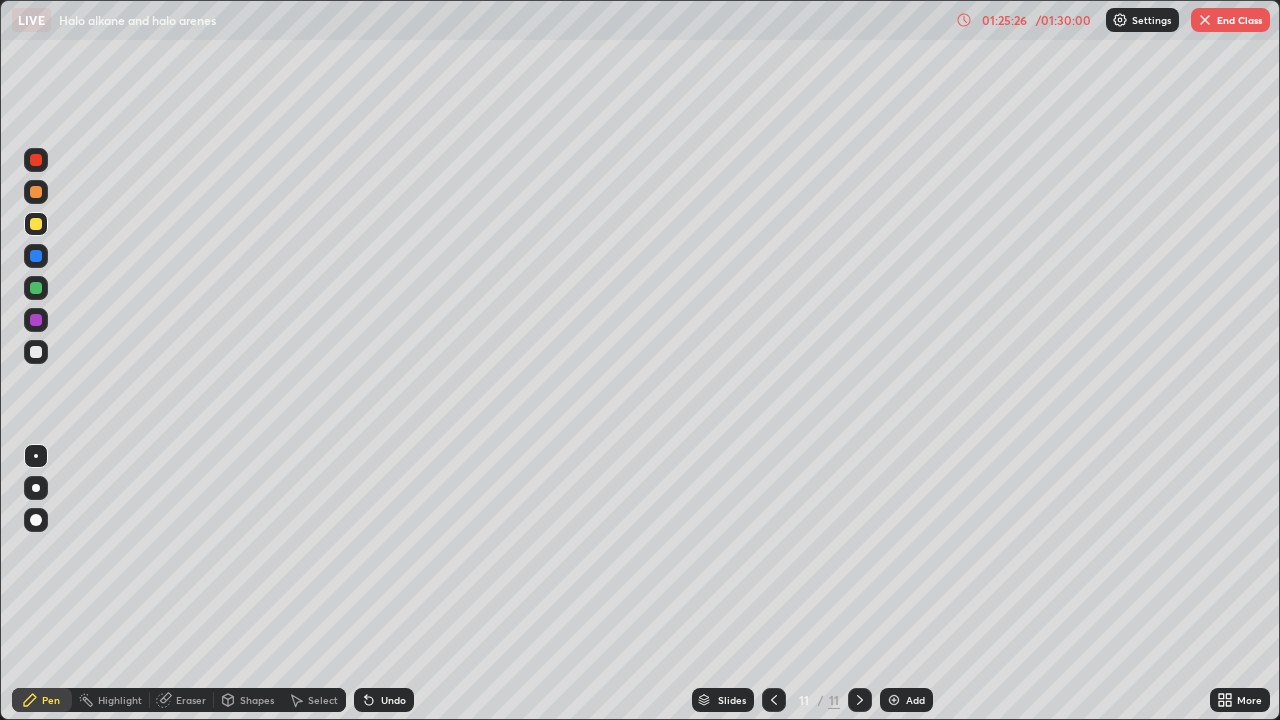 click at bounding box center (36, 352) 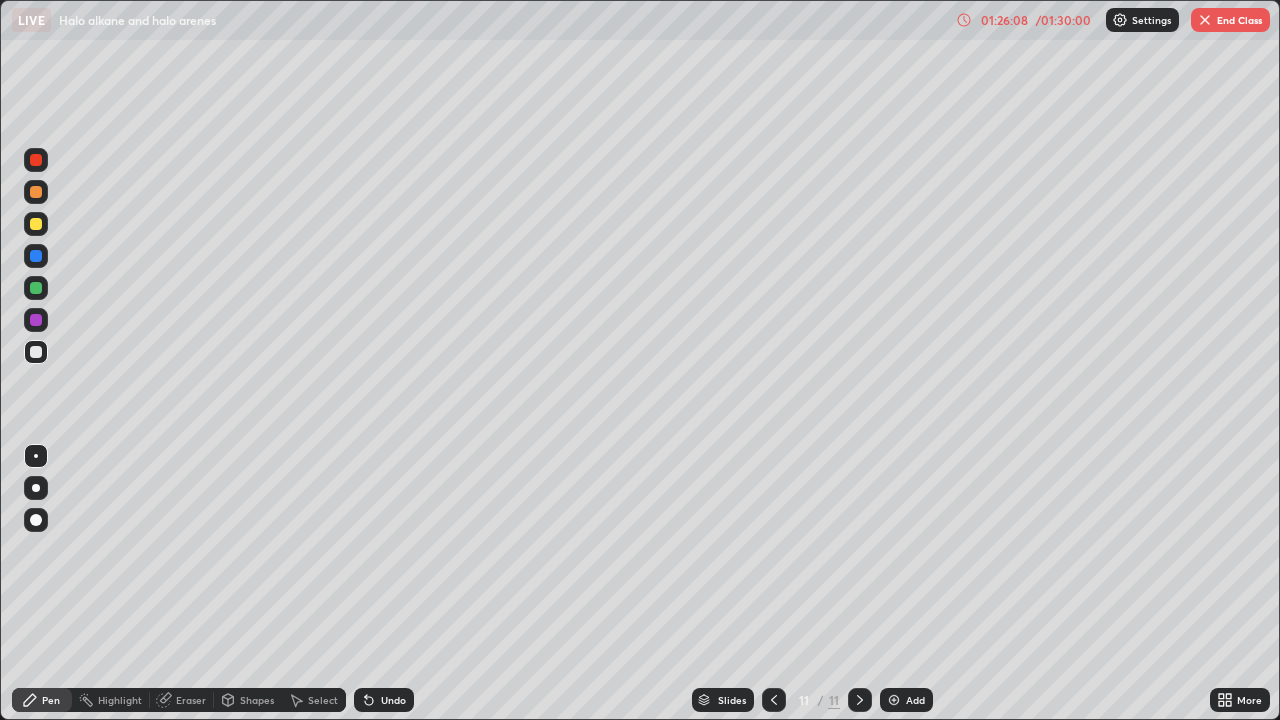 click at bounding box center [36, 224] 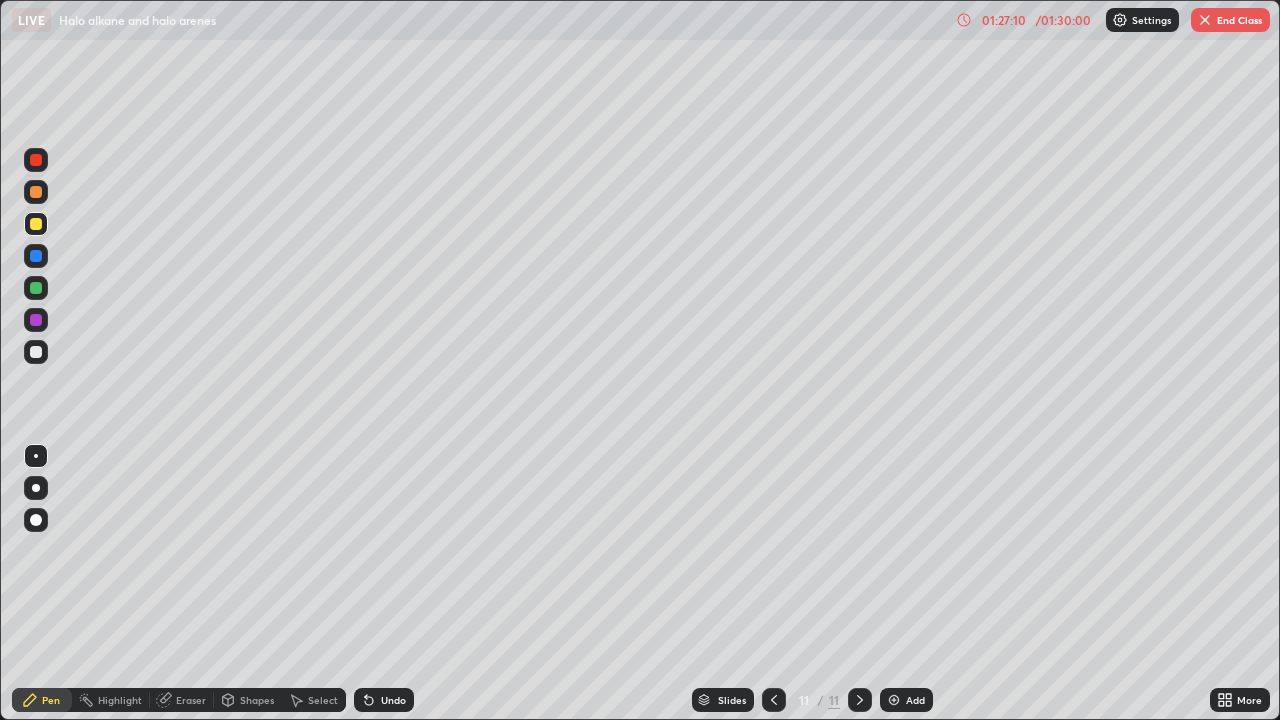 click at bounding box center (36, 352) 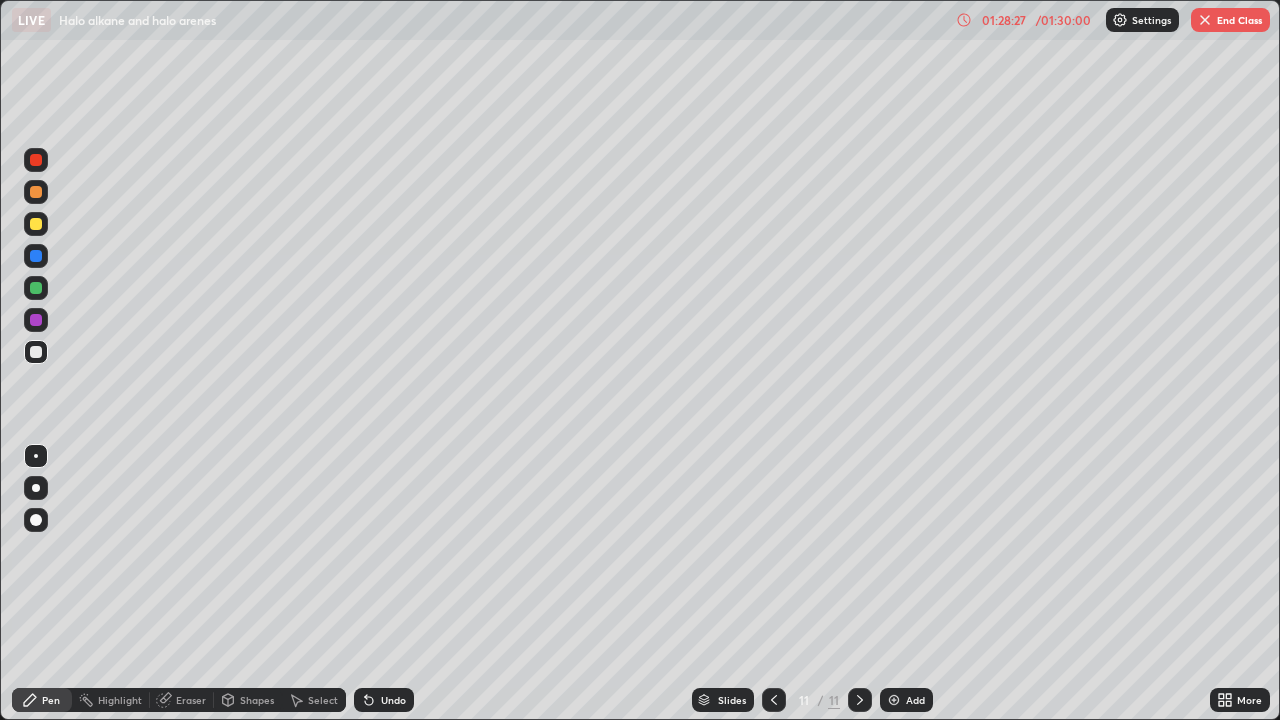 click at bounding box center (36, 224) 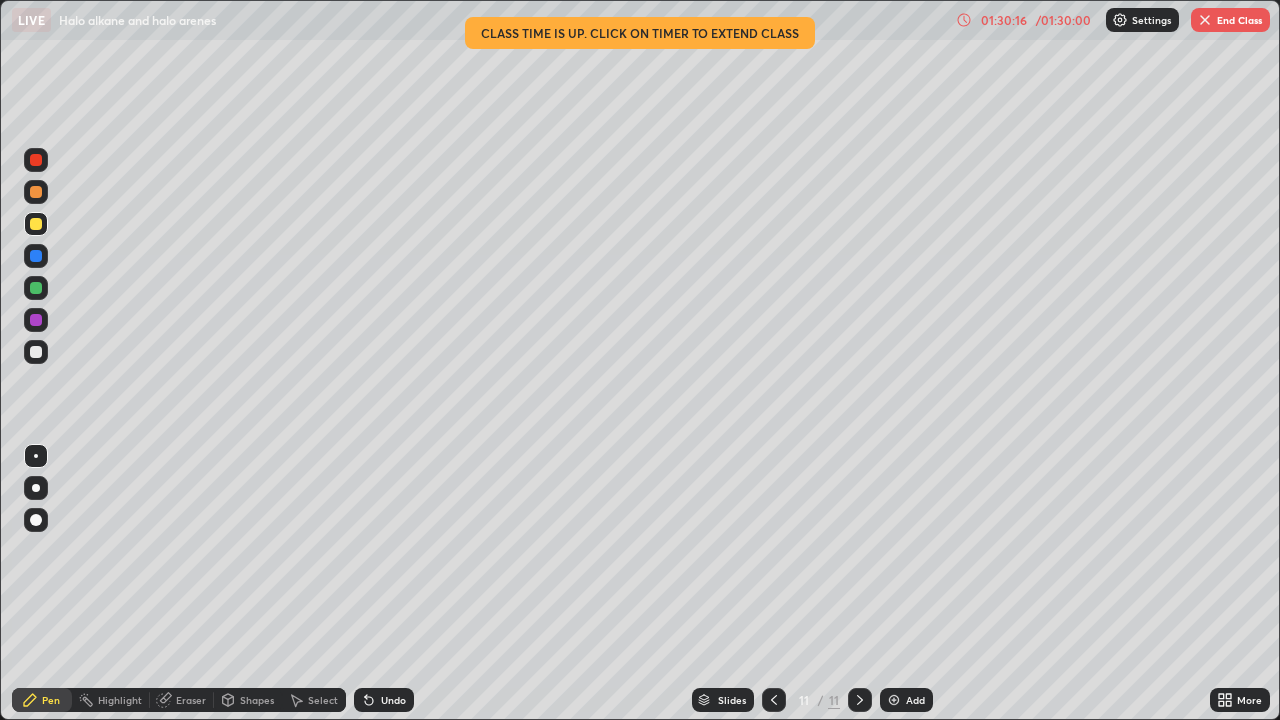 click on "End Class" at bounding box center (1230, 20) 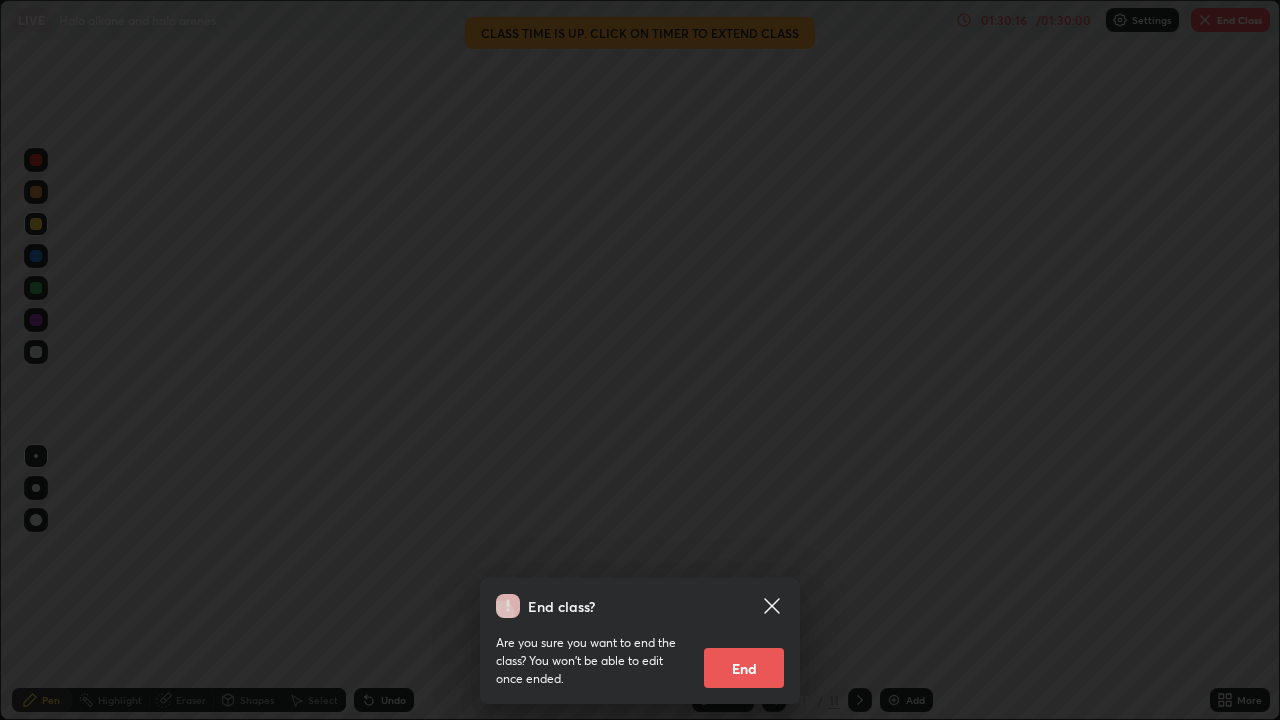 click on "End" at bounding box center [744, 668] 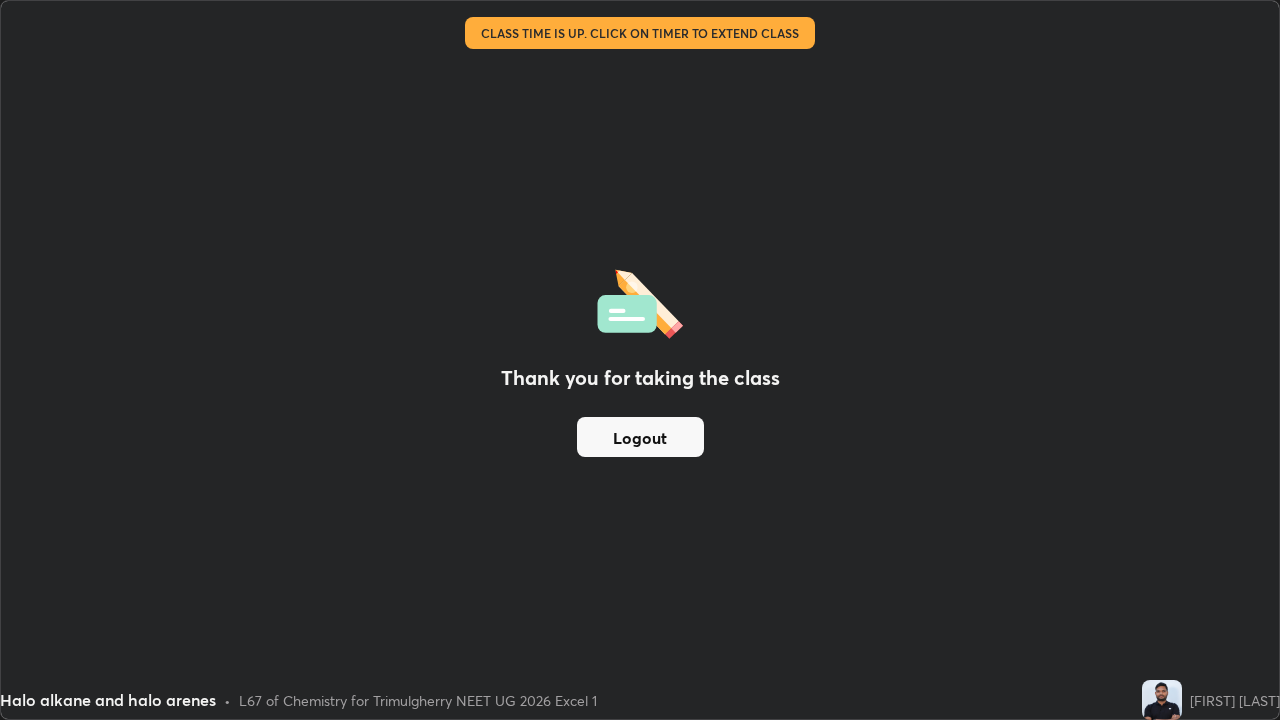 click on "Logout" at bounding box center [640, 437] 